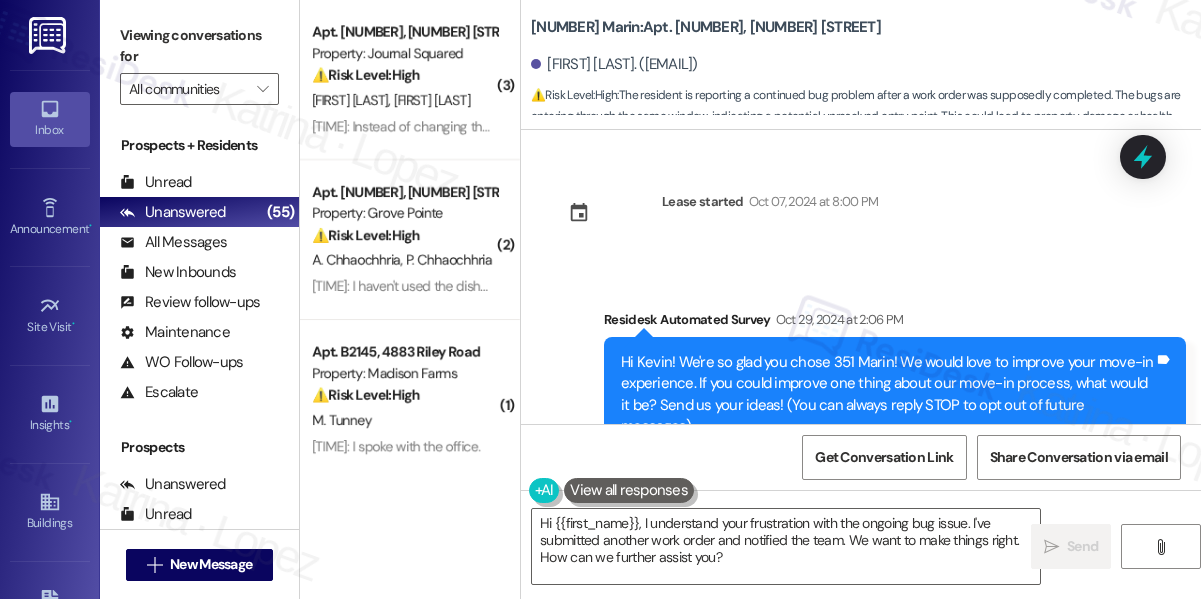 scroll, scrollTop: 0, scrollLeft: 0, axis: both 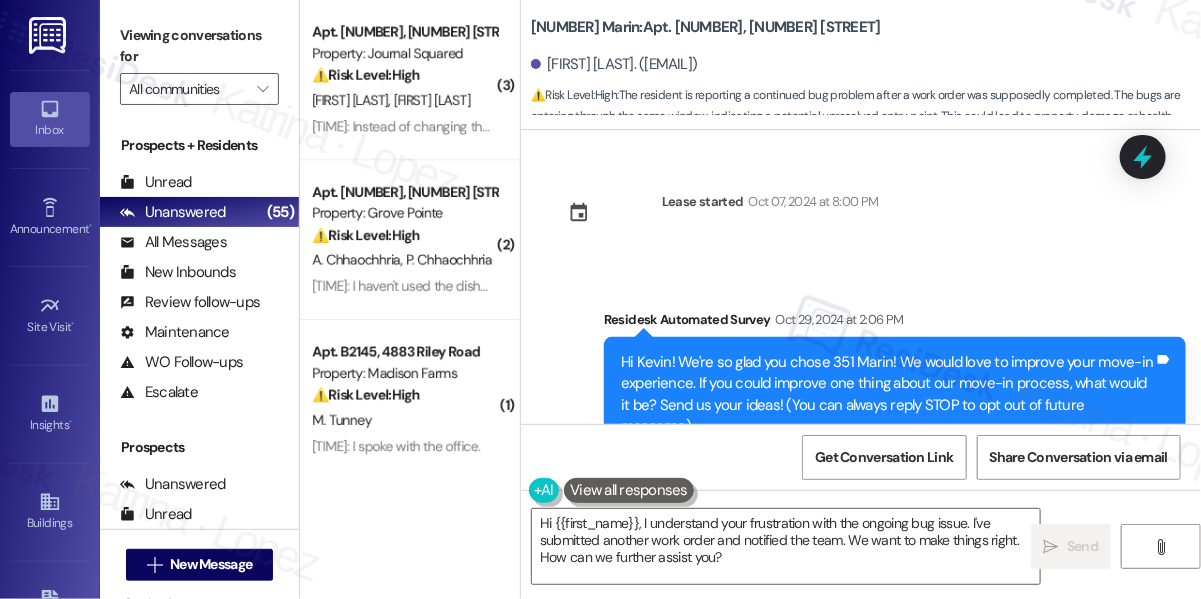 click on "Property: Journal Squared" at bounding box center [404, 53] 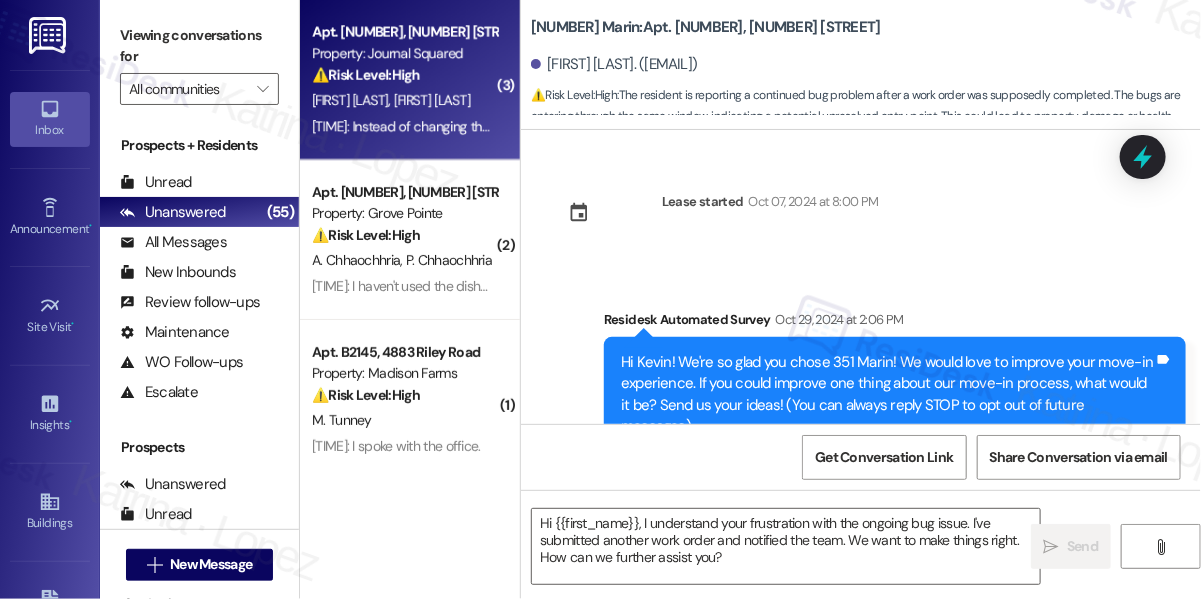 scroll, scrollTop: 7021, scrollLeft: 0, axis: vertical 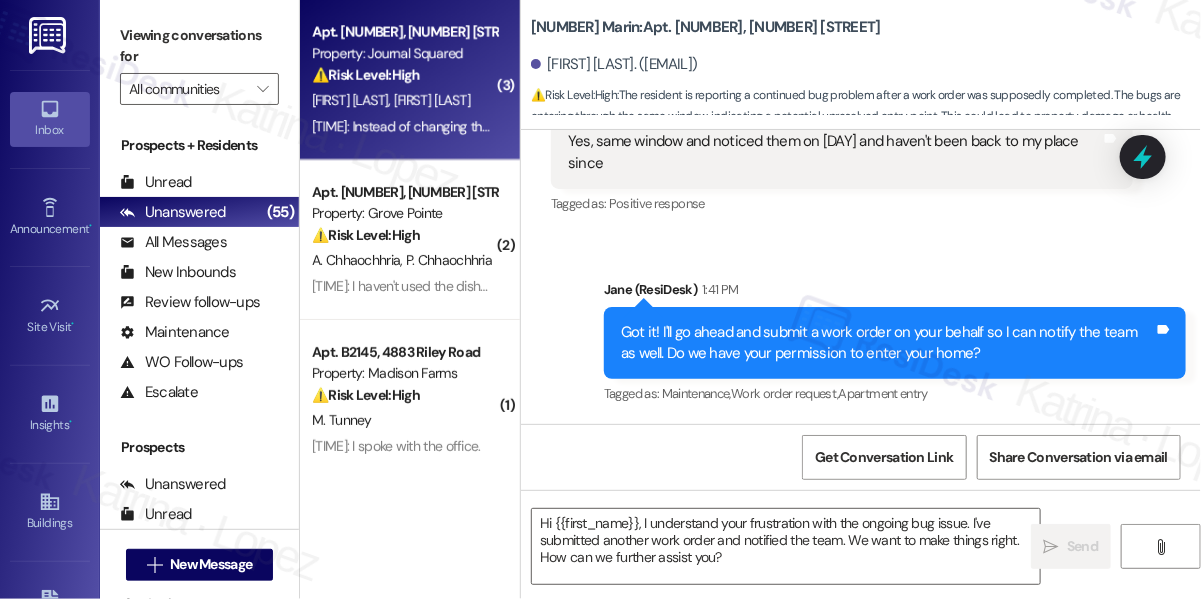type on "Fetching suggested responses. Please feel free to read through the conversation in the meantime." 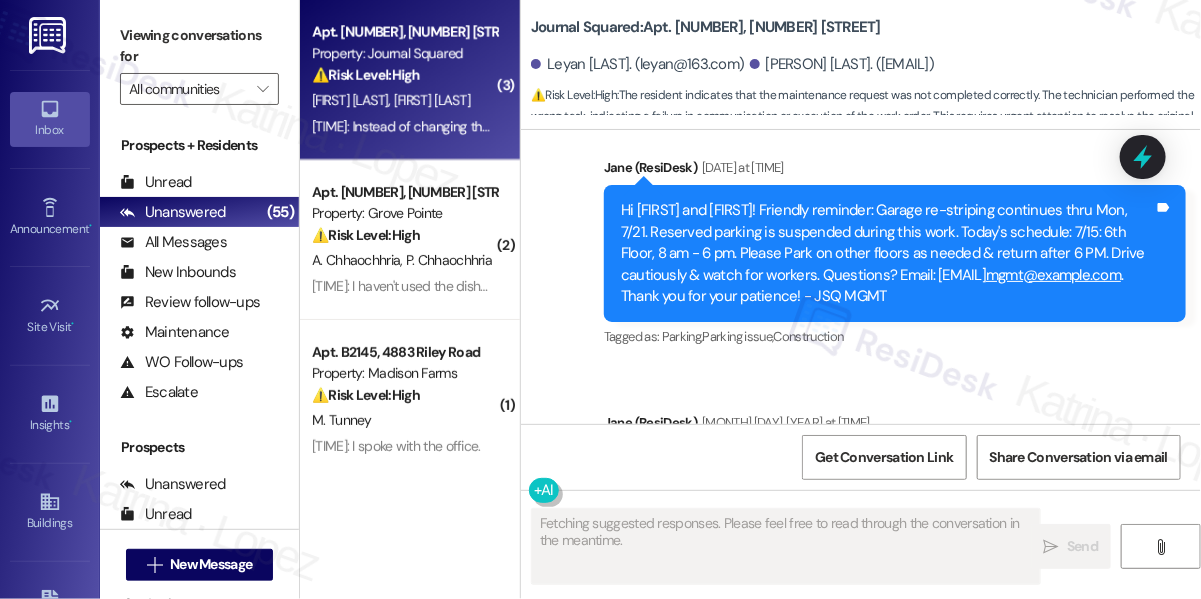 scroll, scrollTop: 11581, scrollLeft: 0, axis: vertical 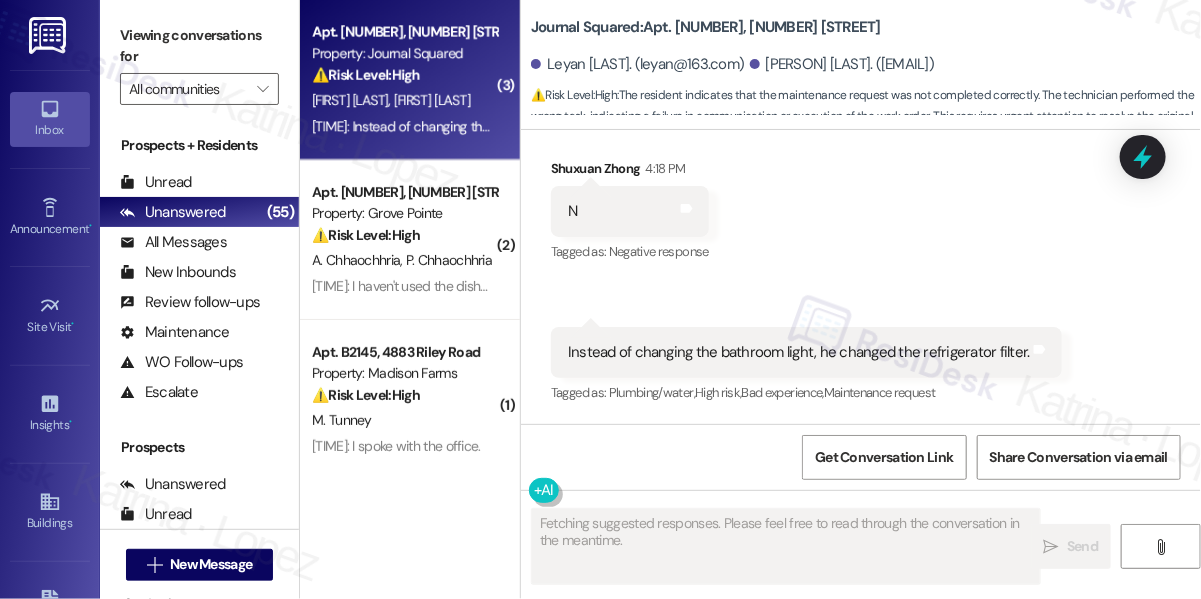 click on "Instead of changing the bathroom light, he changed the refrigerator filter. Tags and notes" at bounding box center [806, 352] 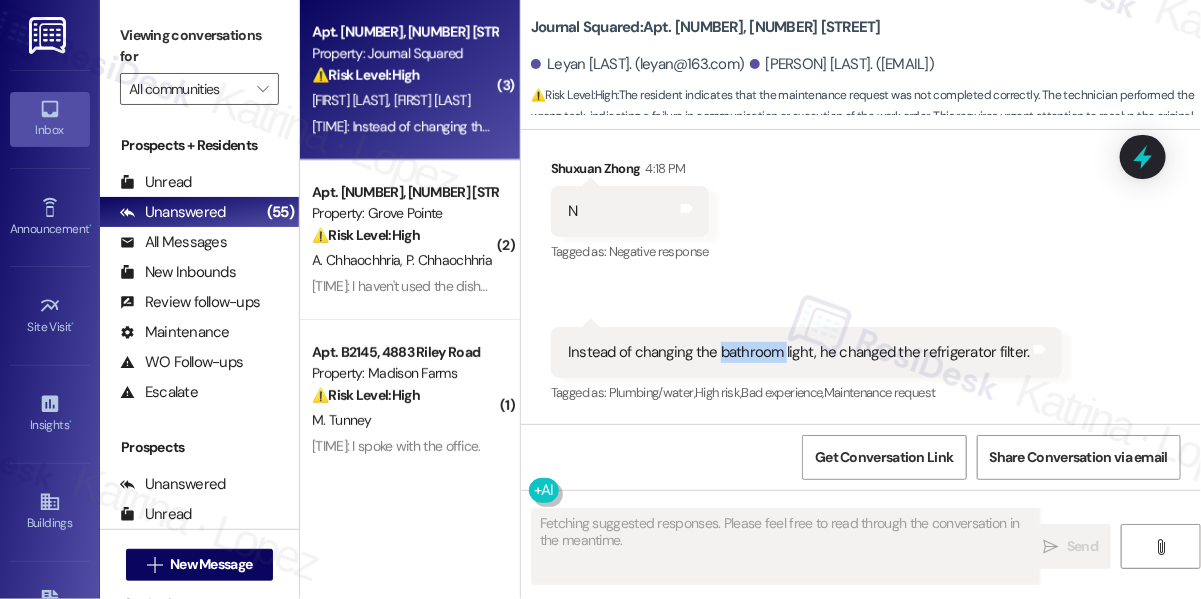 click on "Instead of changing the bathroom light, he changed the refrigerator filter. Tags and notes" at bounding box center [806, 352] 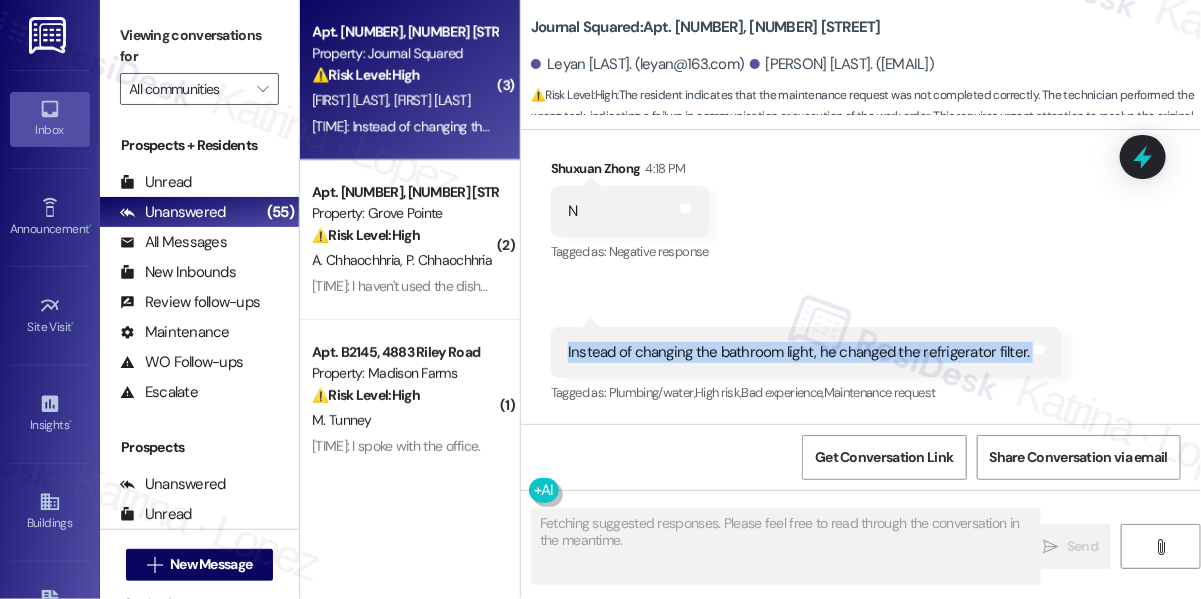 click on "Instead of changing the bathroom light, he changed the refrigerator filter. Tags and notes" at bounding box center [806, 352] 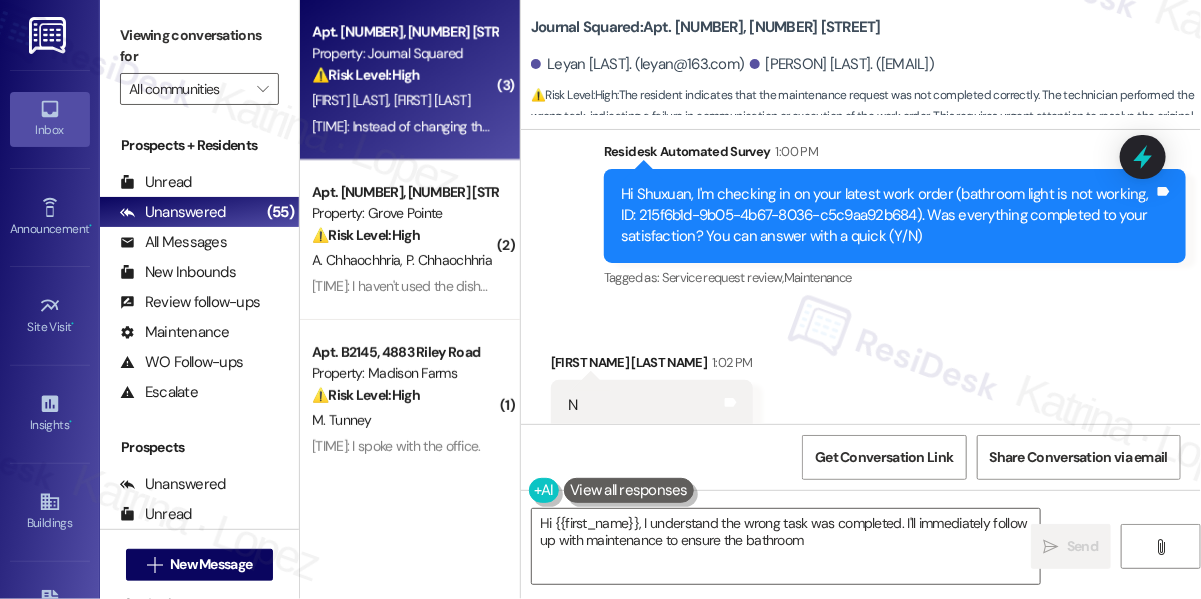 scroll, scrollTop: 11127, scrollLeft: 0, axis: vertical 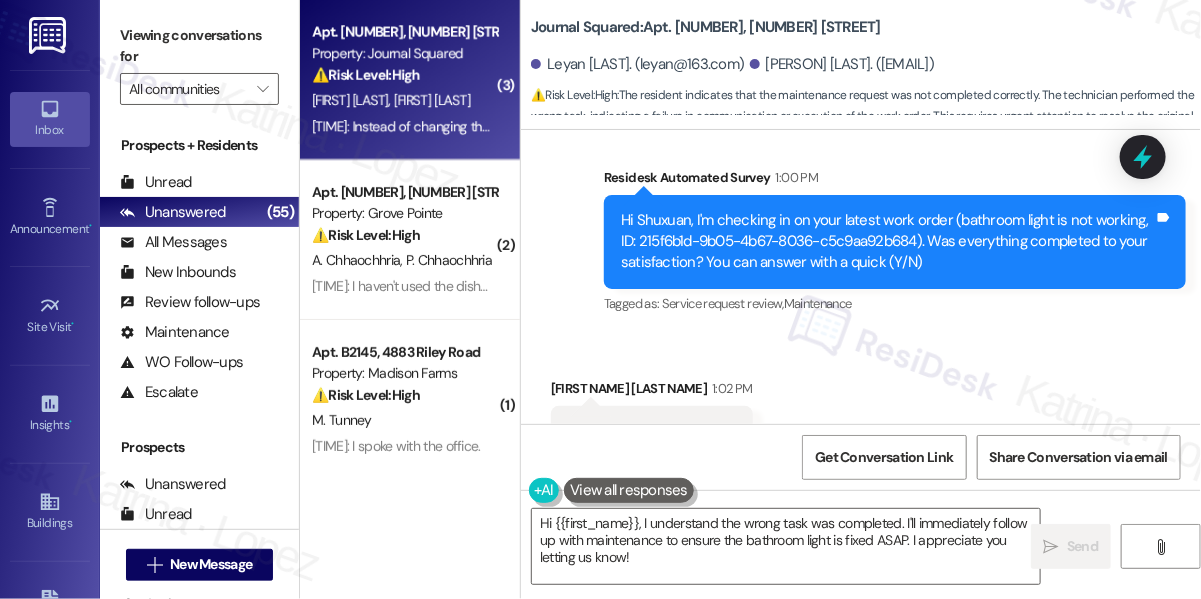 click on "Journal Squared:  Apt. [APT_NUMBER], [NUMBER] Pavonia Ave" at bounding box center (706, 27) 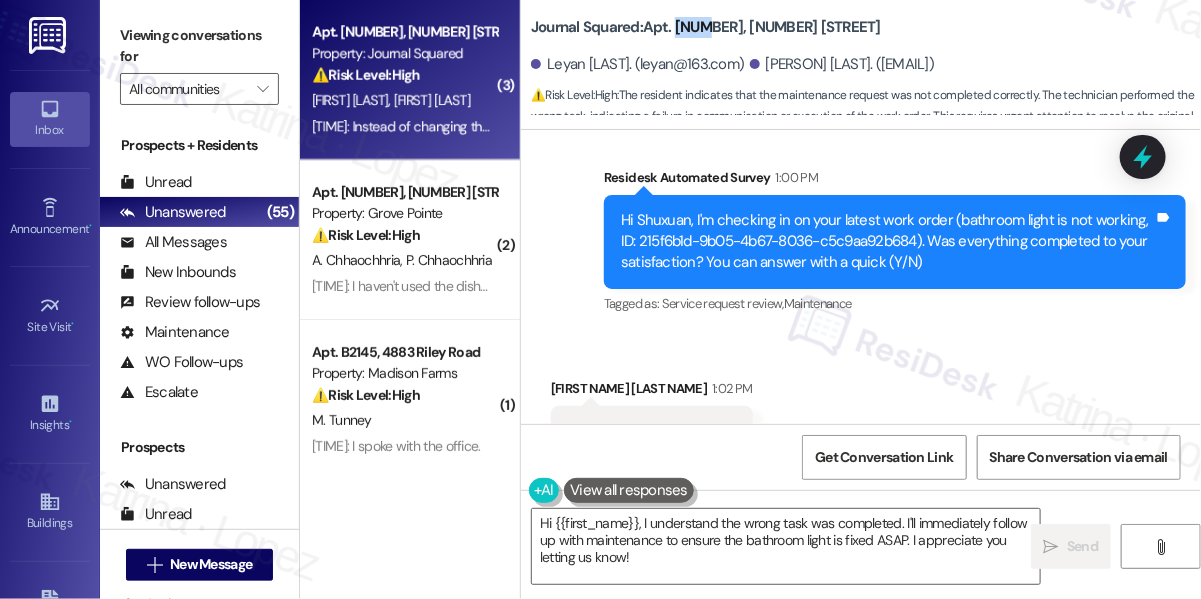 click on "Journal Squared:  Apt. [APT_NUMBER], [NUMBER] Pavonia Ave" at bounding box center (706, 27) 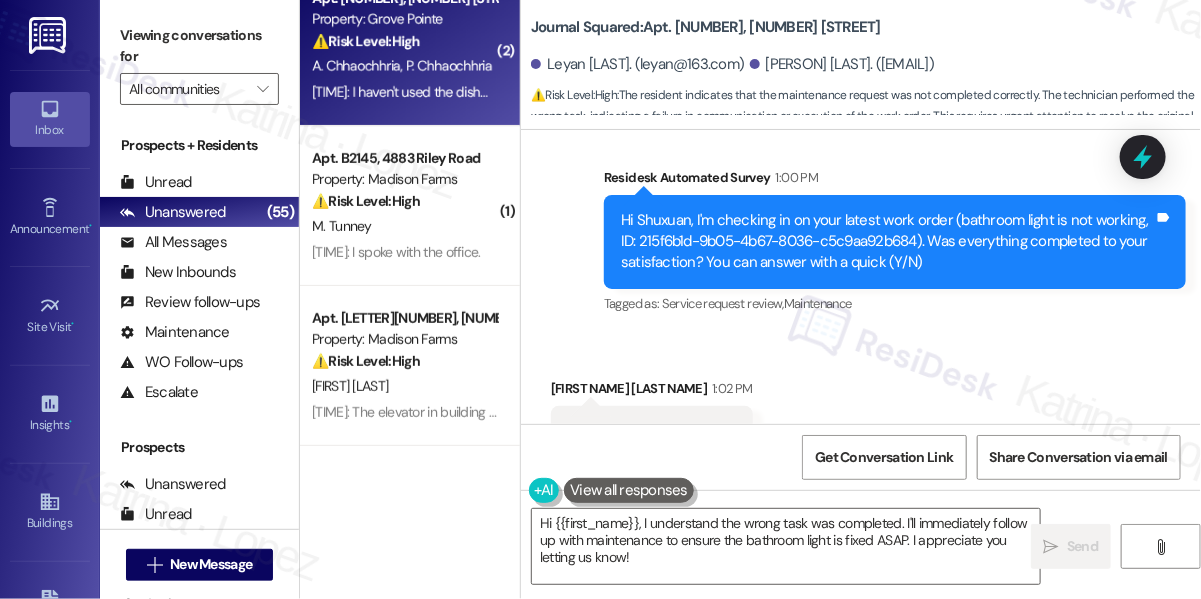 scroll, scrollTop: 0, scrollLeft: 0, axis: both 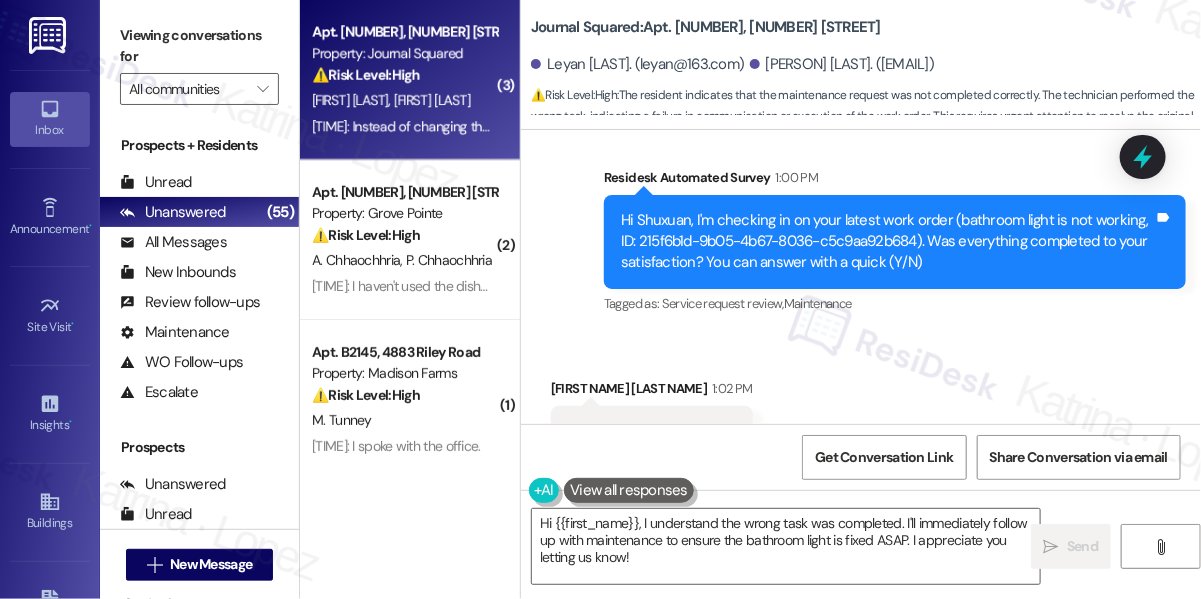 click on "Viewing conversations for" at bounding box center [199, 46] 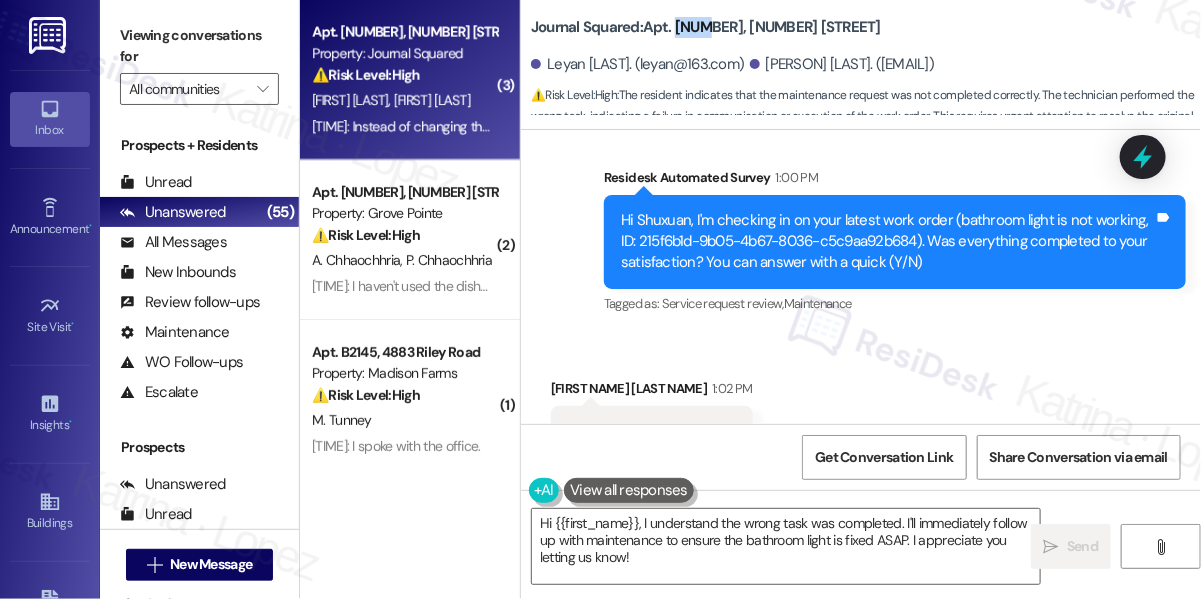 click on "Journal Squared:  Apt. [APT_NUMBER], [NUMBER] Pavonia Ave" at bounding box center (706, 27) 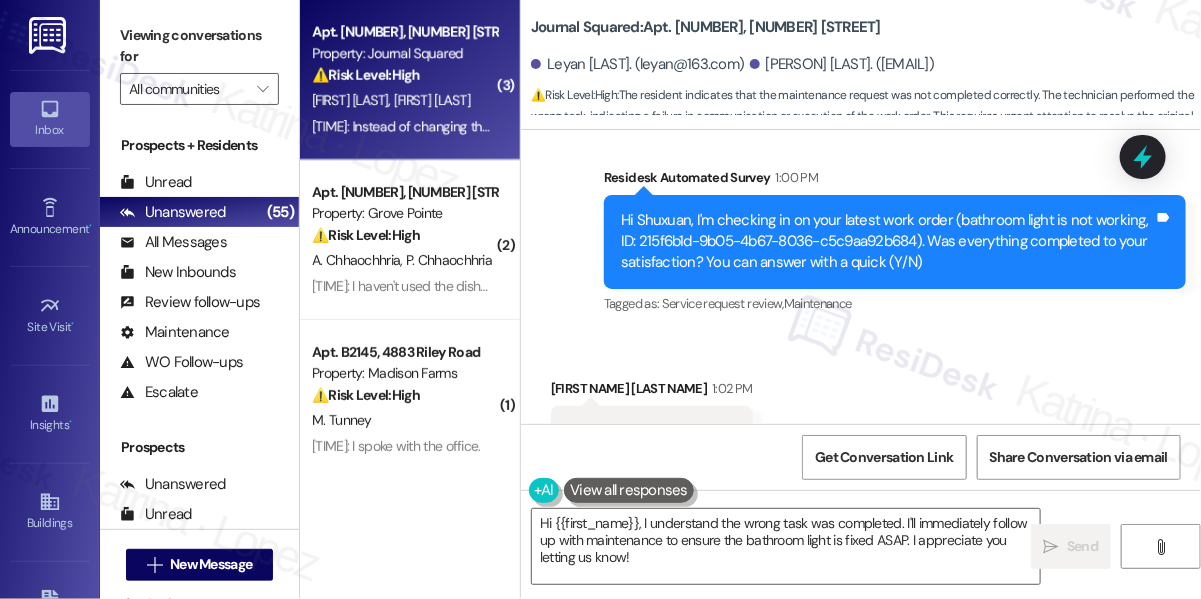 drag, startPoint x: 145, startPoint y: 40, endPoint x: 160, endPoint y: 39, distance: 15.033297 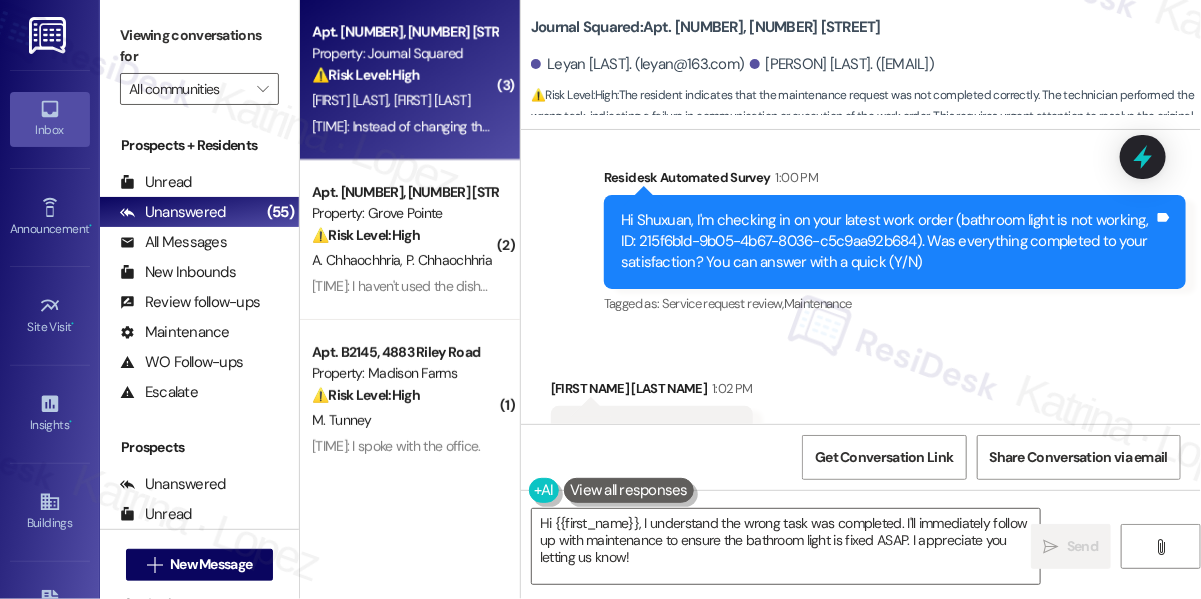 click on "Journal Squared:  Apt. [APT_NUMBER], [NUMBER] Pavonia Ave" at bounding box center [706, 27] 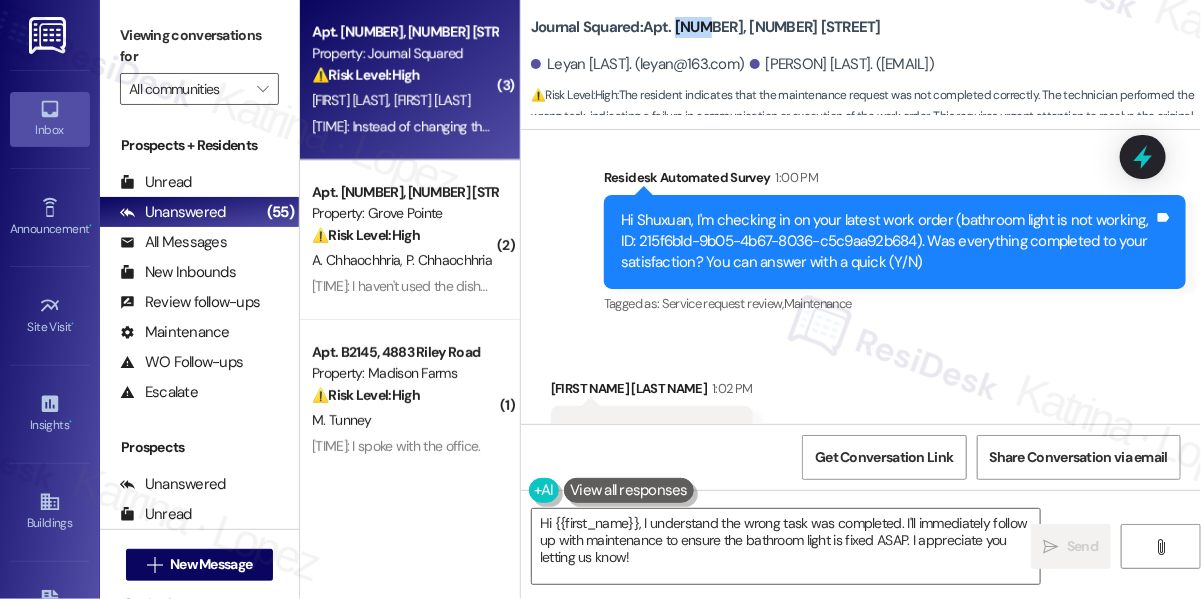 click on "Journal Squared:  Apt. [APT_NUMBER], [NUMBER] Pavonia Ave" at bounding box center [706, 27] 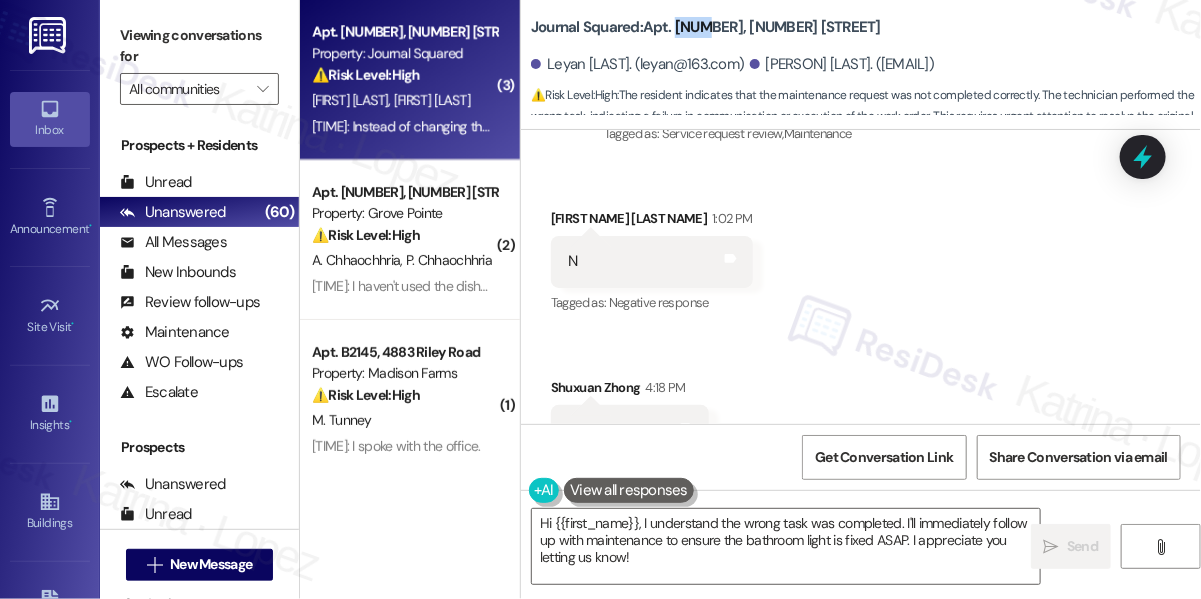 scroll, scrollTop: 11490, scrollLeft: 0, axis: vertical 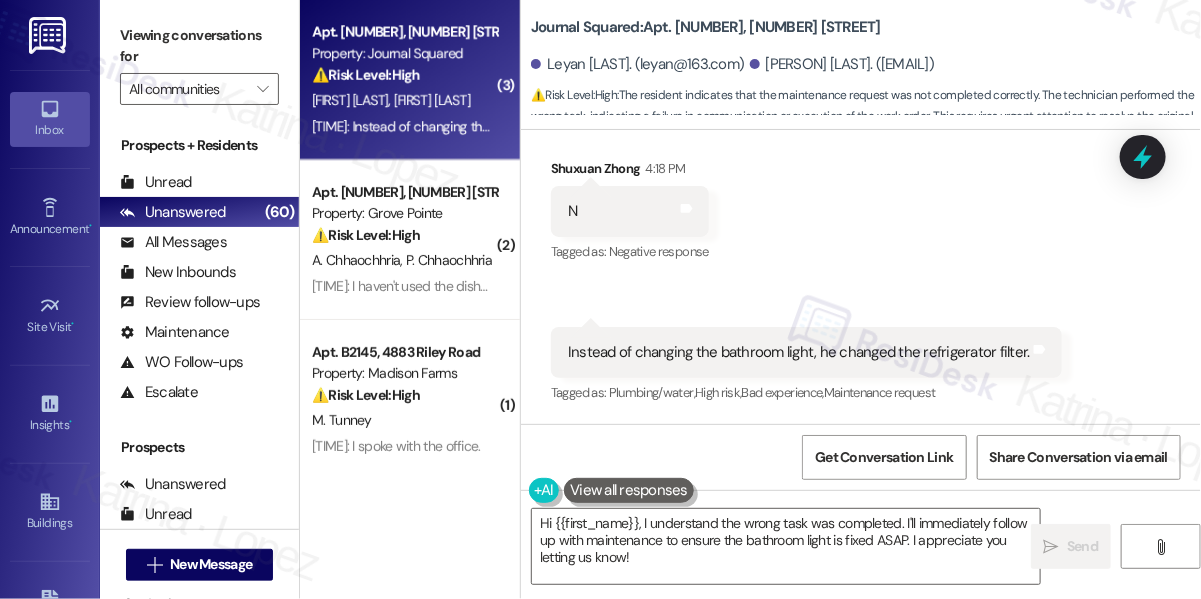 click on "Instead of changing the bathroom light, he changed the refrigerator filter." at bounding box center (799, 352) 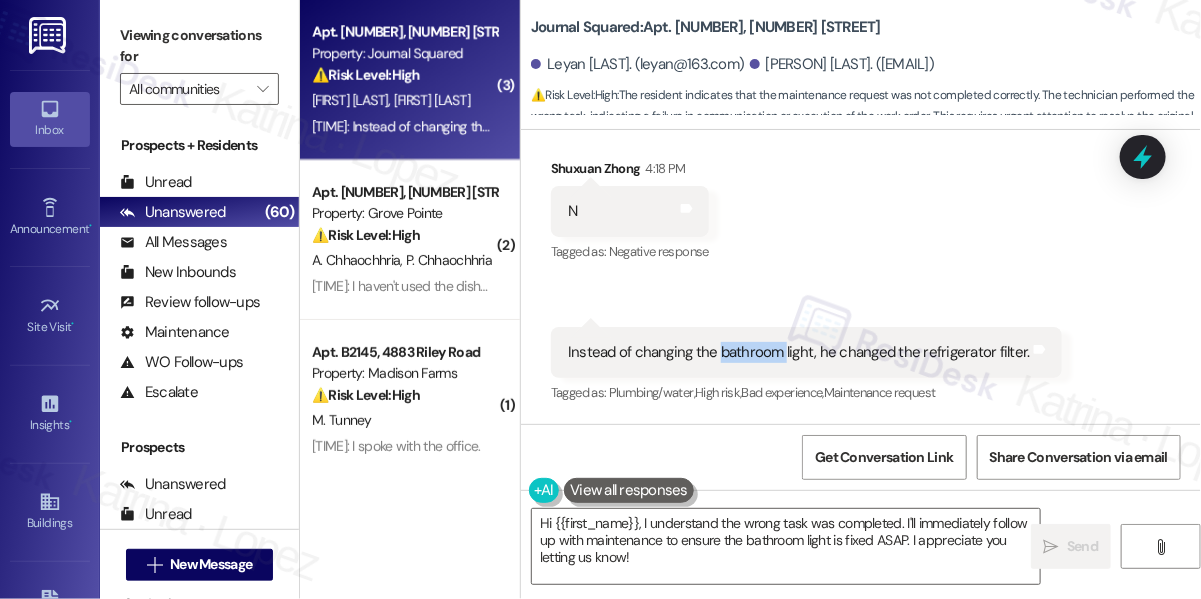 click on "Instead of changing the bathroom light, he changed the refrigerator filter." at bounding box center [799, 352] 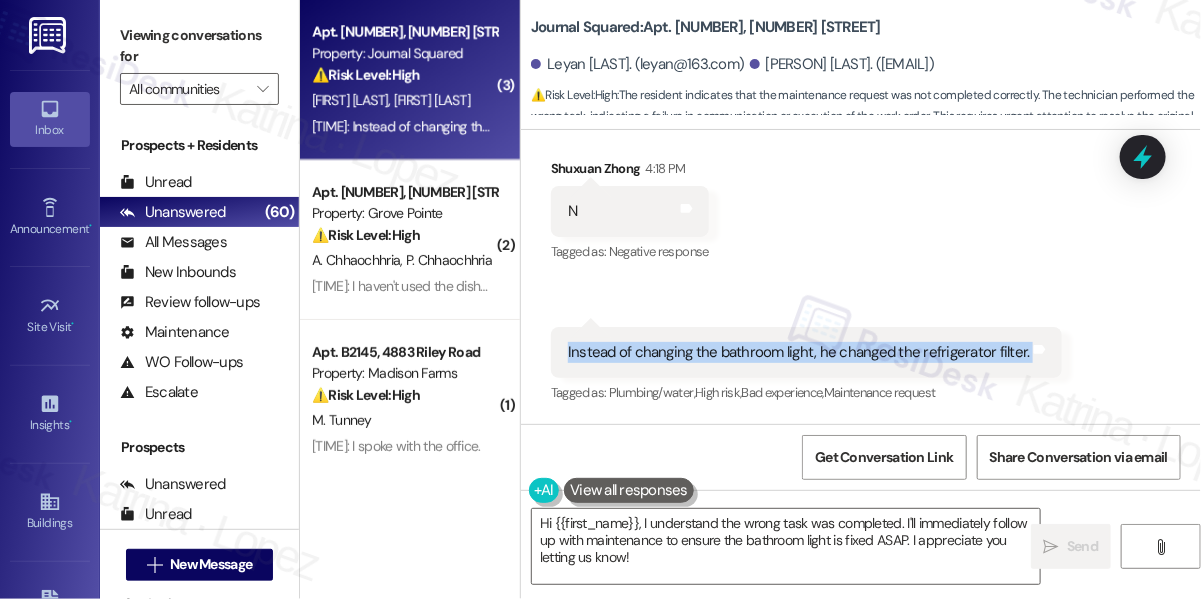 click on "Instead of changing the bathroom light, he changed the refrigerator filter." at bounding box center (799, 352) 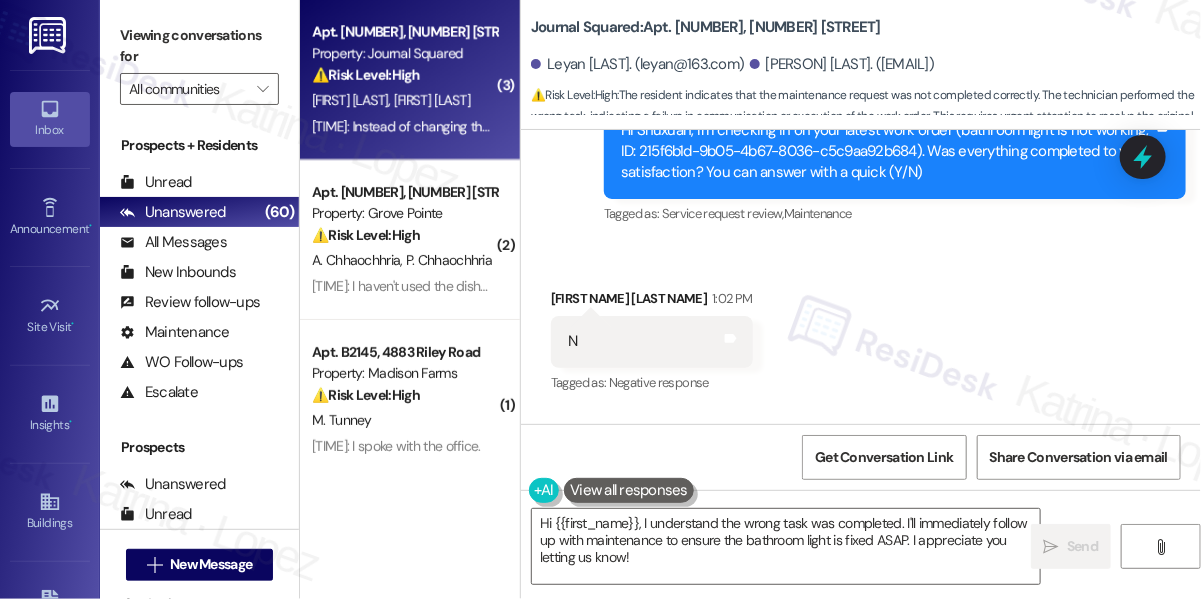 scroll, scrollTop: 11128, scrollLeft: 0, axis: vertical 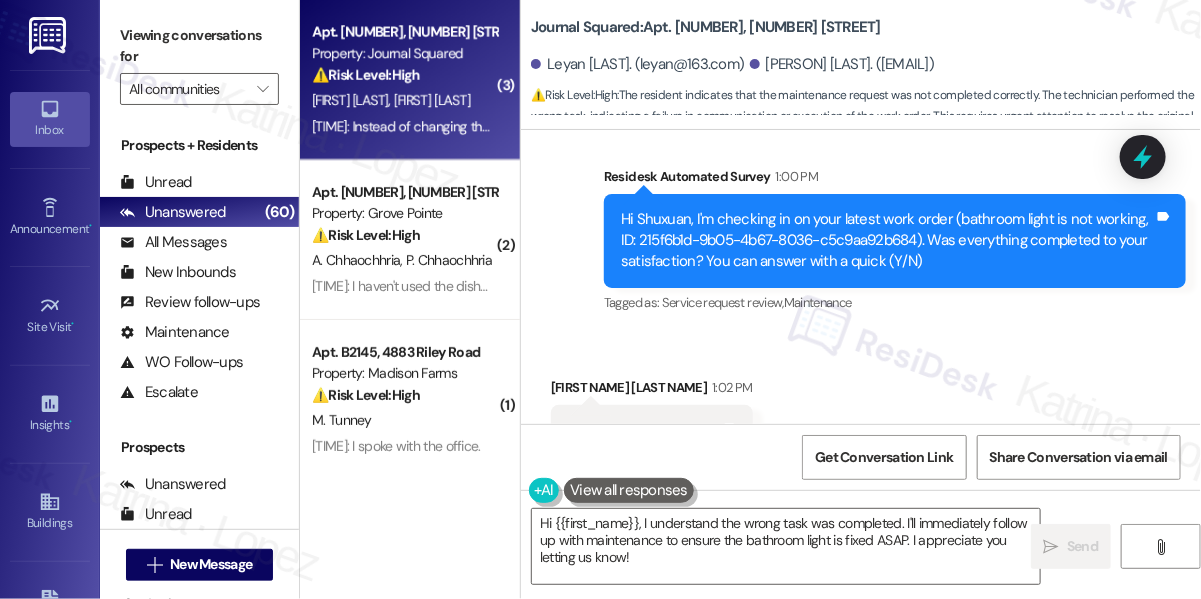 click on "Journal Squared:  Apt. [APT_NUMBER], [NUMBER] Pavonia Ave" at bounding box center (706, 27) 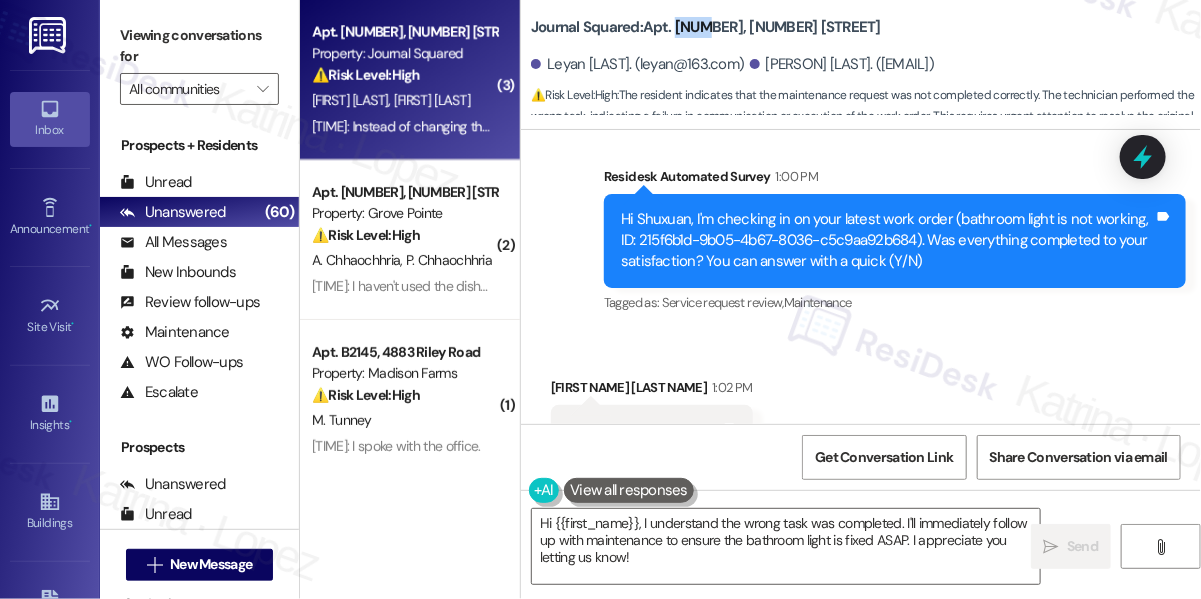 click on "Journal Squared:  Apt. [APT_NUMBER], [NUMBER] Pavonia Ave" at bounding box center [706, 27] 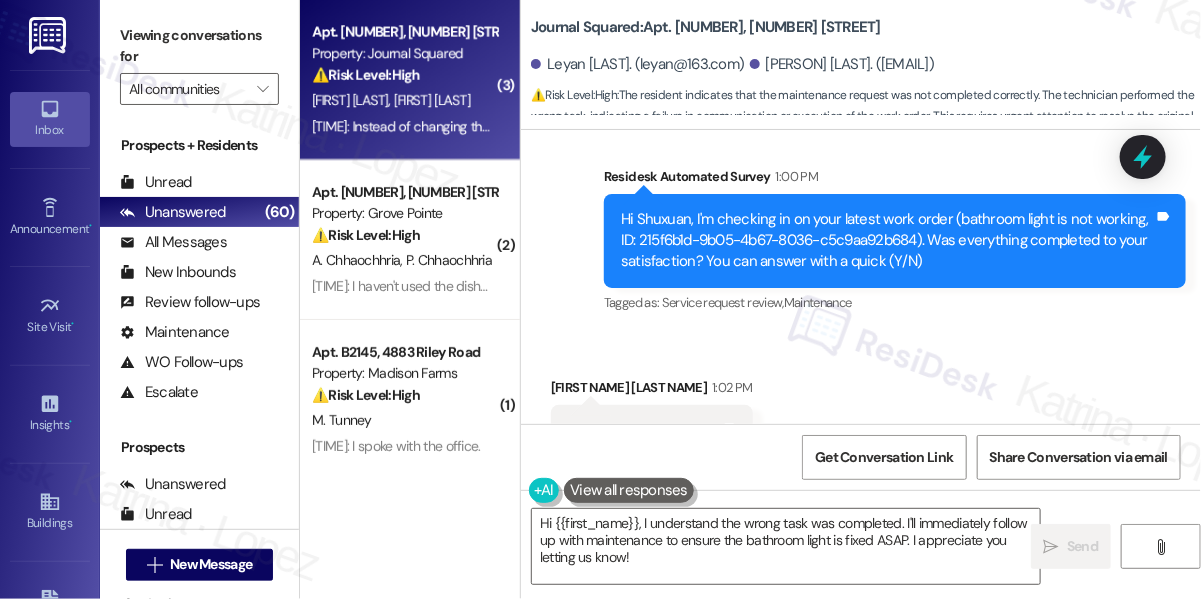 click on "Viewing conversations for All communities " at bounding box center (199, 62) 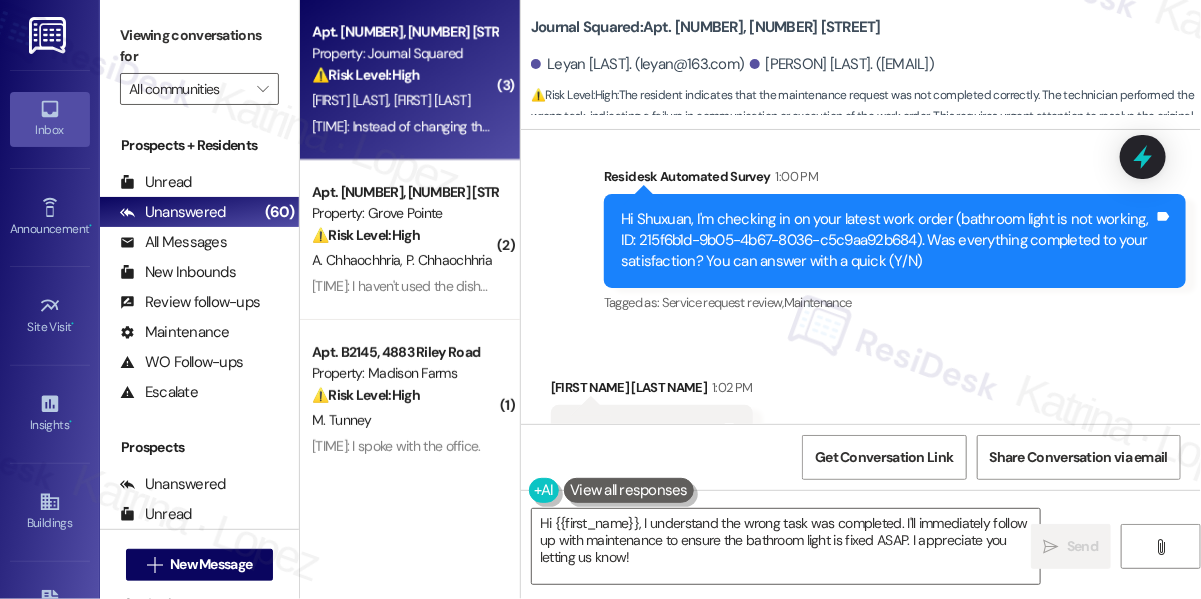 click on "Viewing conversations for" at bounding box center (199, 46) 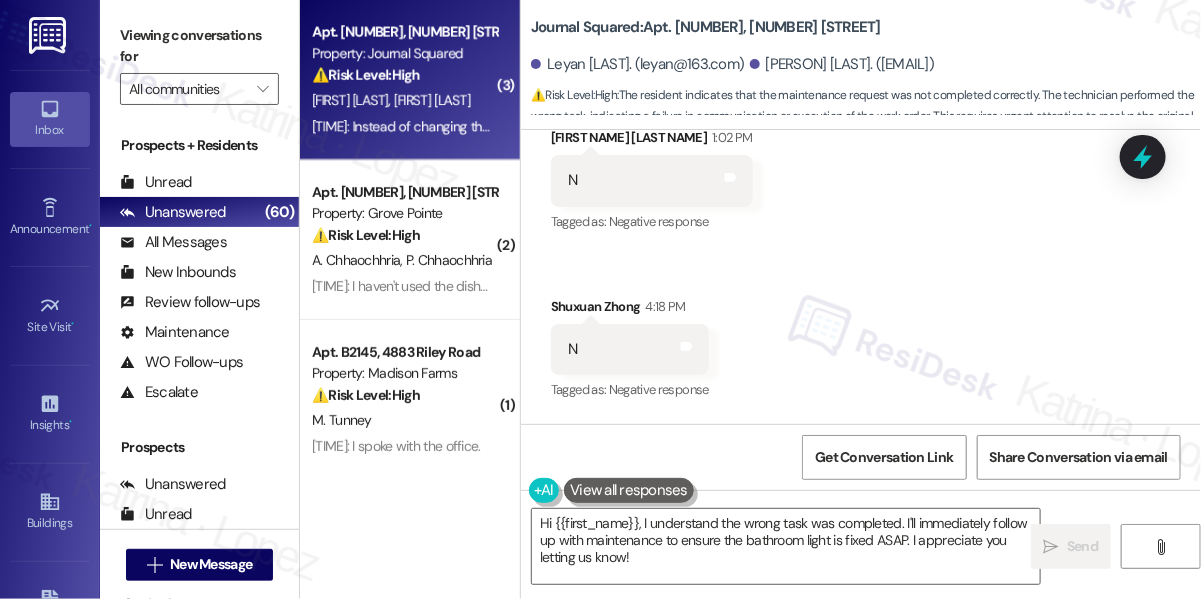 scroll, scrollTop: 11582, scrollLeft: 0, axis: vertical 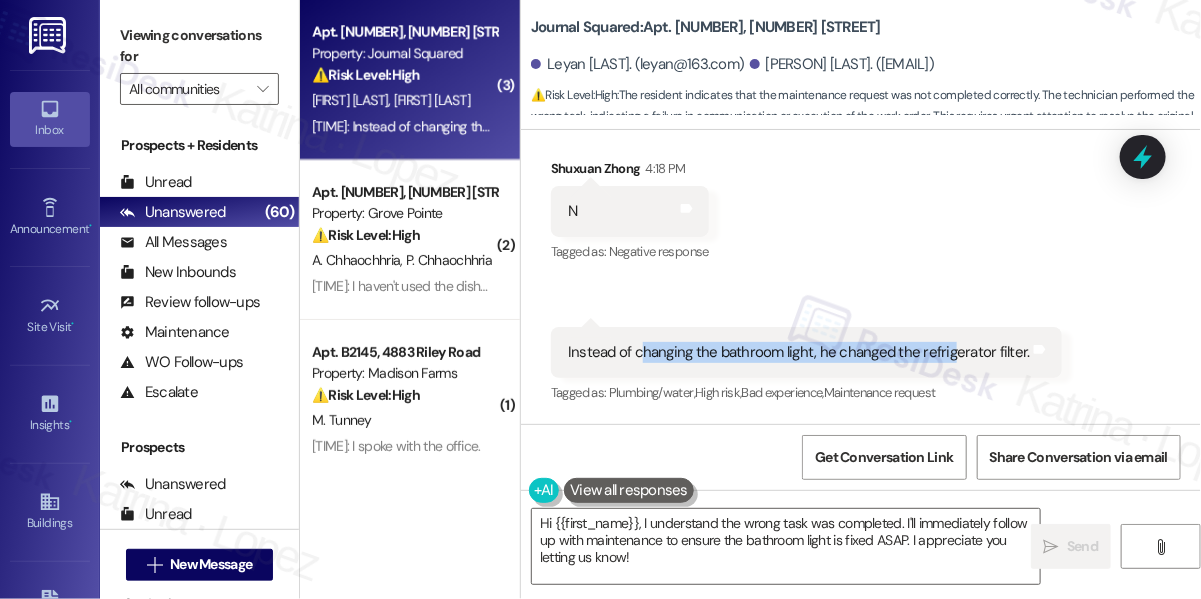 drag, startPoint x: 640, startPoint y: 349, endPoint x: 944, endPoint y: 349, distance: 304 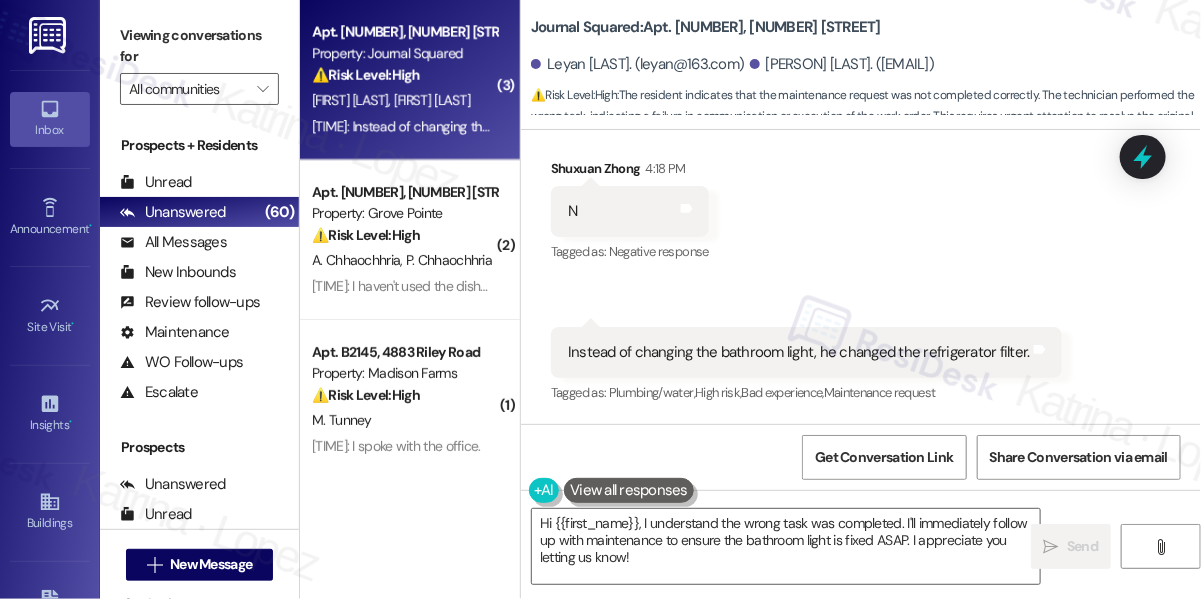 click on "Instead of changing the bathroom light, he changed the refrigerator filter." at bounding box center (799, 352) 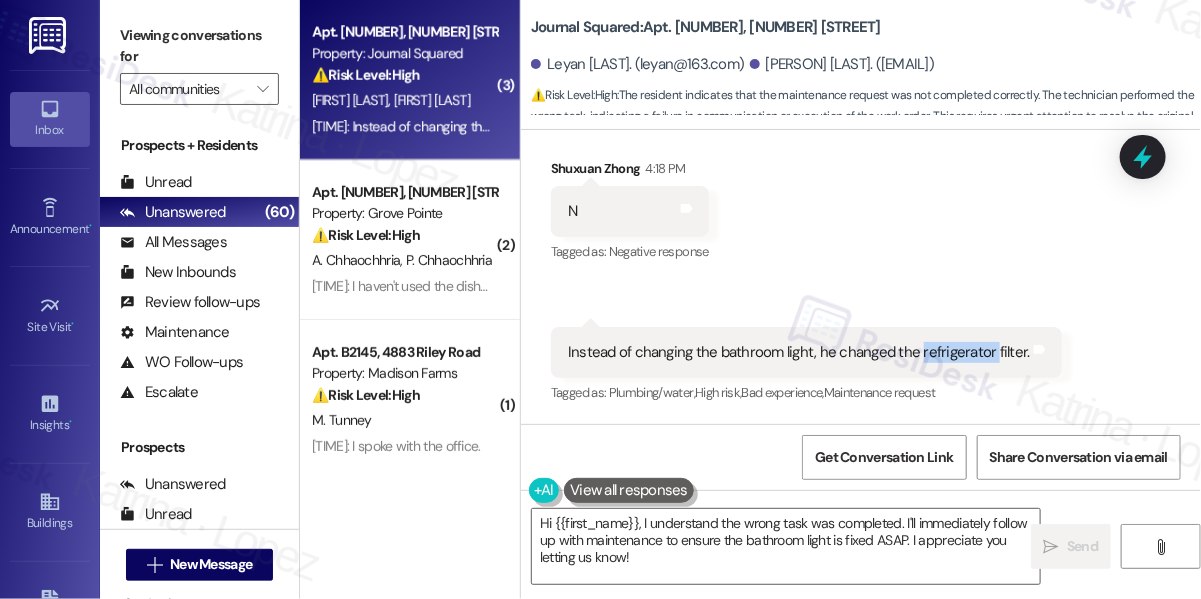 click on "Instead of changing the bathroom light, he changed the refrigerator filter." at bounding box center (799, 352) 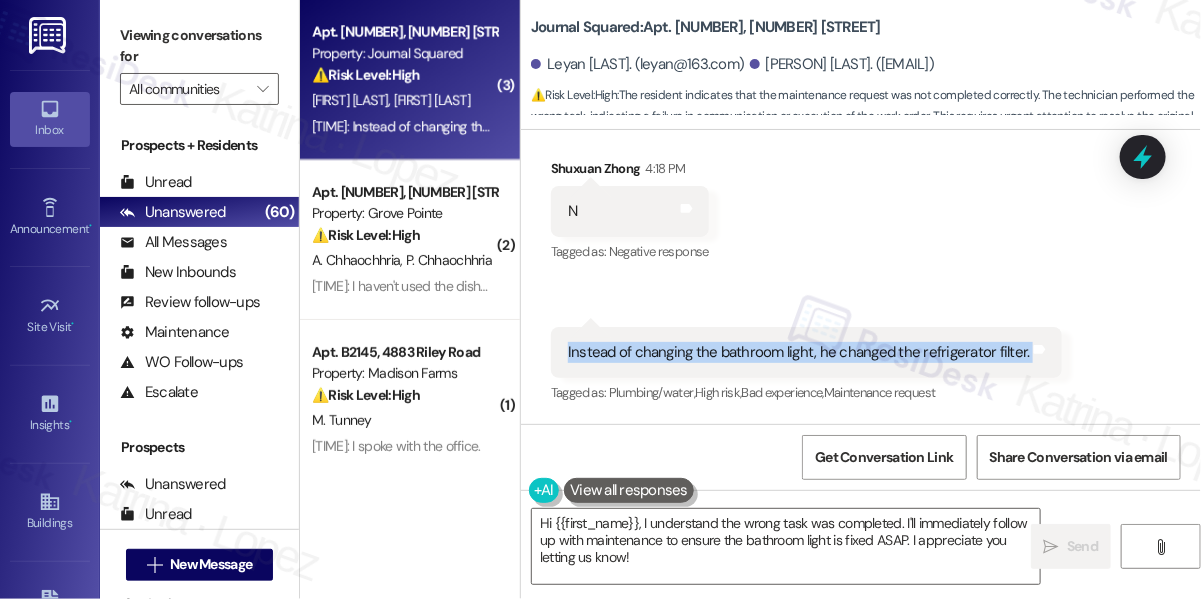 click on "Instead of changing the bathroom light, he changed the refrigerator filter." at bounding box center [799, 352] 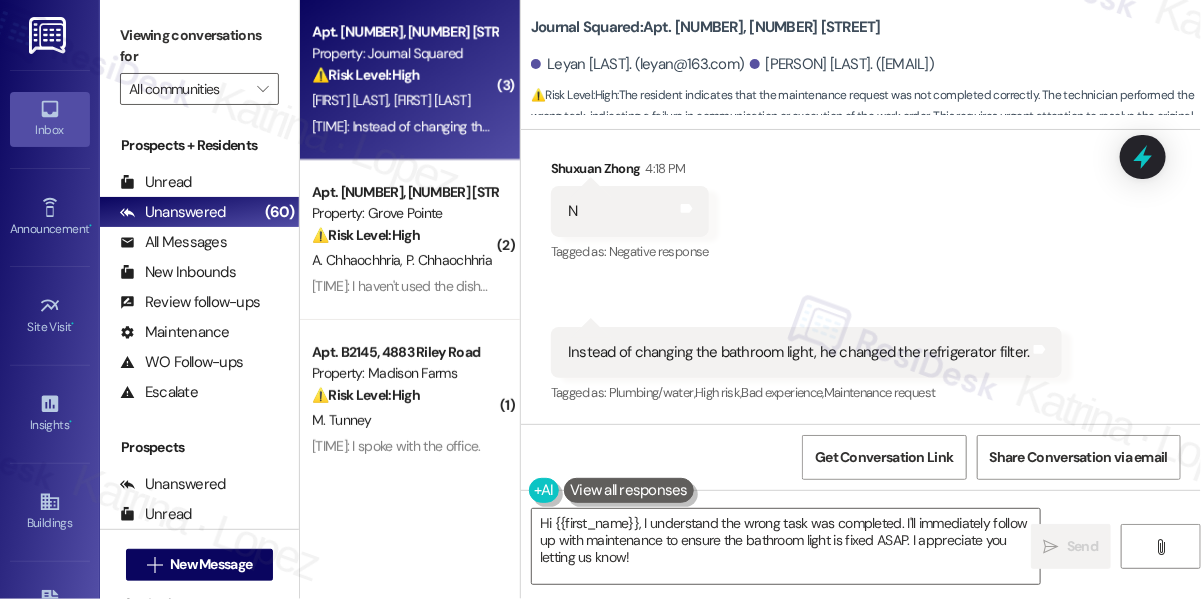 click on "Viewing conversations for" at bounding box center [199, 46] 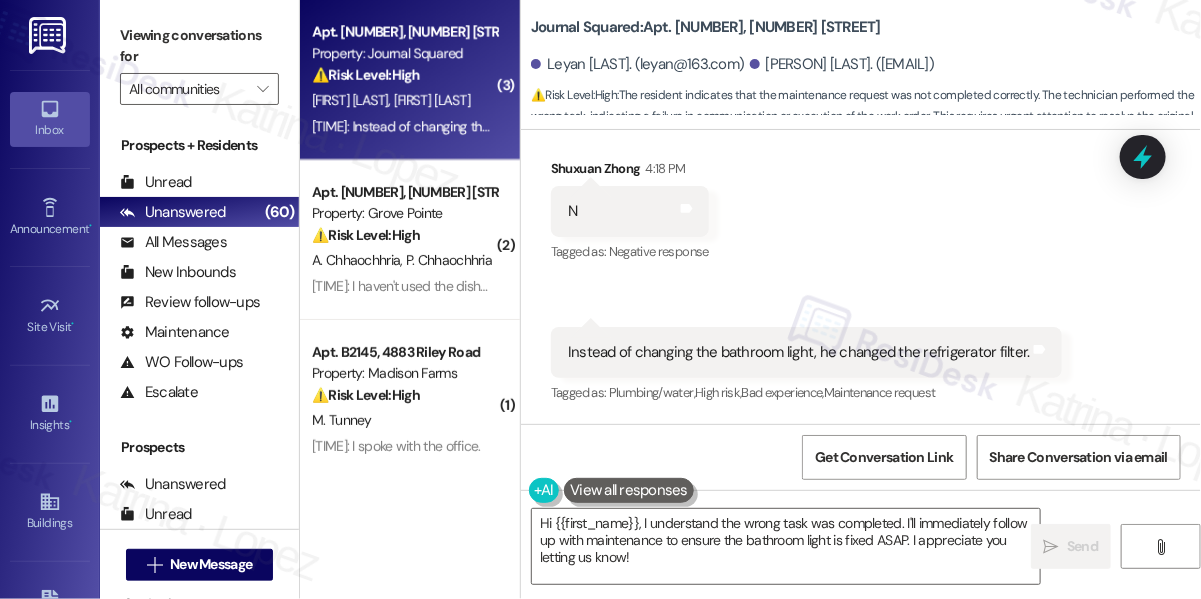 click on "[NAME] [TIME]" at bounding box center (630, 172) 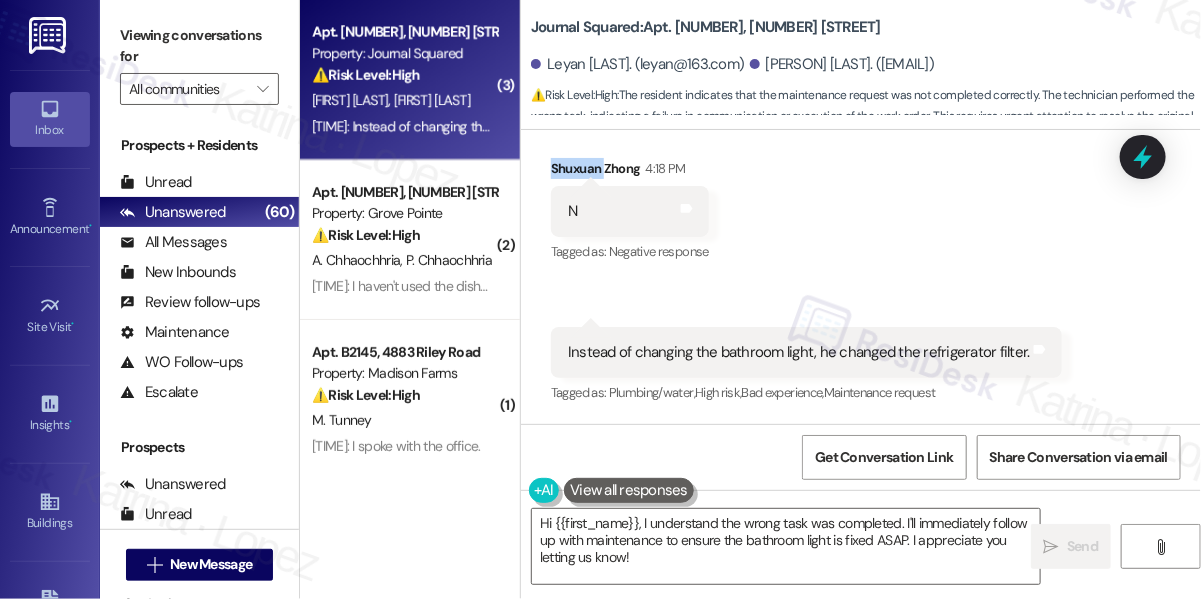 click on "[NAME] [TIME]" at bounding box center [630, 172] 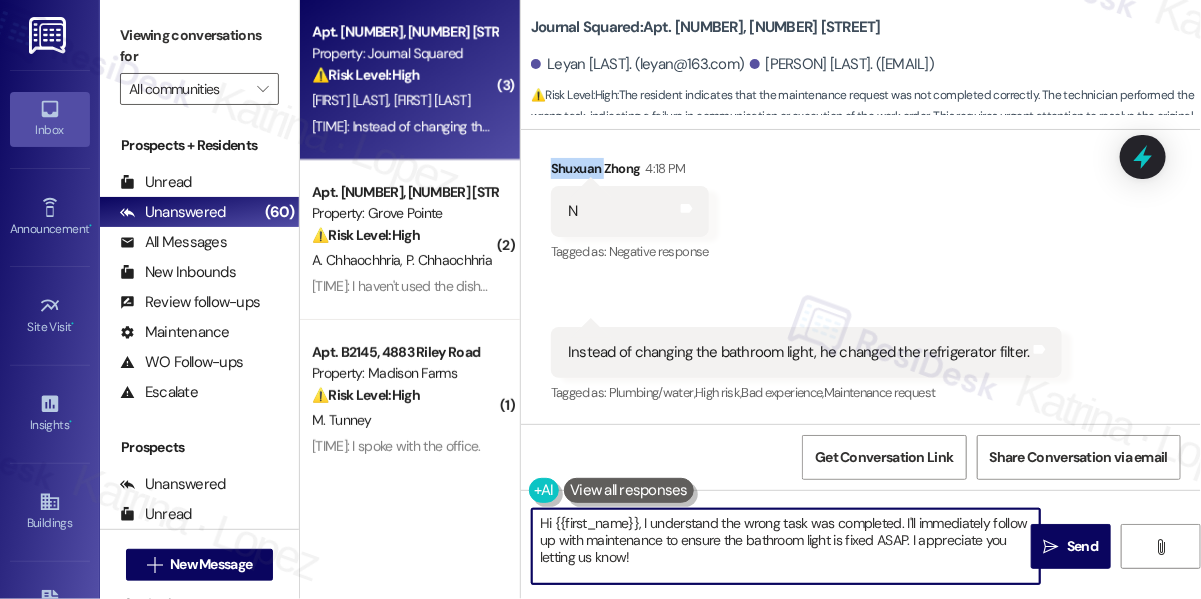 drag, startPoint x: 555, startPoint y: 524, endPoint x: 636, endPoint y: 519, distance: 81.154175 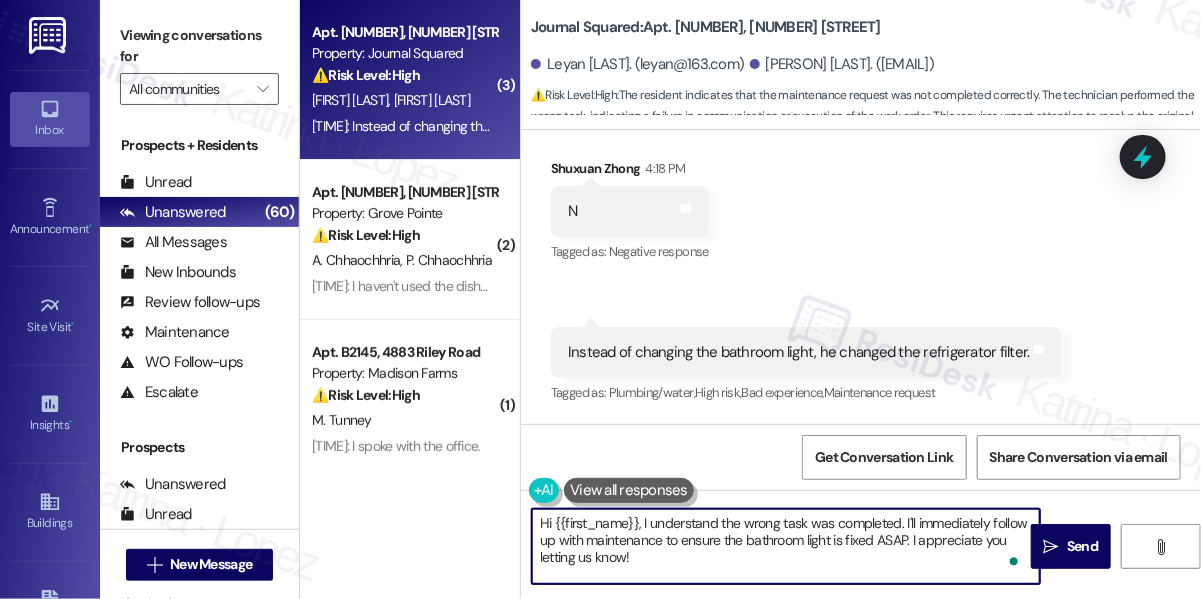 drag, startPoint x: 642, startPoint y: 519, endPoint x: 554, endPoint y: 524, distance: 88.14193 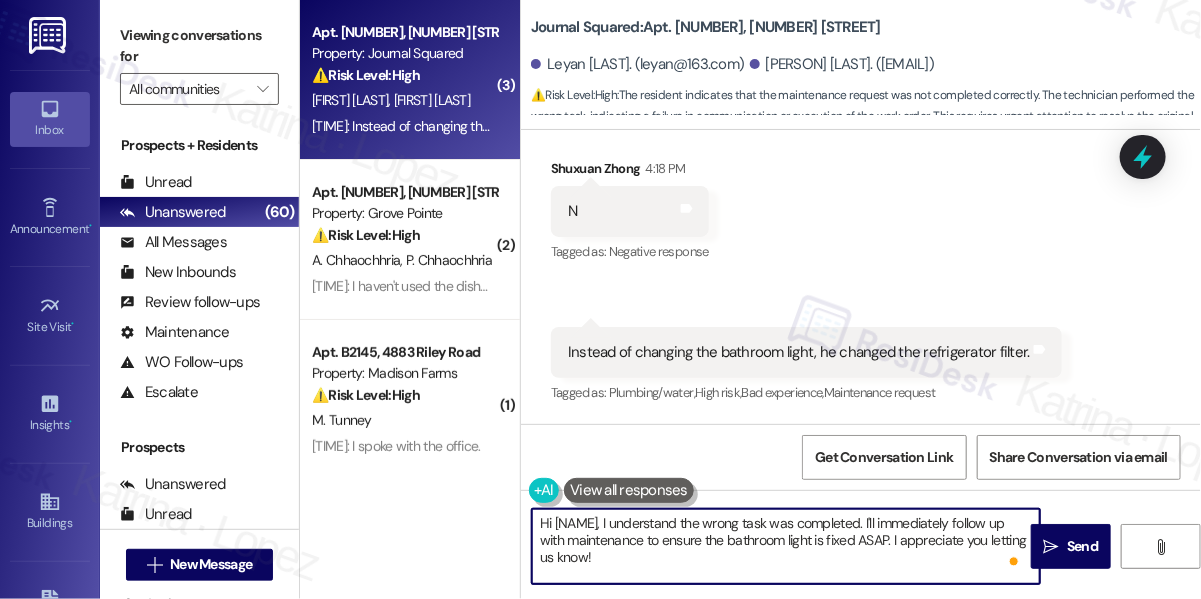 click on "Hi [NAME], I understand the wrong task was completed. I'll immediately follow up with maintenance to ensure the bathroom light is fixed ASAP. I appreciate you letting us know!" at bounding box center [786, 546] 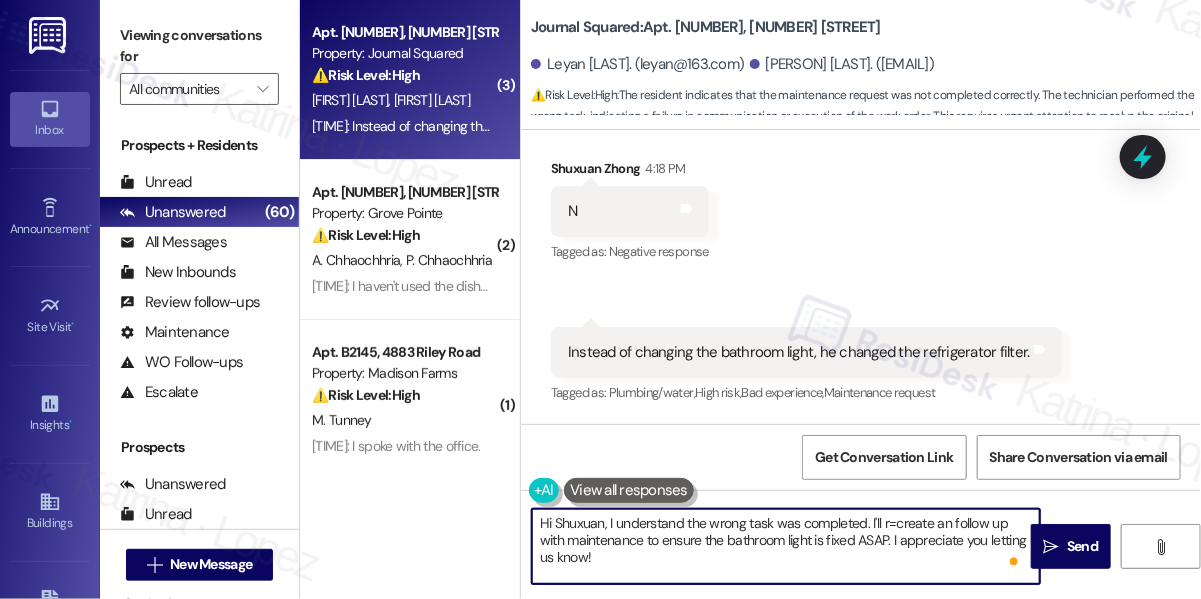 click on "Hi Shuxuan, I understand the wrong task was completed. I'll r=create an follow up with maintenance to ensure the bathroom light is fixed ASAP. I appreciate you letting us know!" at bounding box center (786, 546) 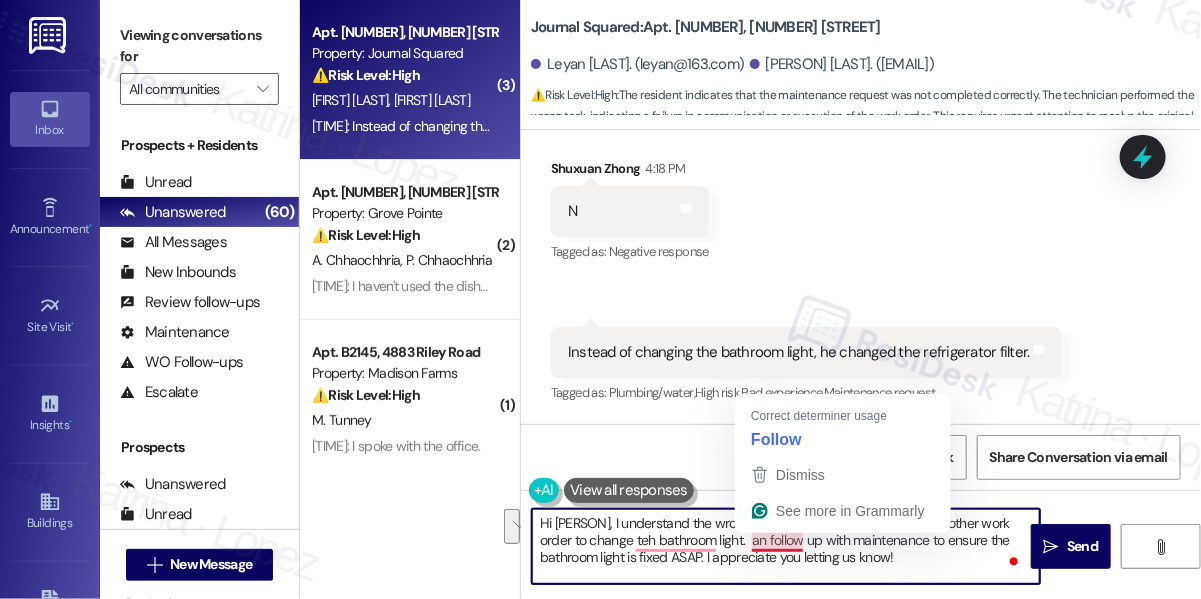 drag, startPoint x: 904, startPoint y: 561, endPoint x: 753, endPoint y: 544, distance: 151.95393 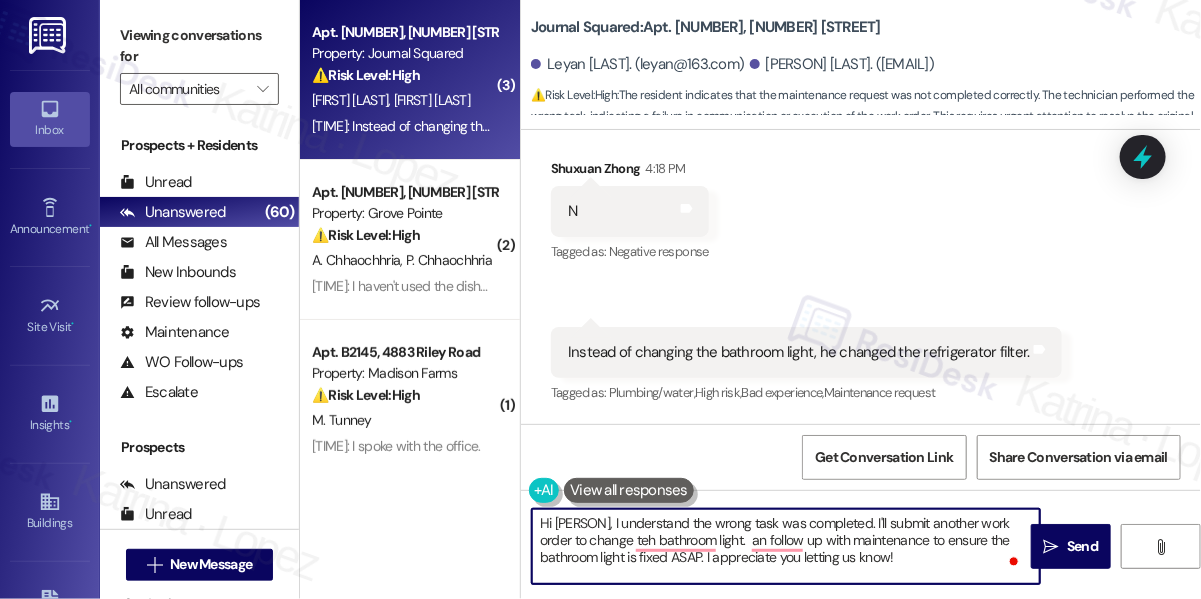 click on "Hi [PERSON], I understand the wrong task was completed. I'll submit another work order to change teh bathroom light.  an follow up with maintenance to ensure the bathroom light is fixed ASAP. I appreciate you letting us know!" at bounding box center (786, 546) 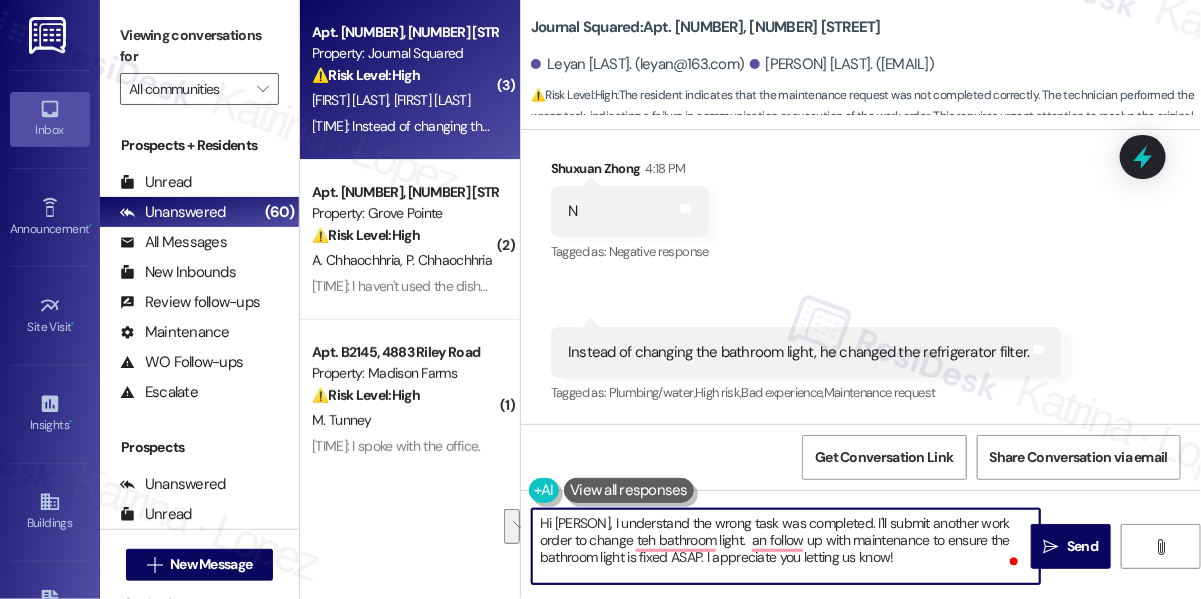 drag, startPoint x: 703, startPoint y: 561, endPoint x: 750, endPoint y: 542, distance: 50.695168 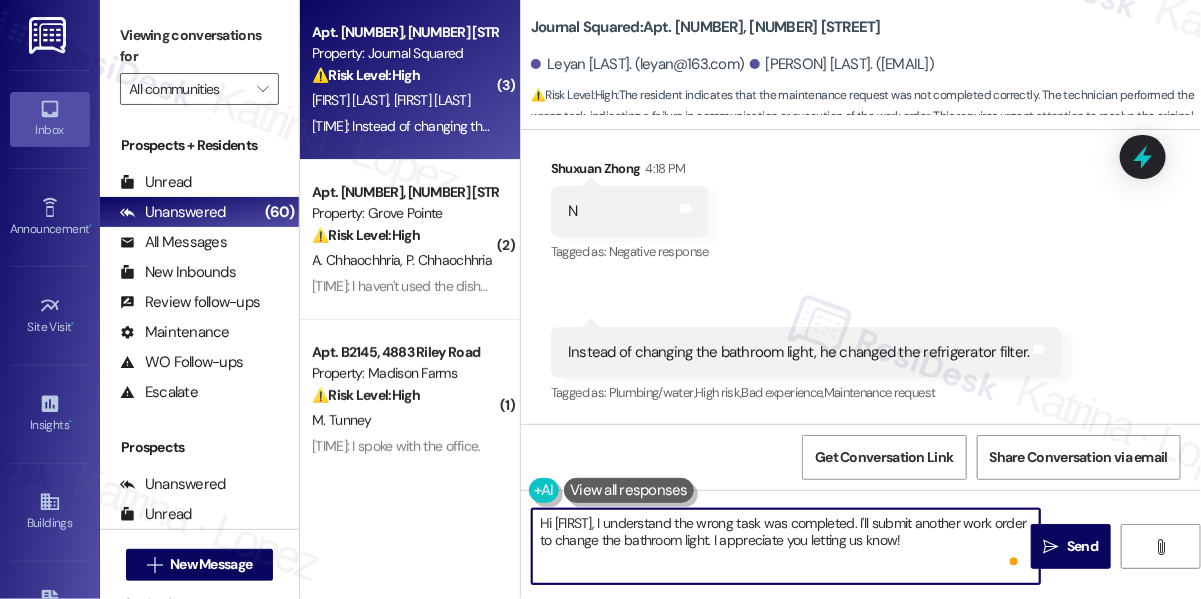 click on "Hi [FIRST], I understand the wrong task was completed. I'll submit another work order to change the bathroom light. I appreciate you letting us know!" at bounding box center (786, 546) 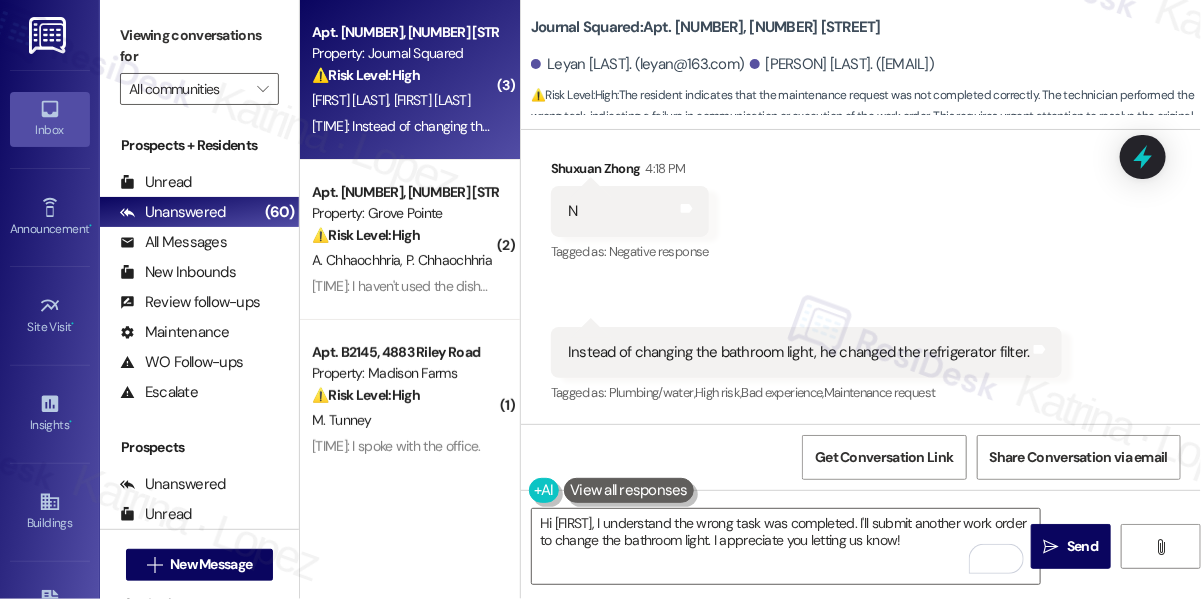 click on "Viewing conversations for All communities " at bounding box center (199, 62) 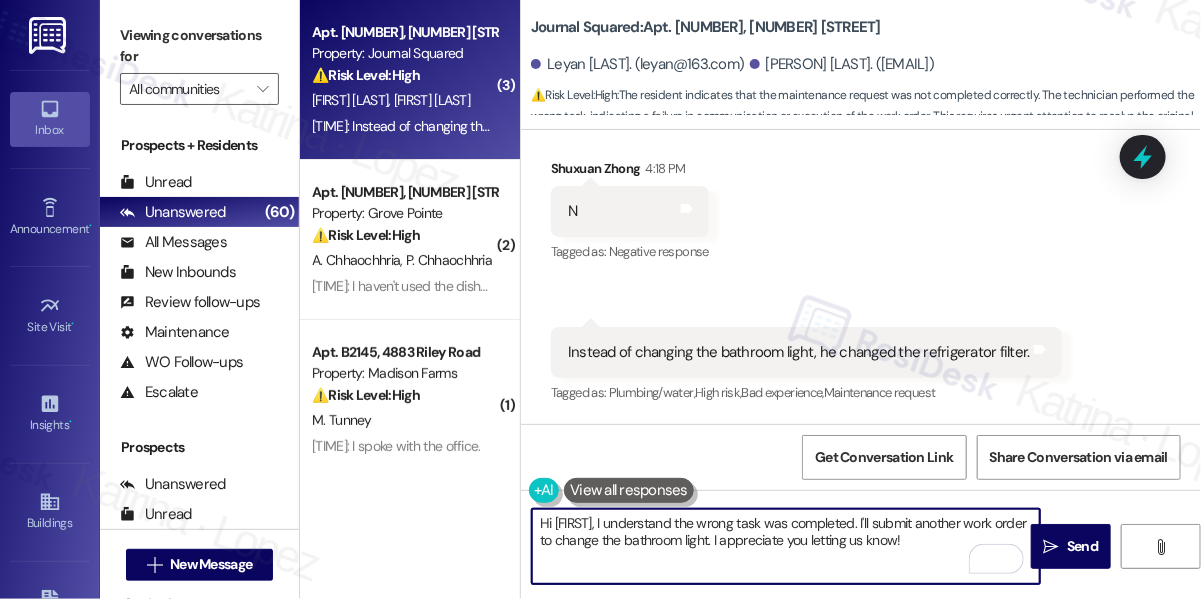 click on "Hi [FIRST], I understand the wrong task was completed. I'll submit another work order to change the bathroom light. I appreciate you letting us know!" at bounding box center [786, 546] 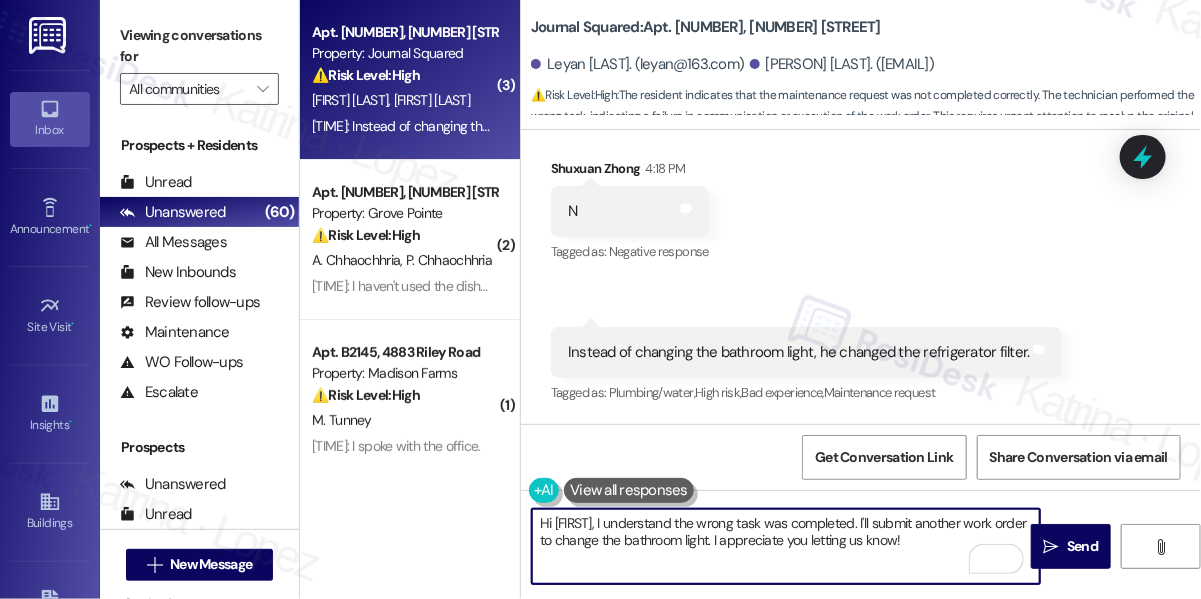 click on "Hi [FIRST], I understand the wrong task was completed. I'll submit another work order to change the bathroom light. I appreciate you letting us know!" at bounding box center (786, 546) 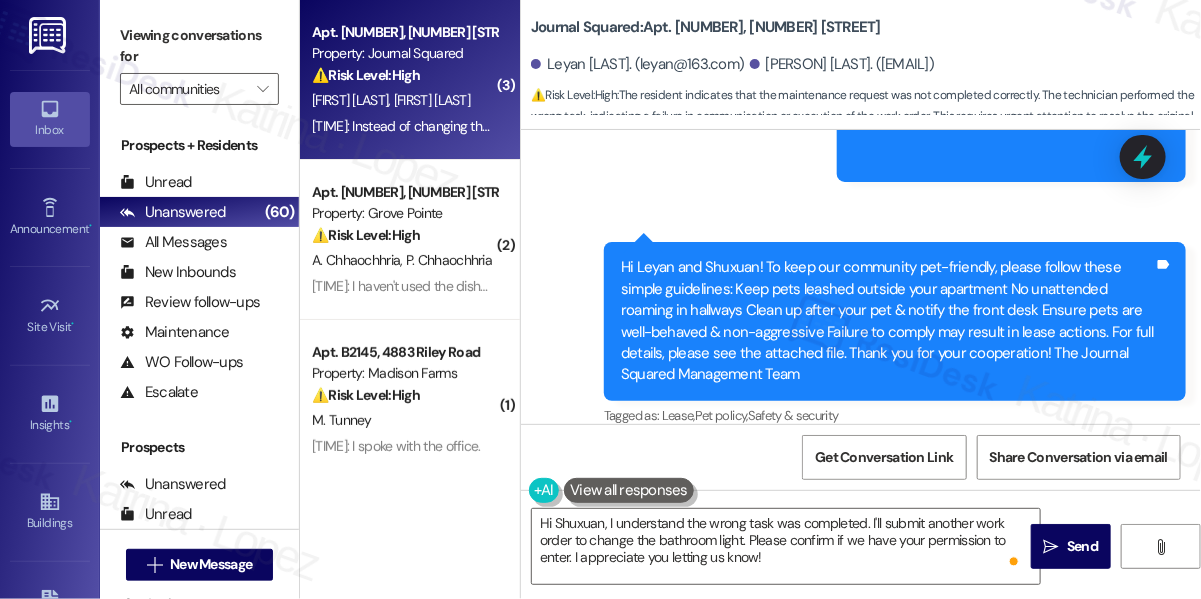 scroll, scrollTop: 4661, scrollLeft: 0, axis: vertical 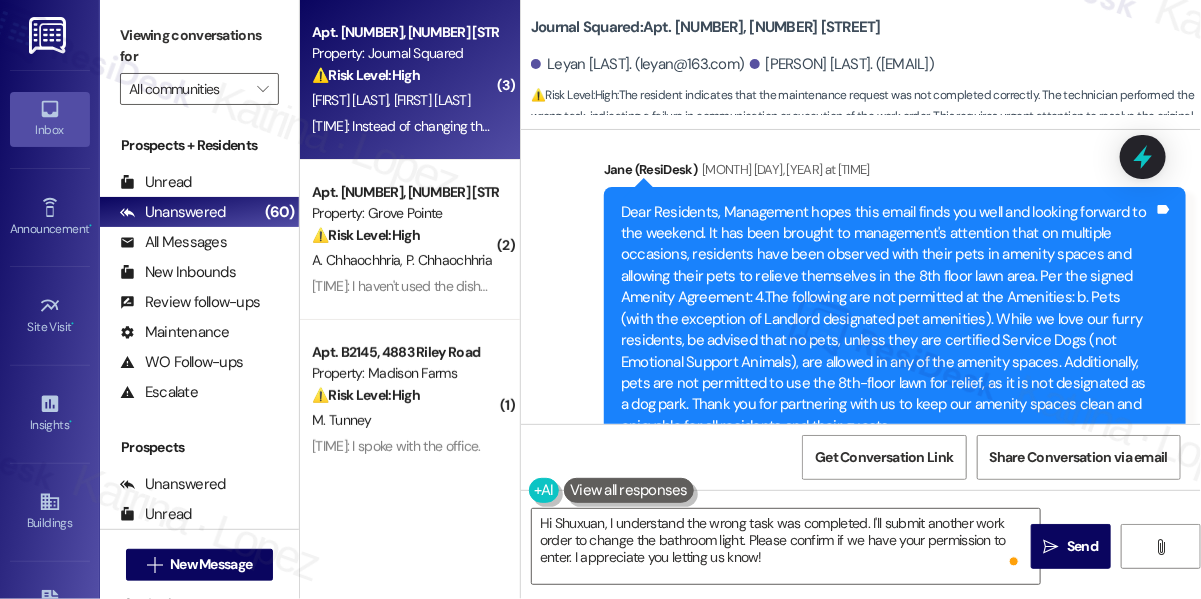 click on "Announcement, sent via SMS Jane  (ResiDesk) Mar 07, 2025 at 3:13 PM Dear Residents, Management hopes this email finds you well and looking forward to the weekend. It has been brought to management's attention that on multiple occasions, residents have been observed with their pets in amenity spaces and allowing their pets to relieve themselves in the 8th floor lawn area. Per the signed Amenity Agreement: 4.The following are not permitted at the Amenities: b. Pets (with the exception of Landlord designated pet amenities). While we love our furry residents, be advised that no pets, unless they are certified Service Dogs (not Emotional Support Animals), are allowed in any of the amenity spaces. Additionally, pets are not permitted to use the 8th-floor lawn for relief, as it is not designated as a dog park. Thank you for partnering with us to keep our amenity spaces clean and enjoyable for all residents and their guests. Tags and notes Tagged as:   Pet policy ,  Click to highlight conversations about Pet policy" at bounding box center [895, 320] 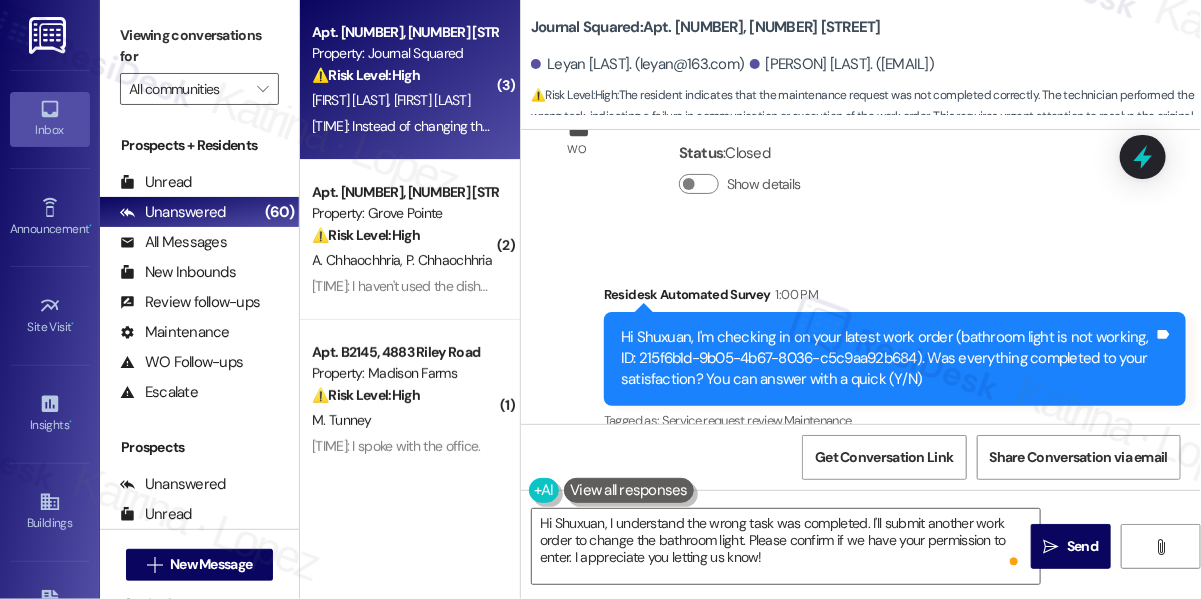 scroll, scrollTop: 11582, scrollLeft: 0, axis: vertical 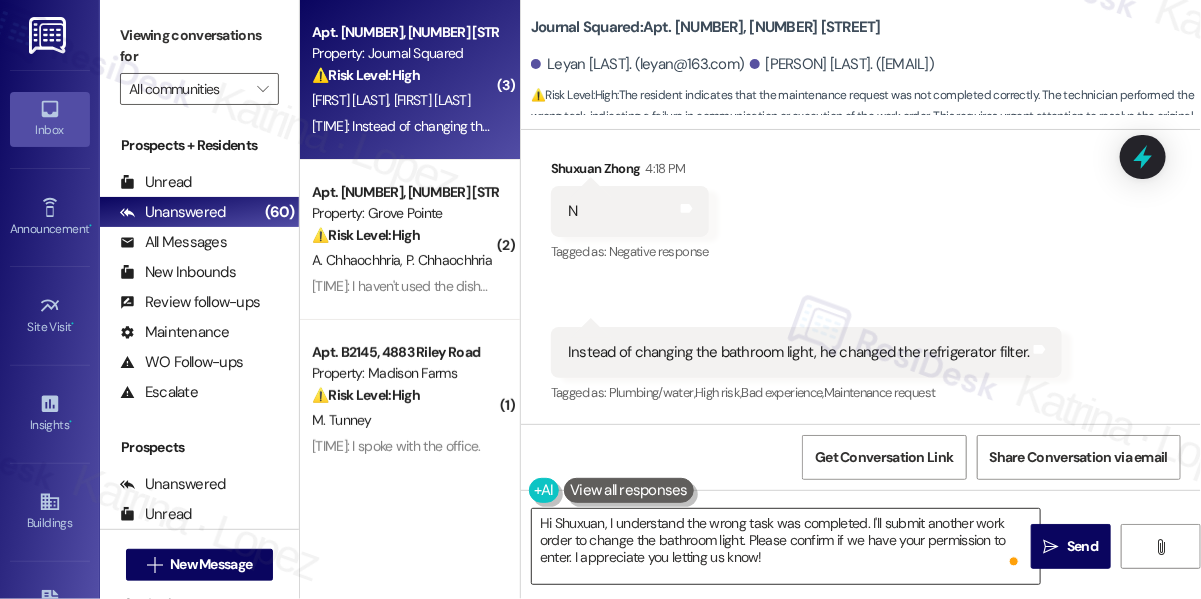click on "Hi Shuxuan, I understand the wrong task was completed. I'll submit another work order to change the bathroom light. Please confirm if we have your permission to enter. I appreciate you letting us know!" at bounding box center (786, 546) 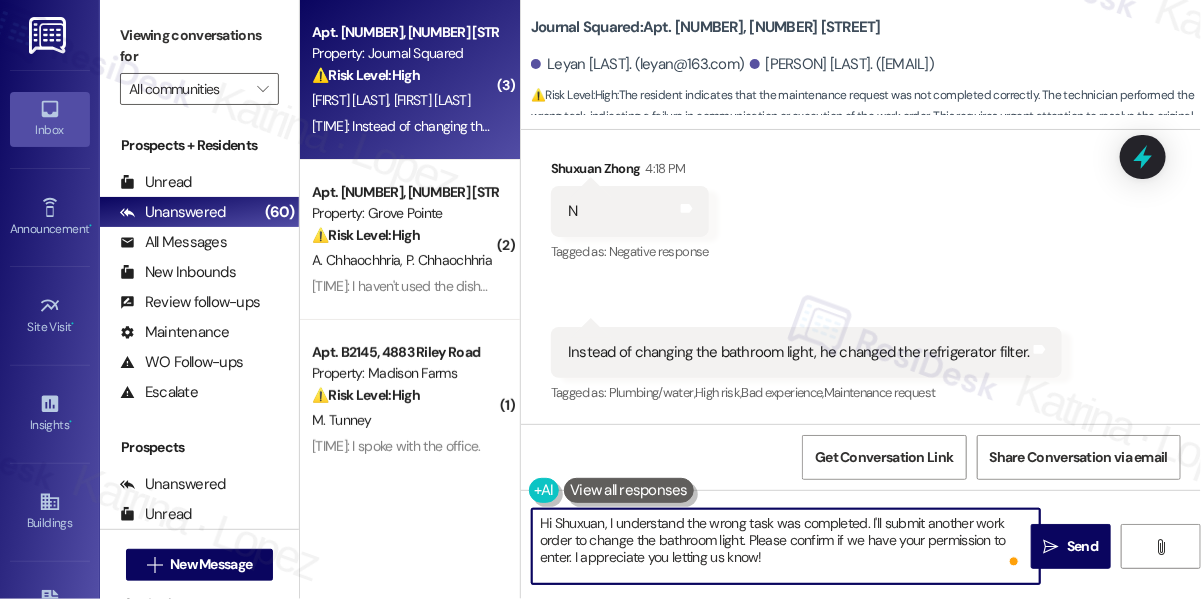 click on "Hi Shuxuan, I understand the wrong task was completed. I'll submit another work order to change the bathroom light. Please confirm if we have your permission to enter. I appreciate you letting us know!" at bounding box center (786, 546) 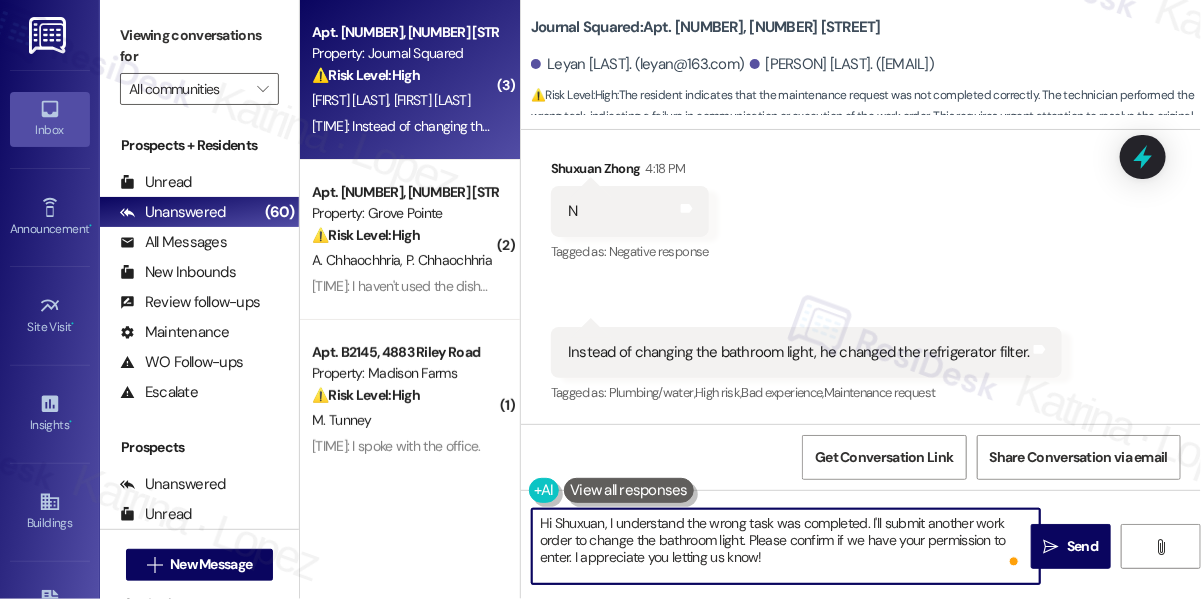 click on "Hi Shuxuan, I understand the wrong task was completed. I'll submit another work order to change the bathroom light. Please confirm if we have your permission to enter. I appreciate you letting us know!" at bounding box center (786, 546) 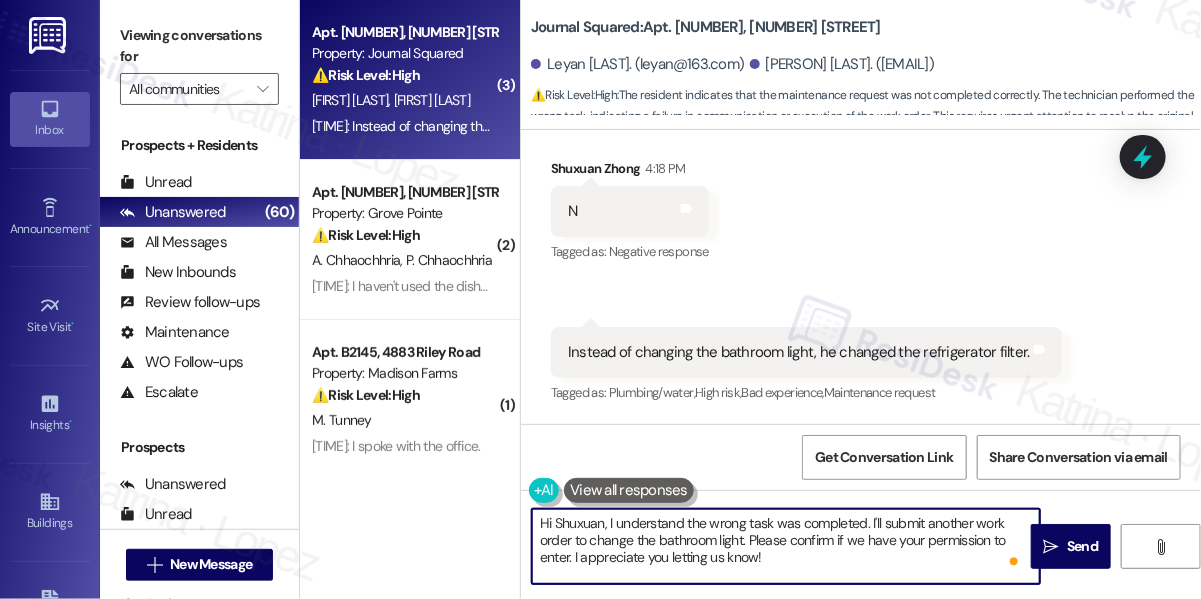 click on "Hi Shuxuan, I understand the wrong task was completed. I'll submit another work order to change the bathroom light. Please confirm if we have your permission to enter. I appreciate you letting us know!" at bounding box center [786, 546] 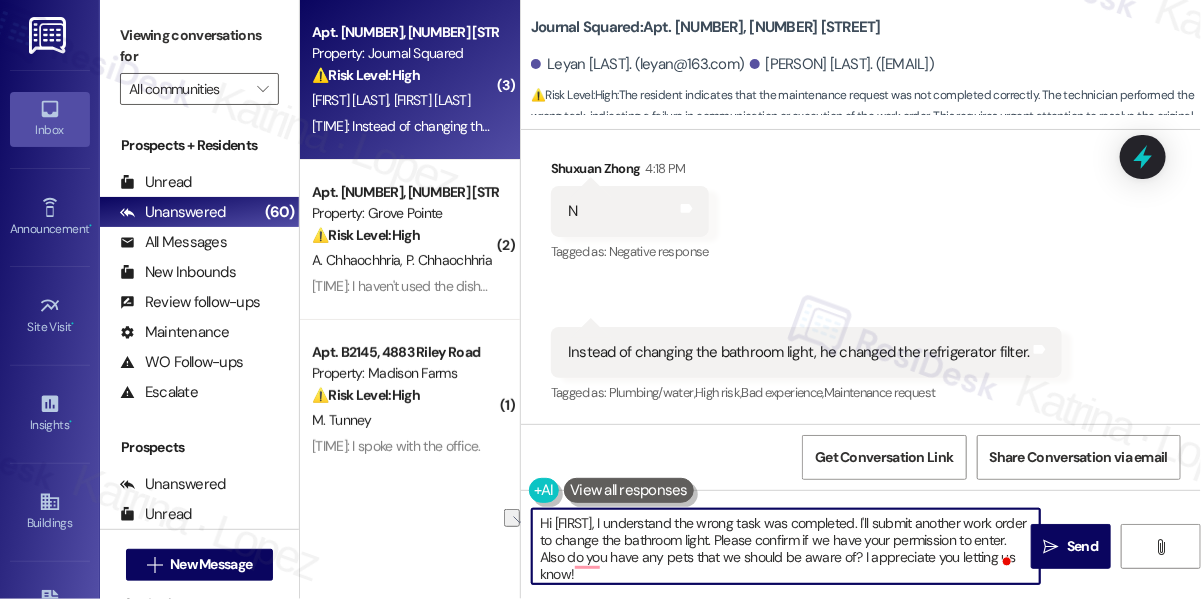 drag, startPoint x: 640, startPoint y: 566, endPoint x: 911, endPoint y: 564, distance: 271.0074 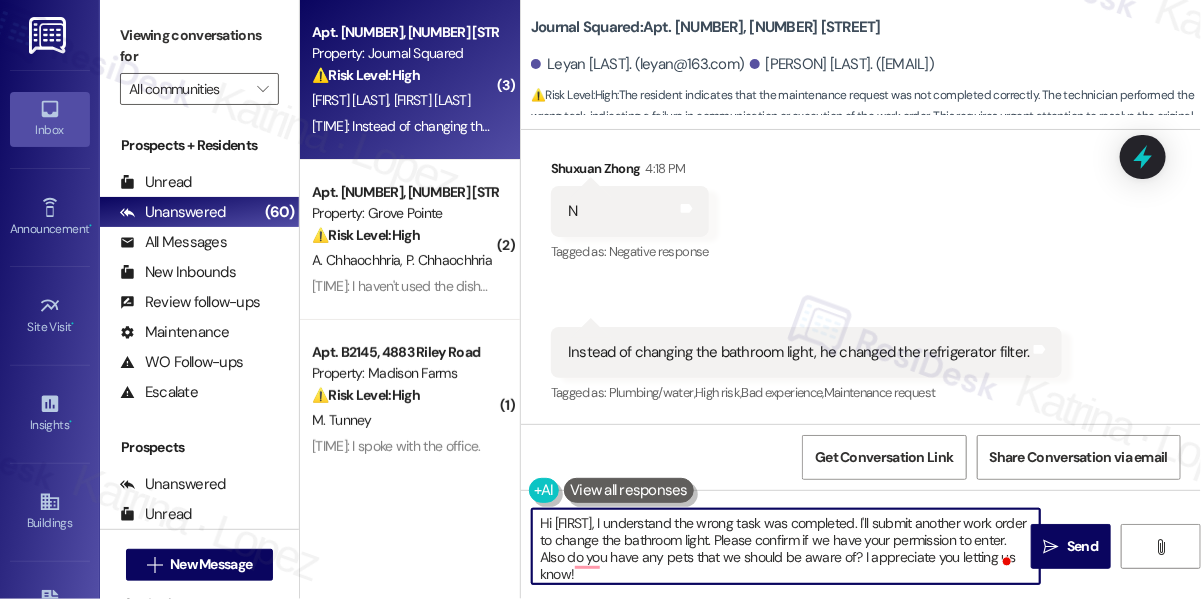 scroll, scrollTop: 5, scrollLeft: 0, axis: vertical 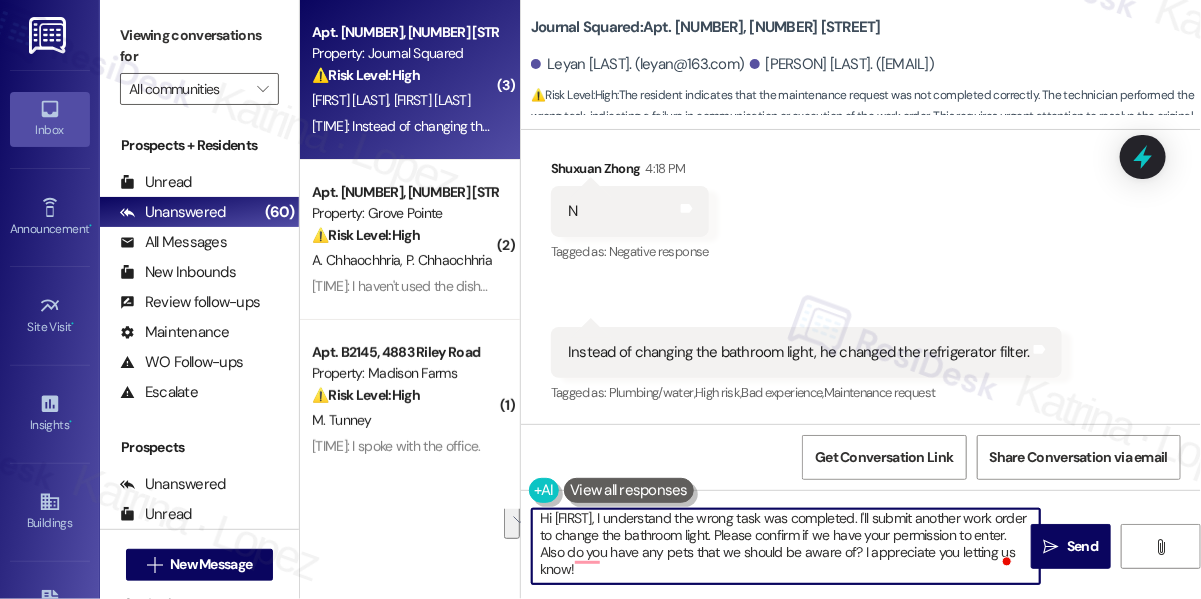 drag, startPoint x: 894, startPoint y: 559, endPoint x: 920, endPoint y: 577, distance: 31.622776 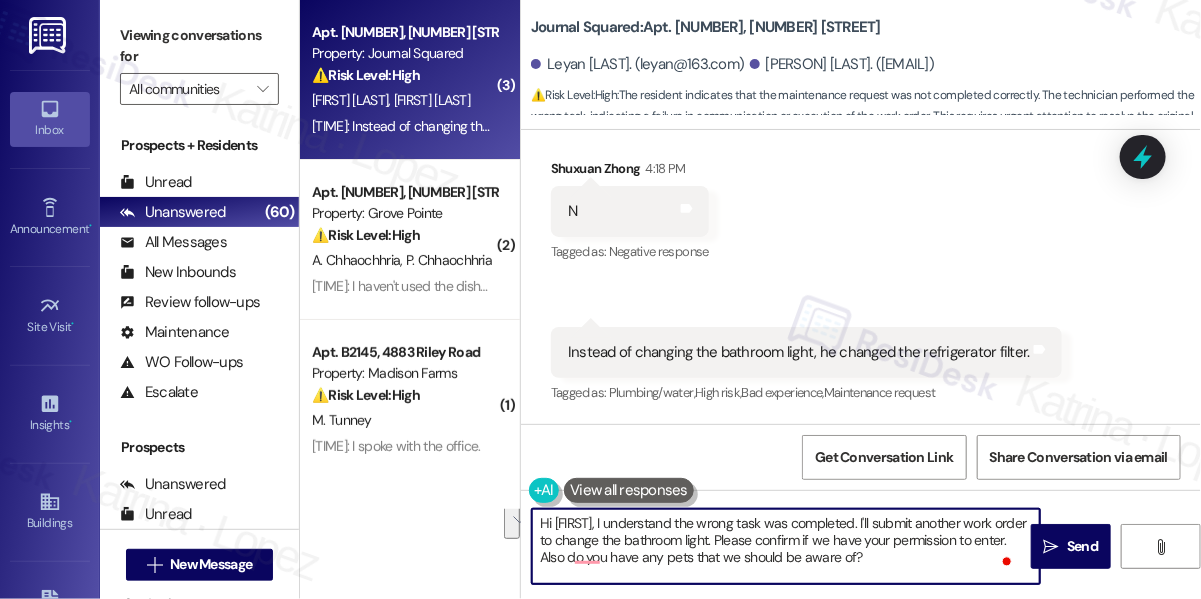 scroll, scrollTop: 0, scrollLeft: 0, axis: both 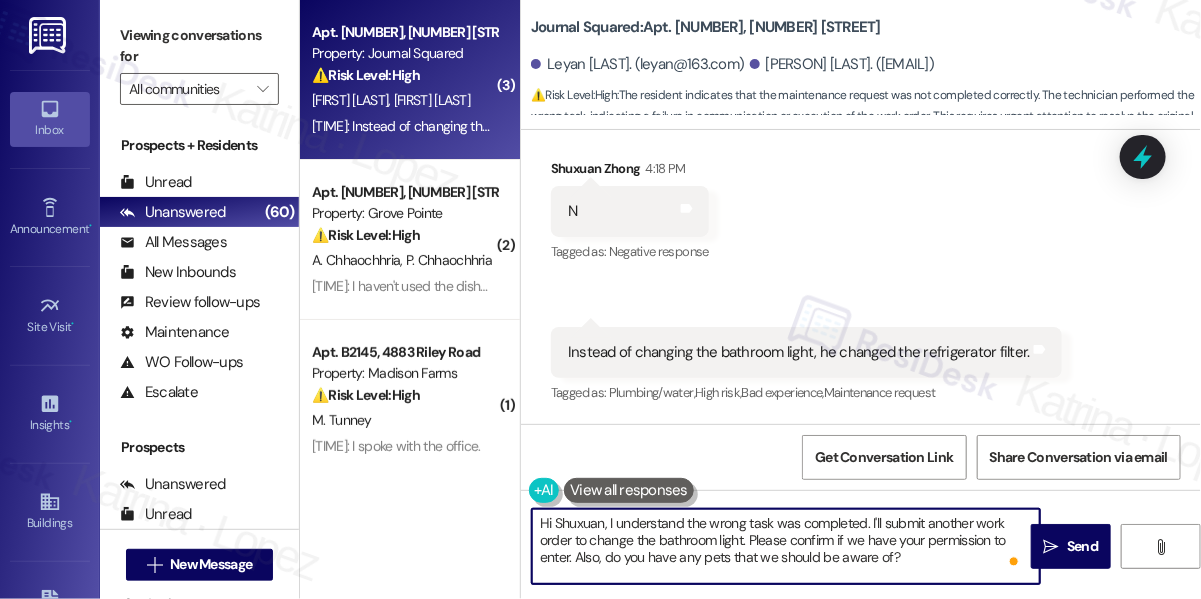 click on "Hi Shuxuan, I understand the wrong task was completed. I'll submit another work order to change the bathroom light. Please confirm if we have your permission to enter. Also, do you have any pets that we should be aware of?" at bounding box center [786, 546] 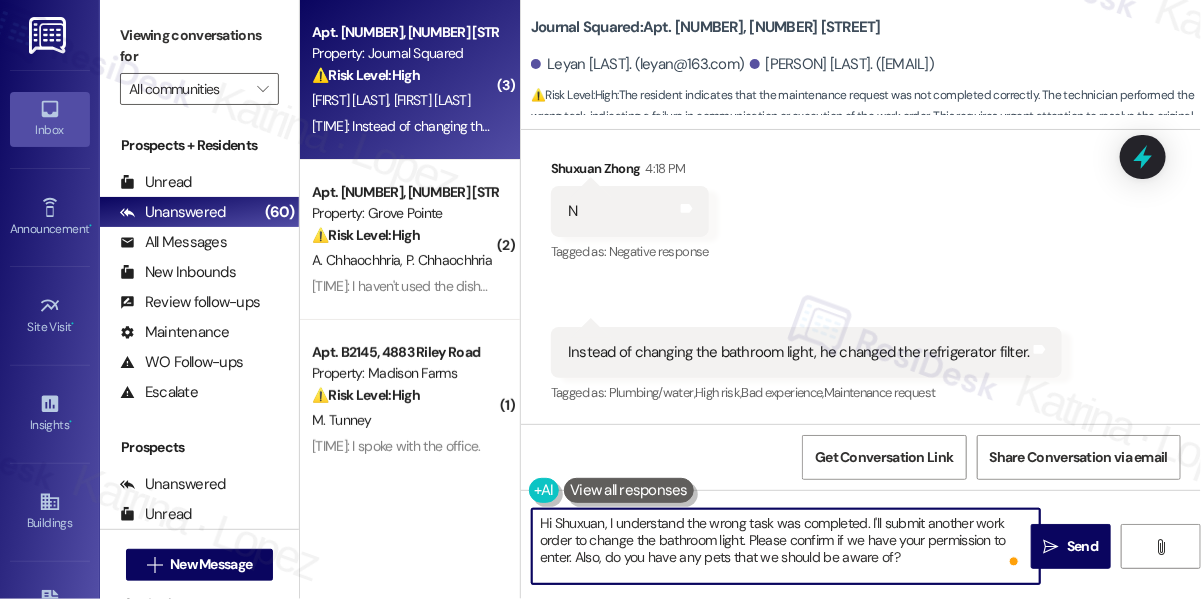 click on "Hi Shuxuan, I understand the wrong task was completed. I'll submit another work order to change the bathroom light. Please confirm if we have your permission to enter. Also, do you have any pets that we should be aware of?" at bounding box center (786, 546) 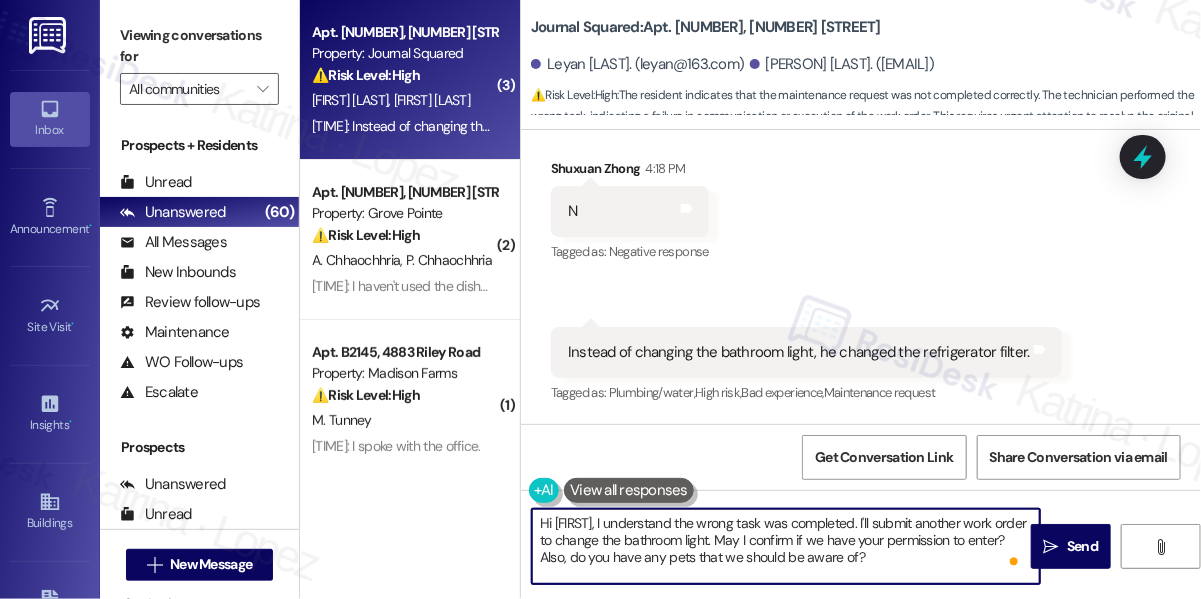 click on "Hi [FIRST], I understand the wrong task was completed. I'll submit another work order to change the bathroom light. May I confirm if we have your permission to enter? Also, do you have any pets that we should be aware of?" at bounding box center [786, 546] 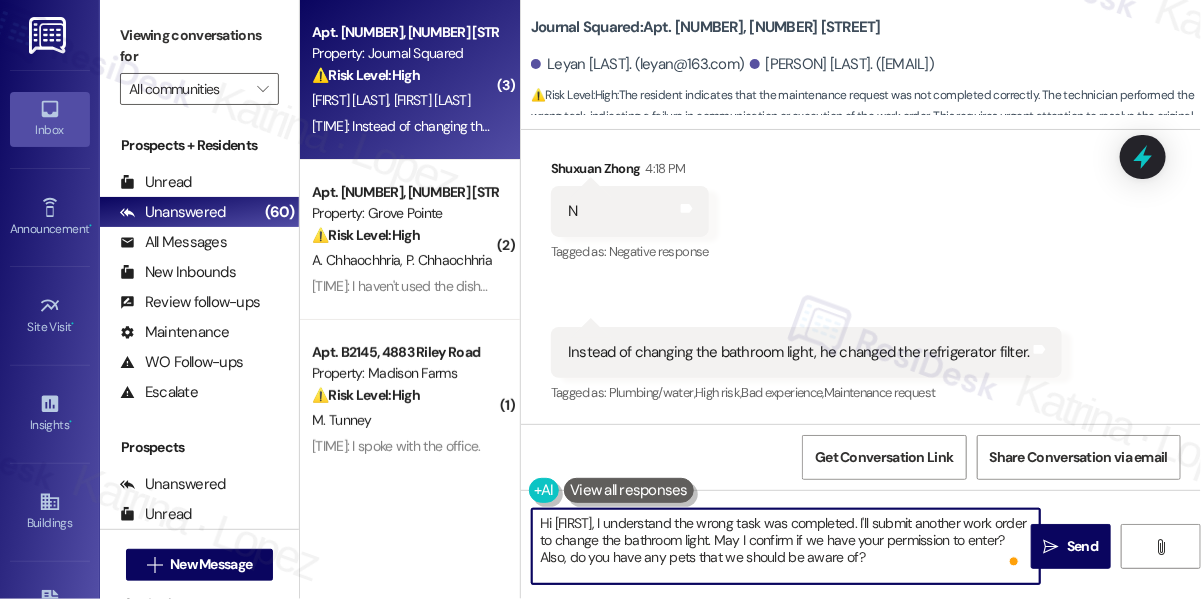 click on "Hi [FIRST], I understand the wrong task was completed. I'll submit another work order to change the bathroom light. May I confirm if we have your permission to enter? Also, do you have any pets that we should be aware of?" at bounding box center (786, 546) 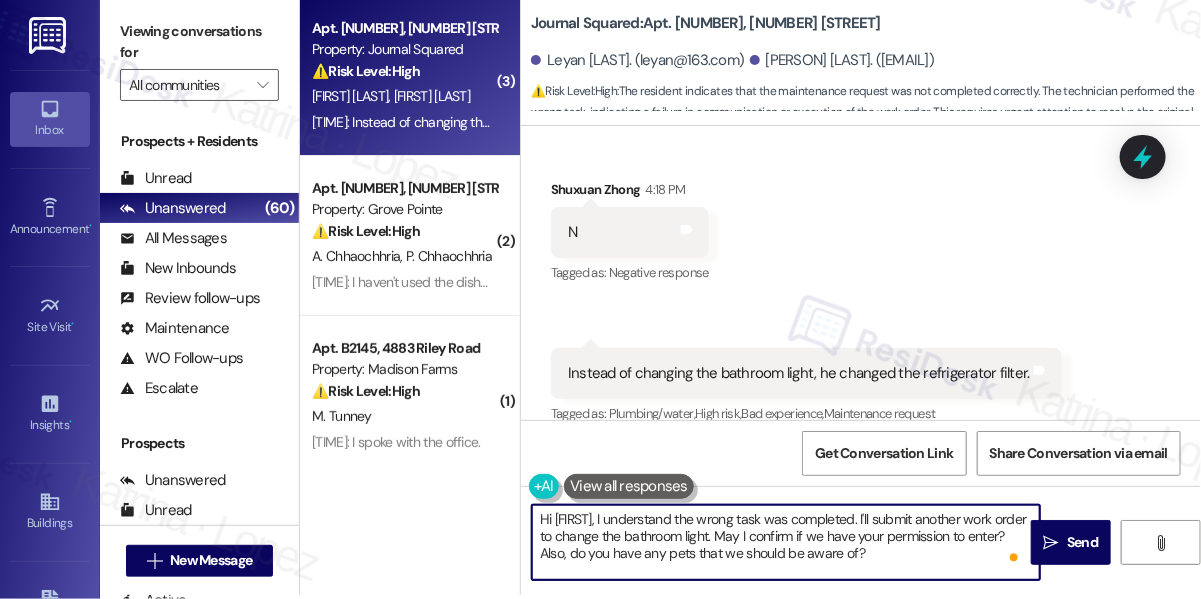 scroll, scrollTop: 5, scrollLeft: 0, axis: vertical 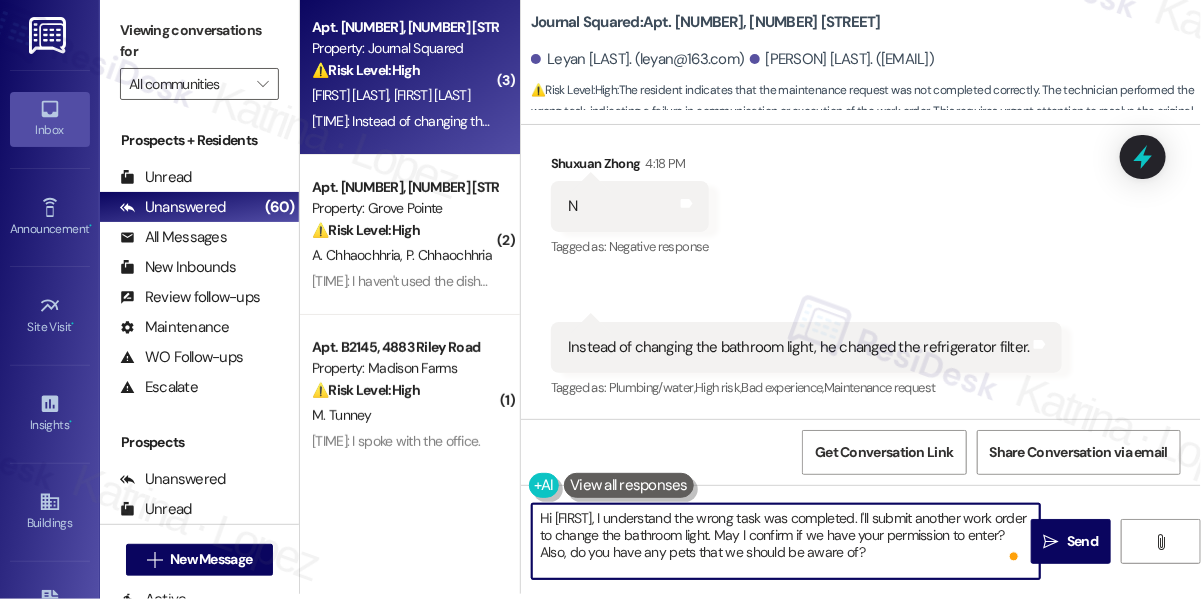 click on "Hi [FIRST], I understand the wrong task was completed. I'll submit another work order to change the bathroom light. May I confirm if we have your permission to enter? Also, do you have any pets that we should be aware of?" at bounding box center [786, 541] 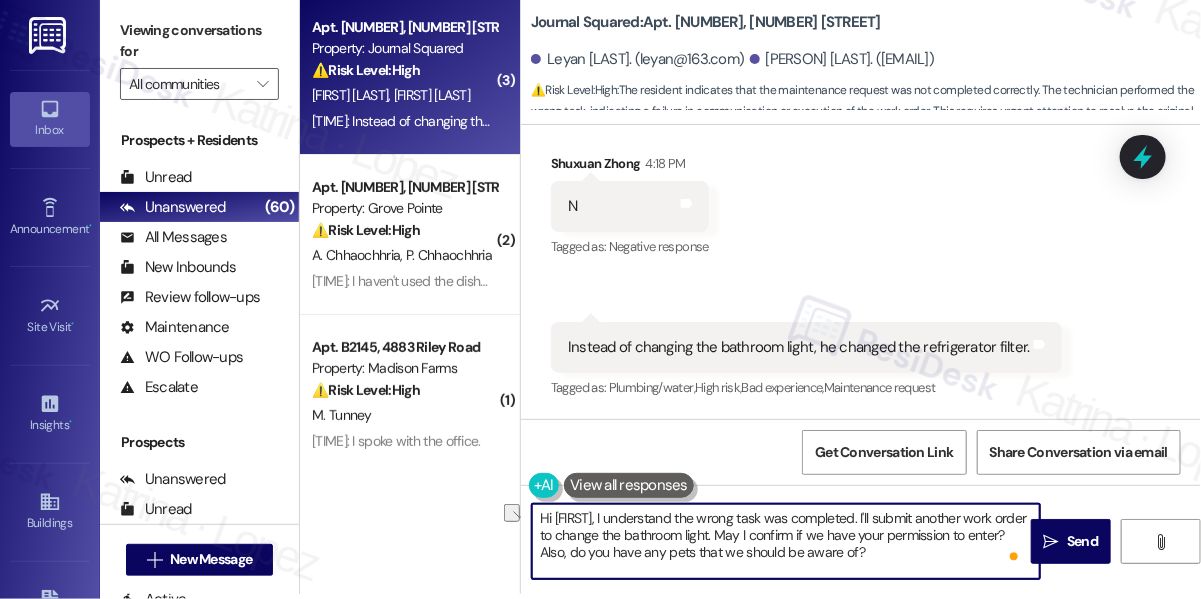 drag, startPoint x: 573, startPoint y: 536, endPoint x: 633, endPoint y: 538, distance: 60.033325 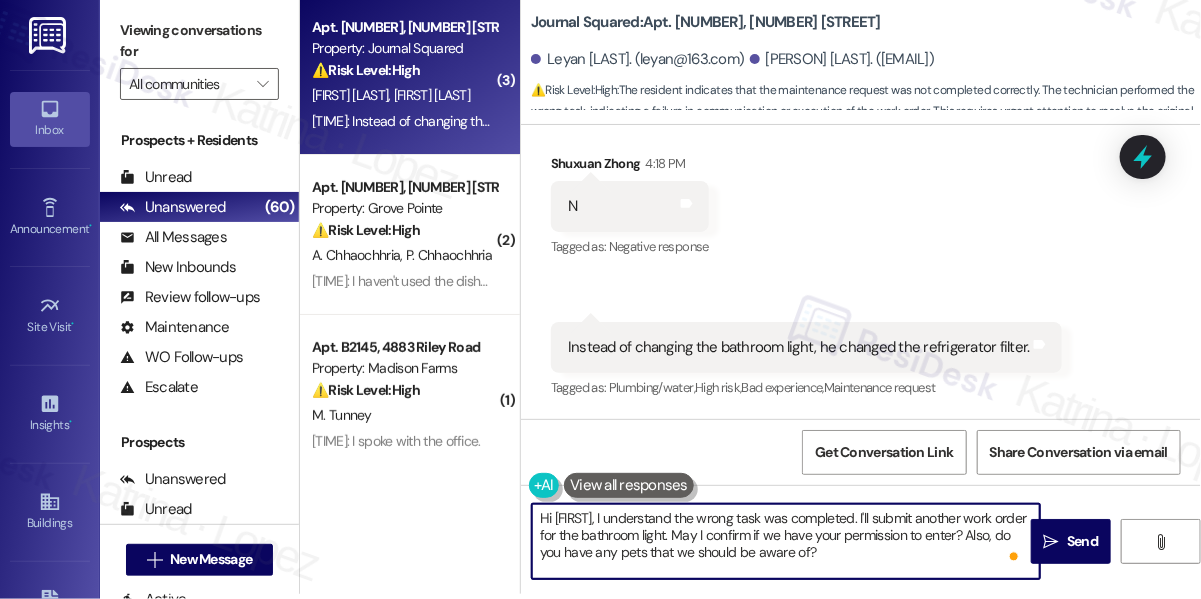 click on "Hi [FIRST], I understand the wrong task was completed. I'll submit another work order for the bathroom light. May I confirm if we have your permission to enter? Also, do you have any pets that we should be aware of?" at bounding box center (786, 541) 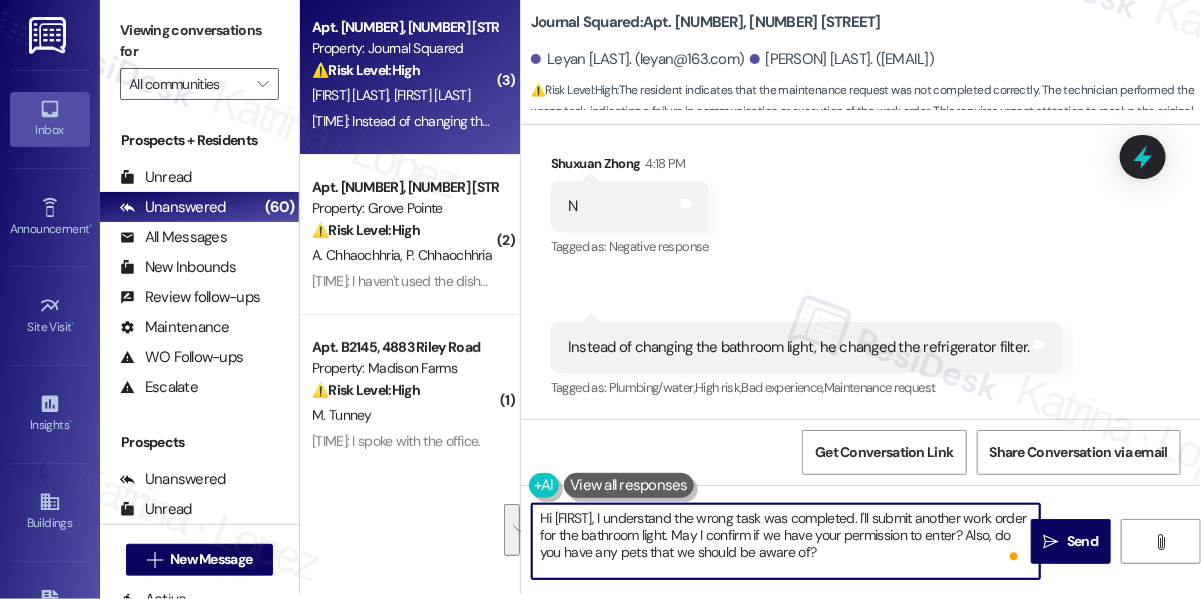 click on "Hi [FIRST], I understand the wrong task was completed. I'll submit another work order for the bathroom light. May I confirm if we have your permission to enter? Also, do you have any pets that we should be aware of?" at bounding box center [786, 541] 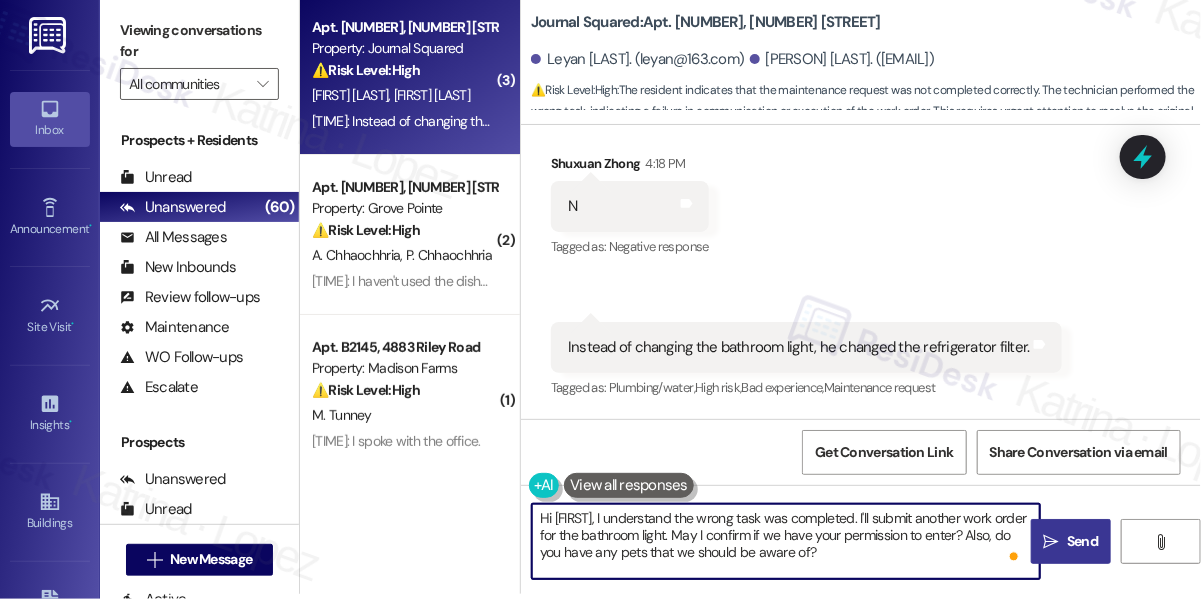 type on "Hi [FIRST], I understand the wrong task was completed. I'll submit another work order for the bathroom light. May I confirm if we have your permission to enter? Also, do you have any pets that we should be aware of?" 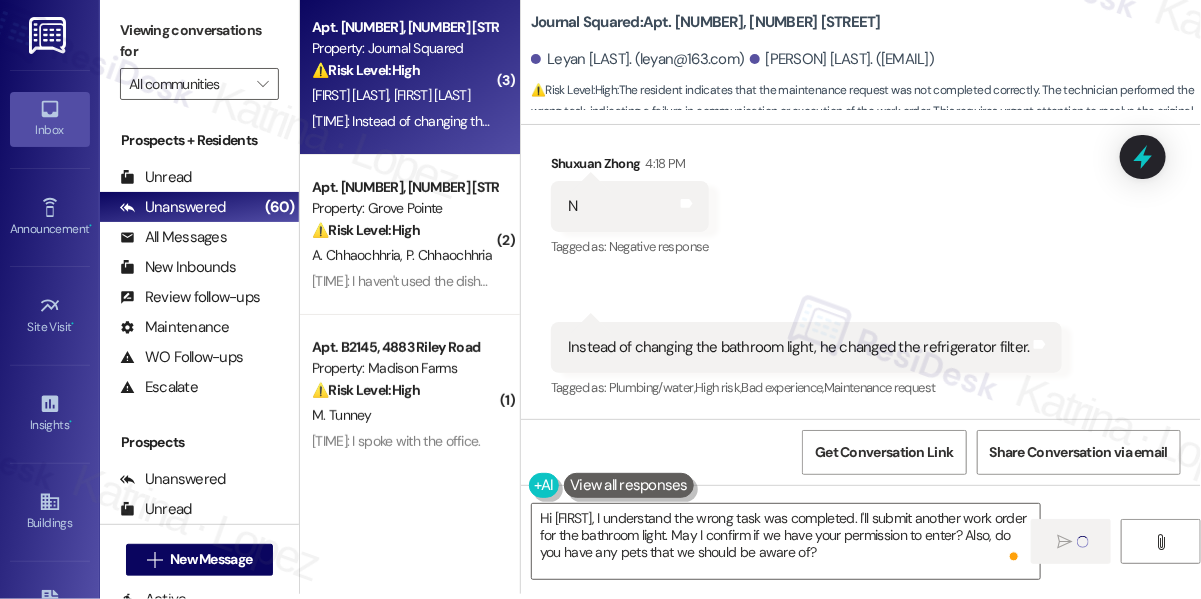 type 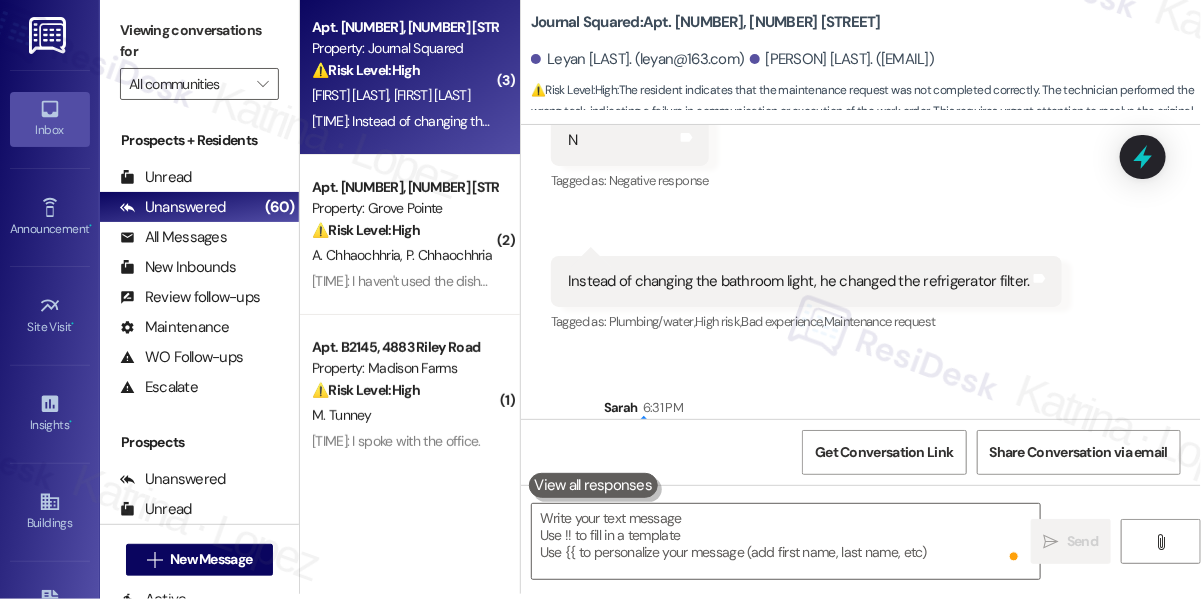 scroll, scrollTop: 11581, scrollLeft: 0, axis: vertical 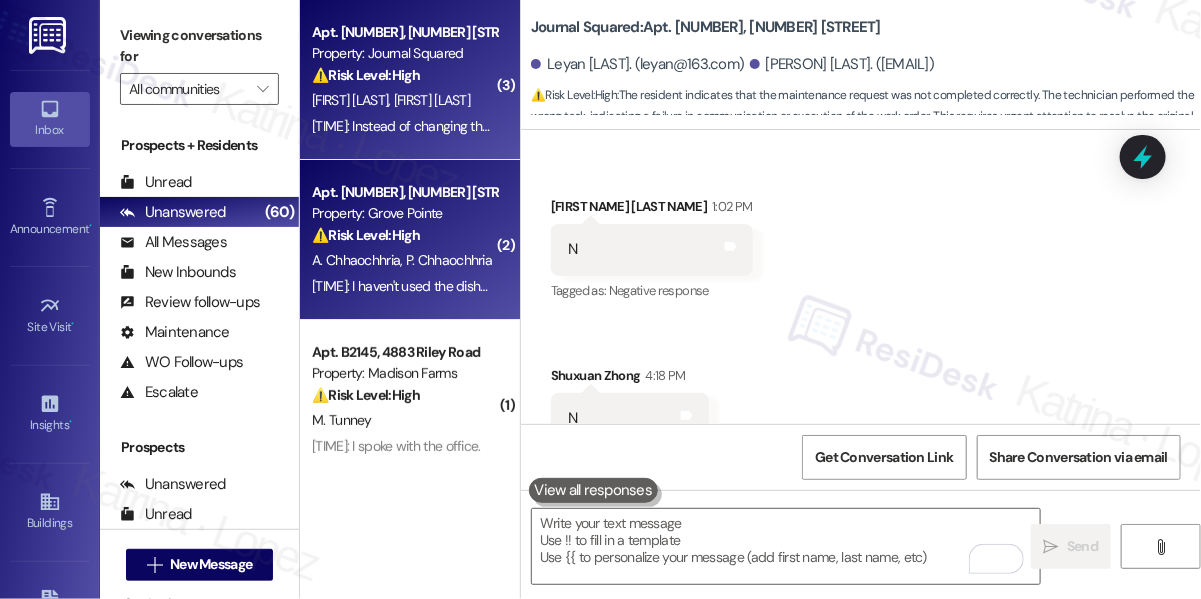click on "P. Chhaochhria" at bounding box center [449, 260] 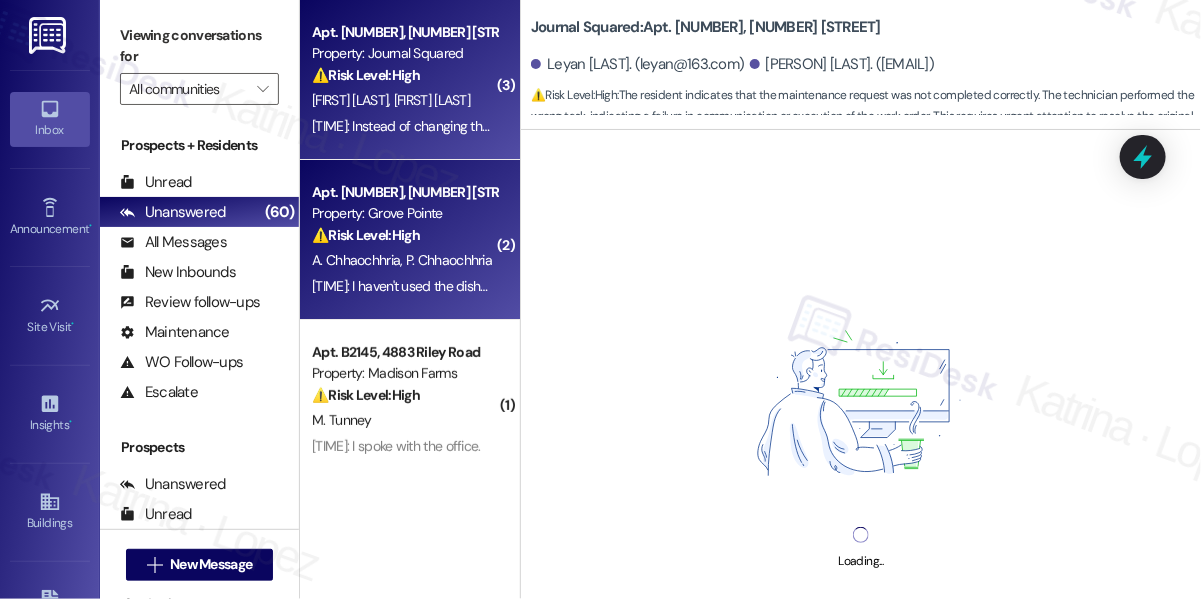 click on "[TIME]: Instead of changing the bathroom light, he changed the refrigerator filter. [TIME]: Instead of changing the bathroom light, he changed the refrigerator filter." at bounding box center [542, 126] 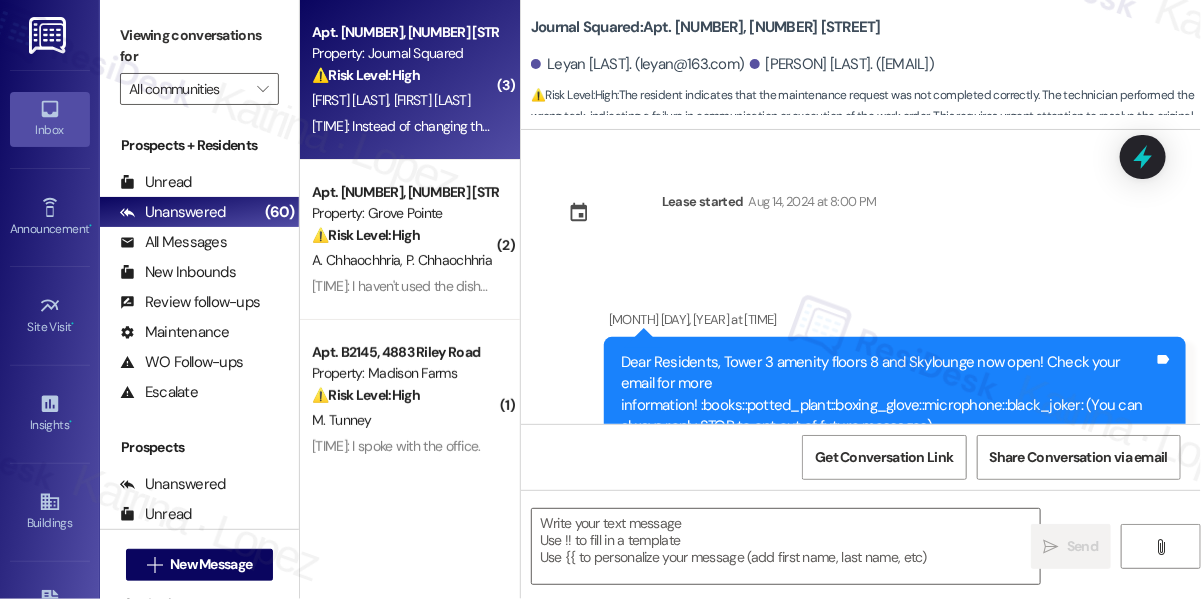 scroll, scrollTop: 11794, scrollLeft: 0, axis: vertical 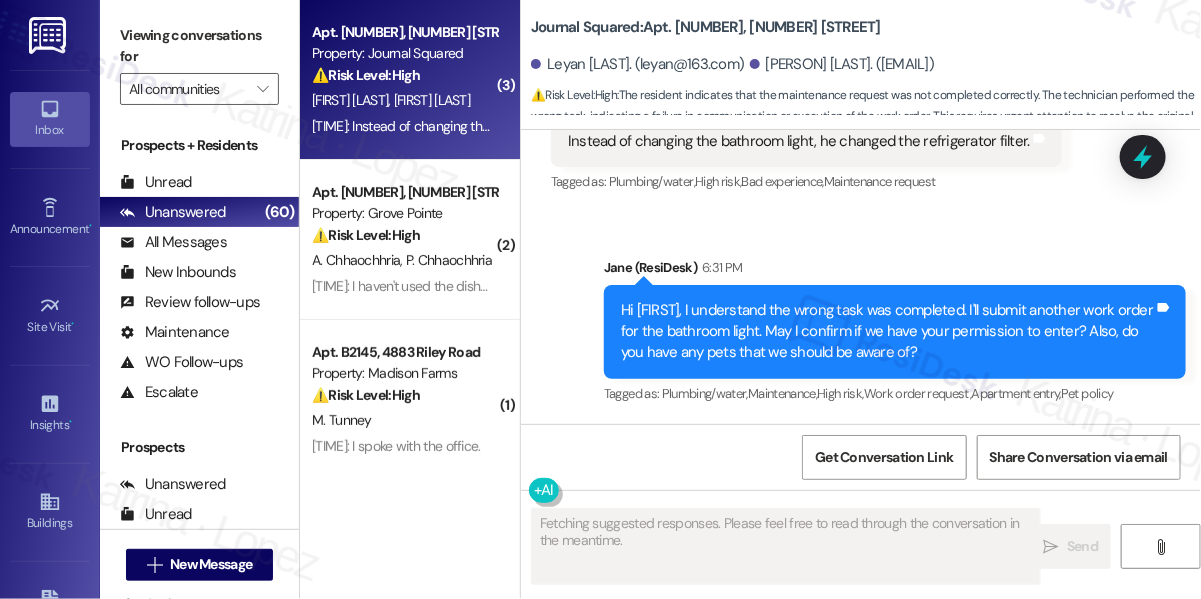 click on "Viewing conversations for" at bounding box center [199, 46] 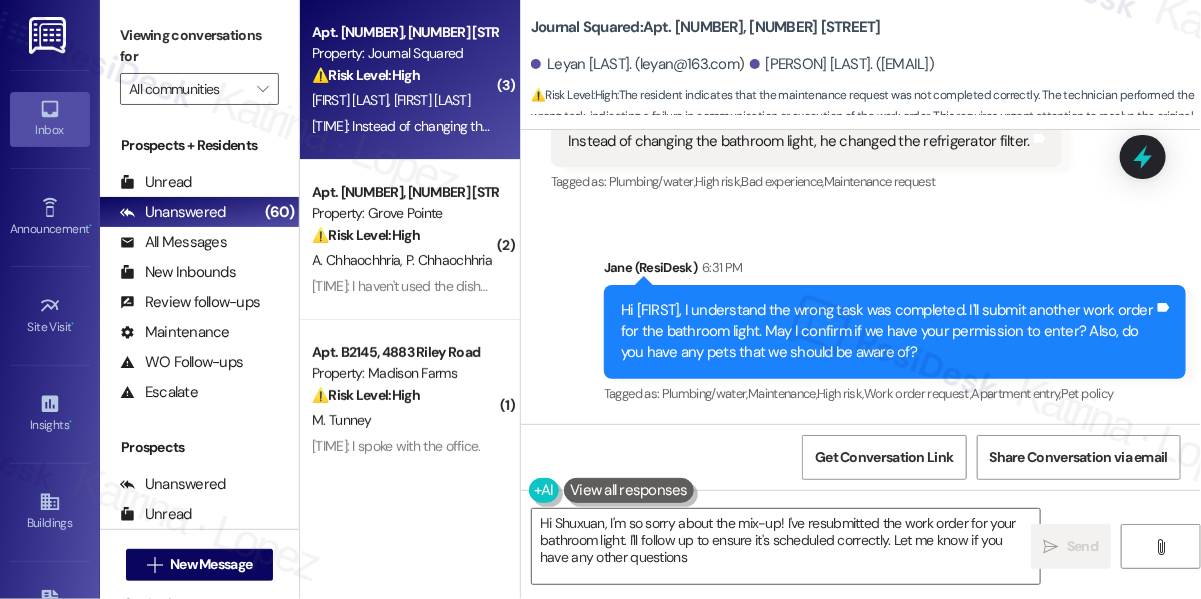 type on "Hi Shuxuan, I'm so sorry about the mix-up! I've resubmitted the work order for your bathroom light. I'll follow up to ensure it's scheduled correctly. Let me know if you have any other questions!" 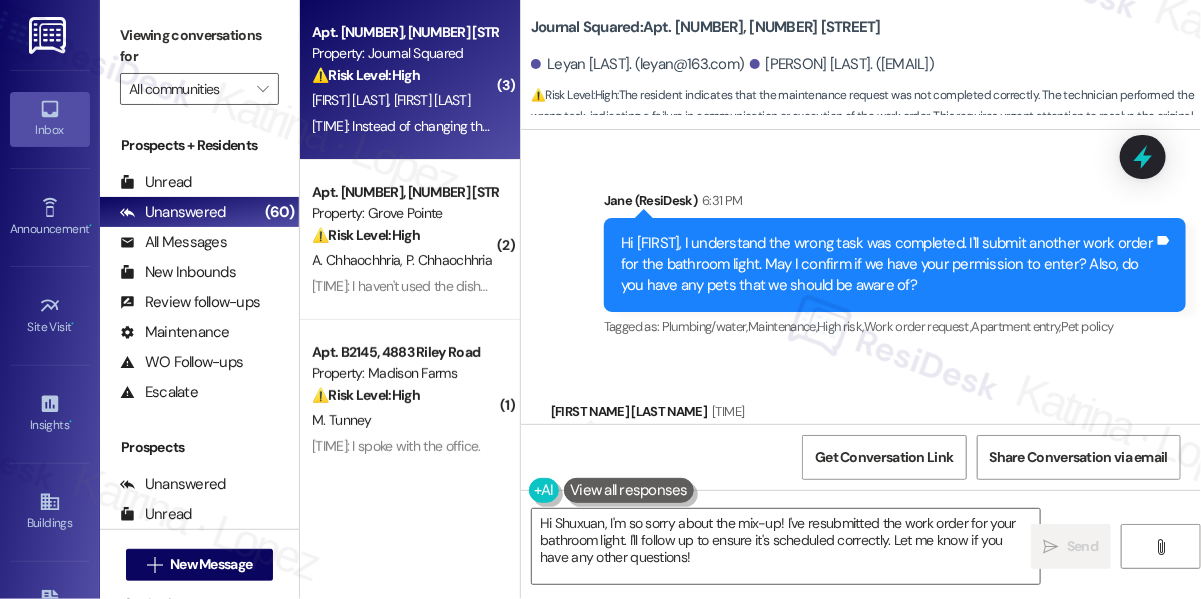 scroll, scrollTop: 11932, scrollLeft: 0, axis: vertical 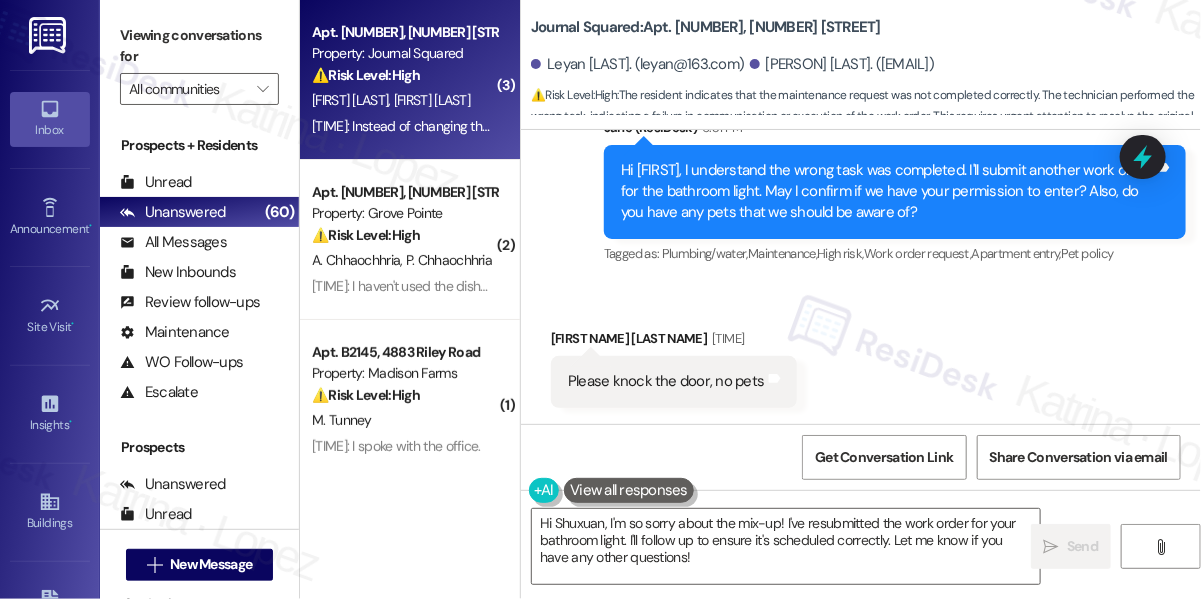 click on "Viewing conversations for" at bounding box center (199, 46) 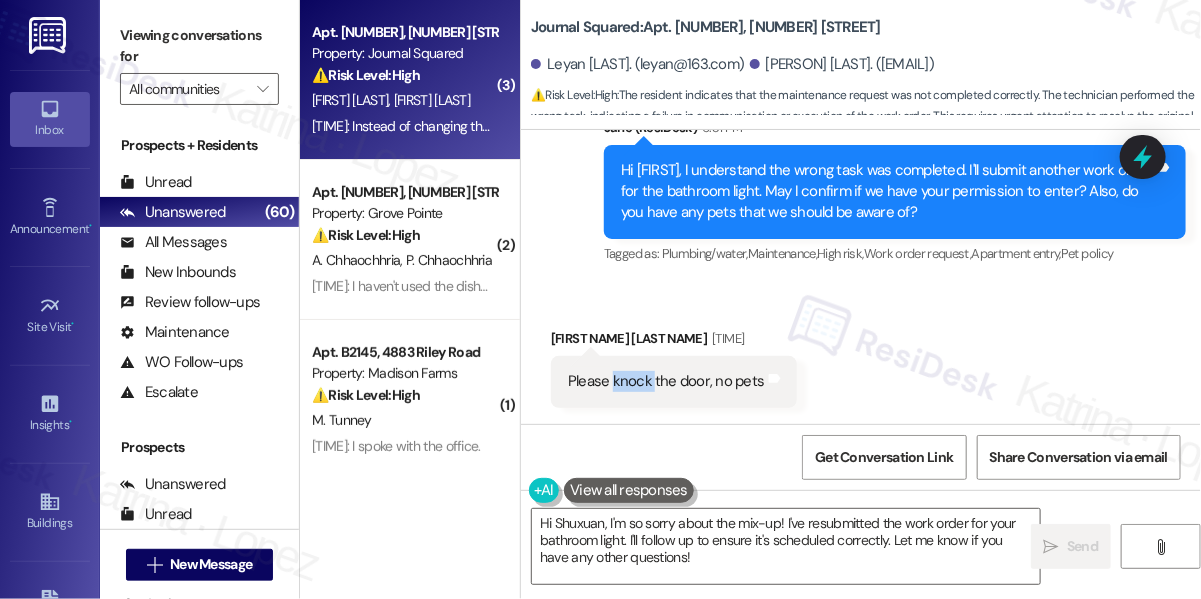 click on "Please knock the door, no pets" at bounding box center [666, 381] 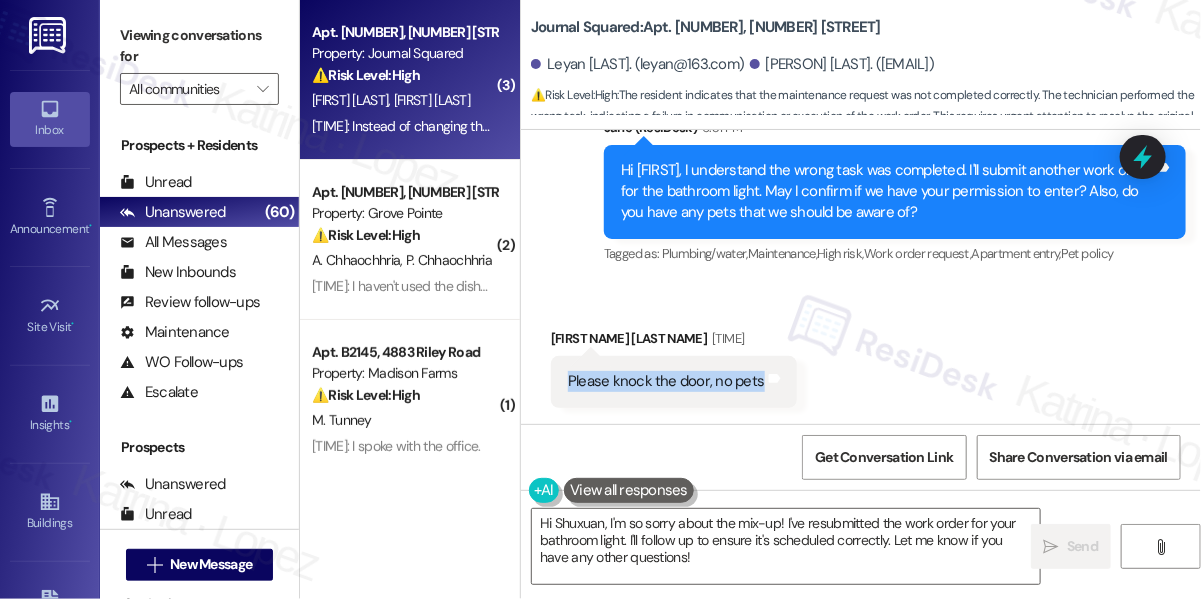 click on "Please knock the door, no pets" at bounding box center [666, 381] 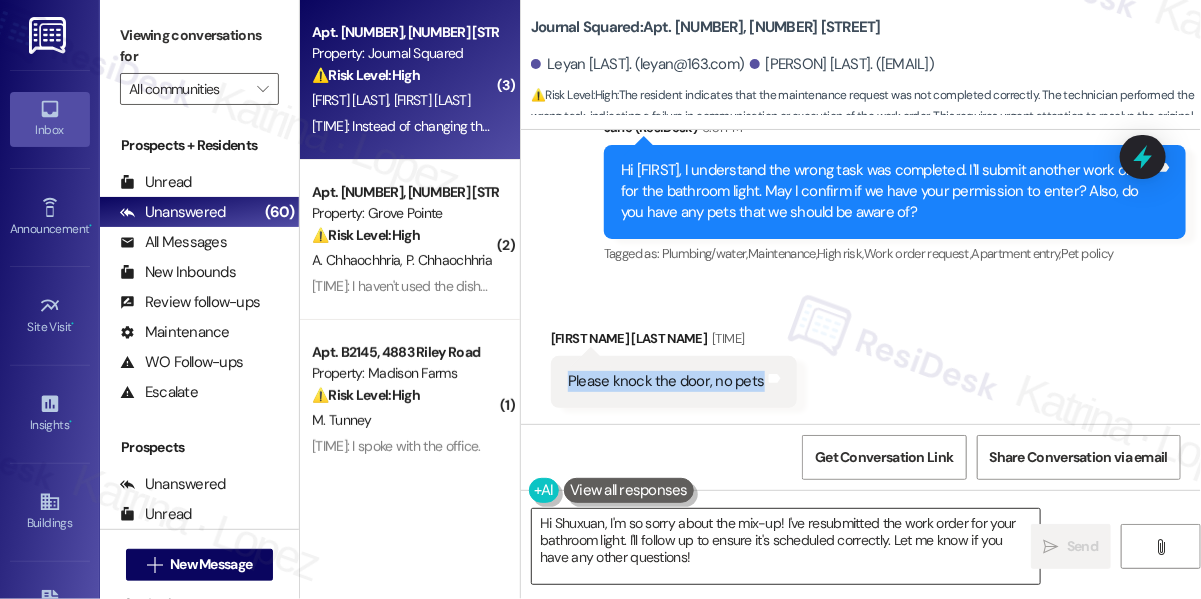click on "Hi Shuxuan, I'm so sorry about the mix-up! I've resubmitted the work order for your bathroom light. I'll follow up to ensure it's scheduled correctly. Let me know if you have any other questions!" at bounding box center (786, 546) 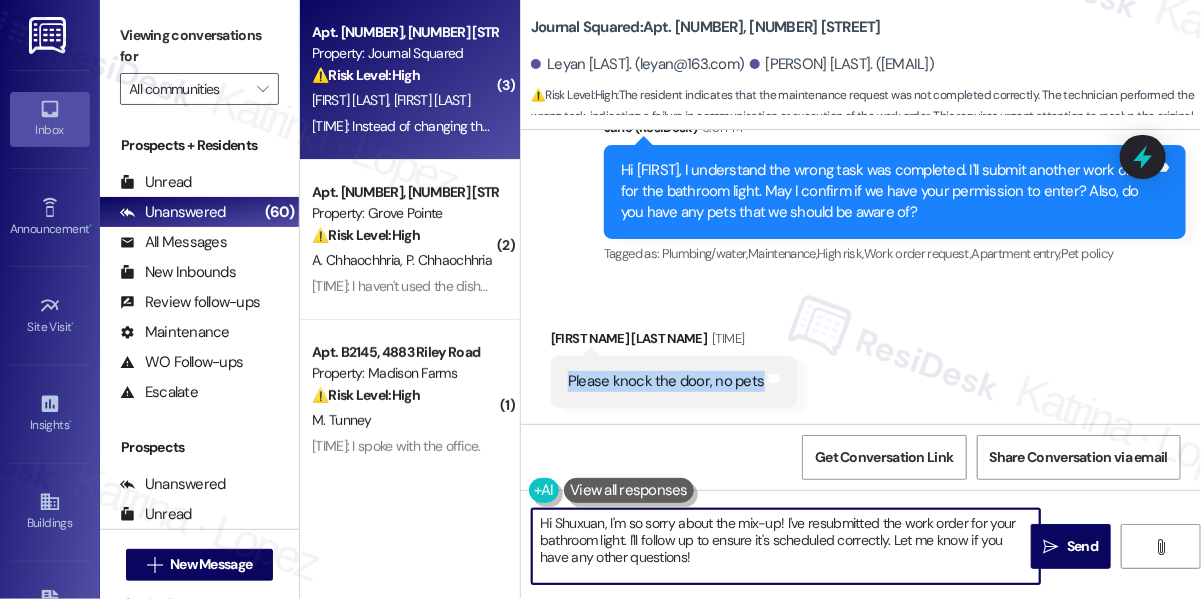click on "Hi Shuxuan, I'm so sorry about the mix-up! I've resubmitted the work order for your bathroom light. I'll follow up to ensure it's scheduled correctly. Let me know if you have any other questions!" at bounding box center [786, 546] 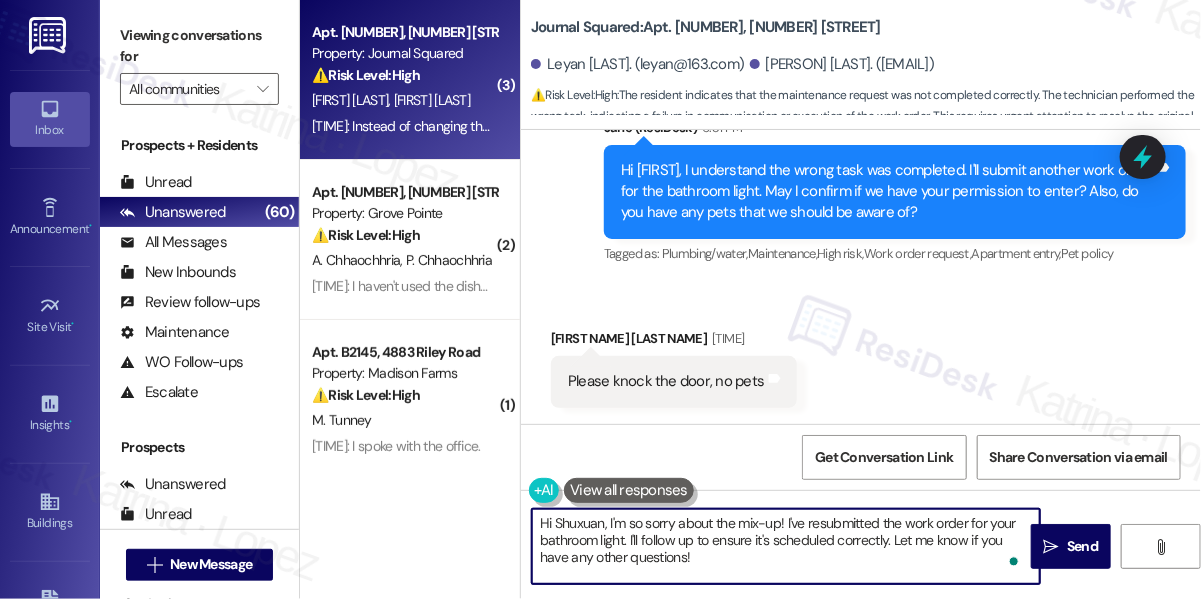 click on "Hi Shuxuan, I'm so sorry about the mix-up! I've resubmitted the work order for your bathroom light. I'll follow up to ensure it's scheduled correctly. Let me know if you have any other questions!" at bounding box center [786, 546] 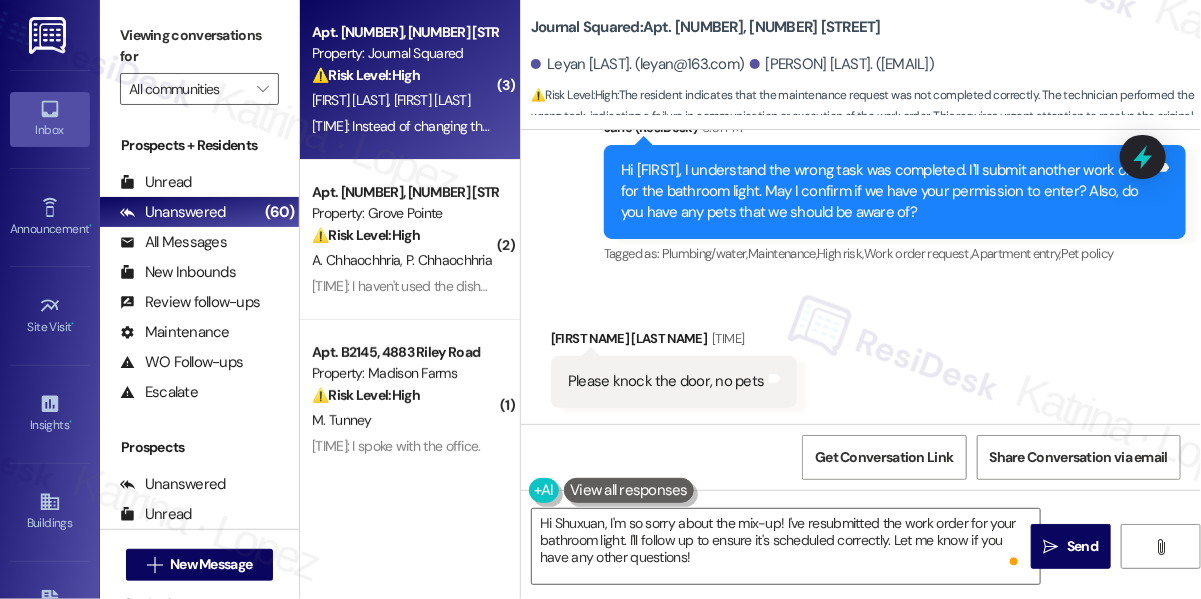 click on "Hi [FIRST], I understand the wrong task was completed. I'll submit another work order for the bathroom light. May I confirm if we have your permission to enter? Also, do you have any pets that we should be aware of?" at bounding box center [887, 192] 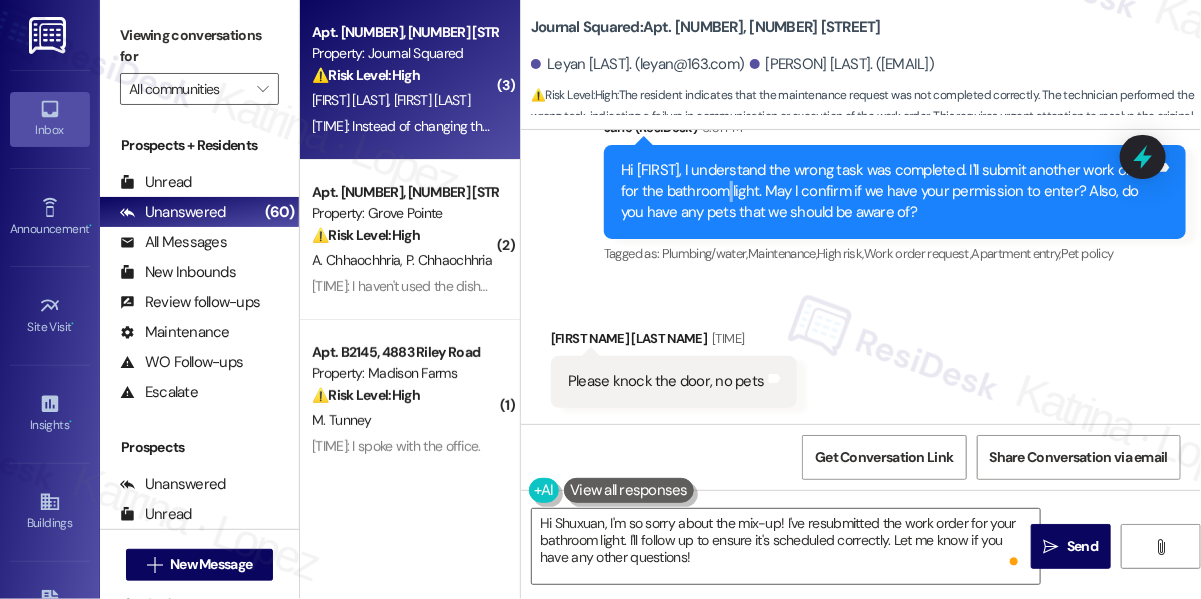 click on "Hi [FIRST], I understand the wrong task was completed. I'll submit another work order for the bathroom light. May I confirm if we have your permission to enter? Also, do you have any pets that we should be aware of?" at bounding box center (887, 192) 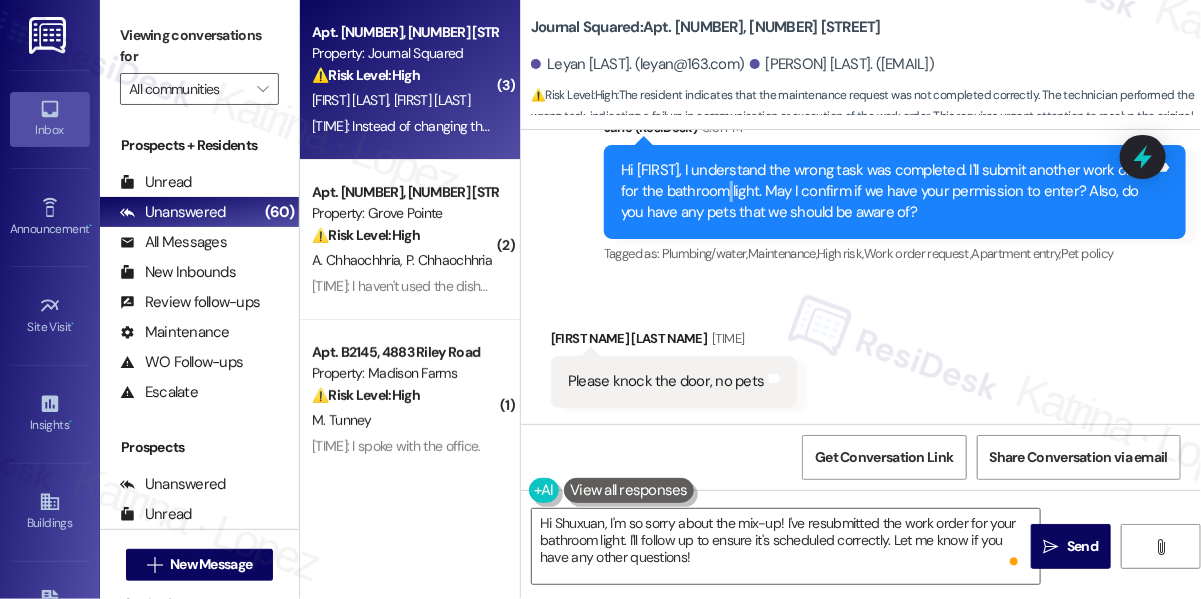 click on "Hi [FIRST], I understand the wrong task was completed. I'll submit another work order for the bathroom light. May I confirm if we have your permission to enter? Also, do you have any pets that we should be aware of?" at bounding box center (887, 192) 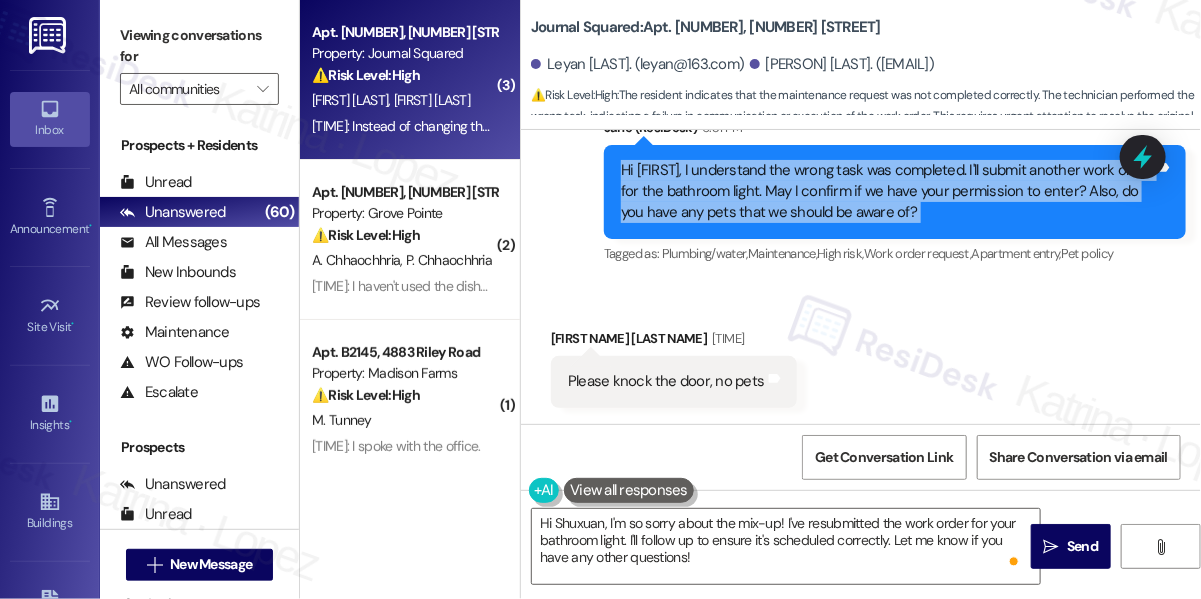 click on "Hi [FIRST], I understand the wrong task was completed. I'll submit another work order for the bathroom light. May I confirm if we have your permission to enter? Also, do you have any pets that we should be aware of?" at bounding box center (887, 192) 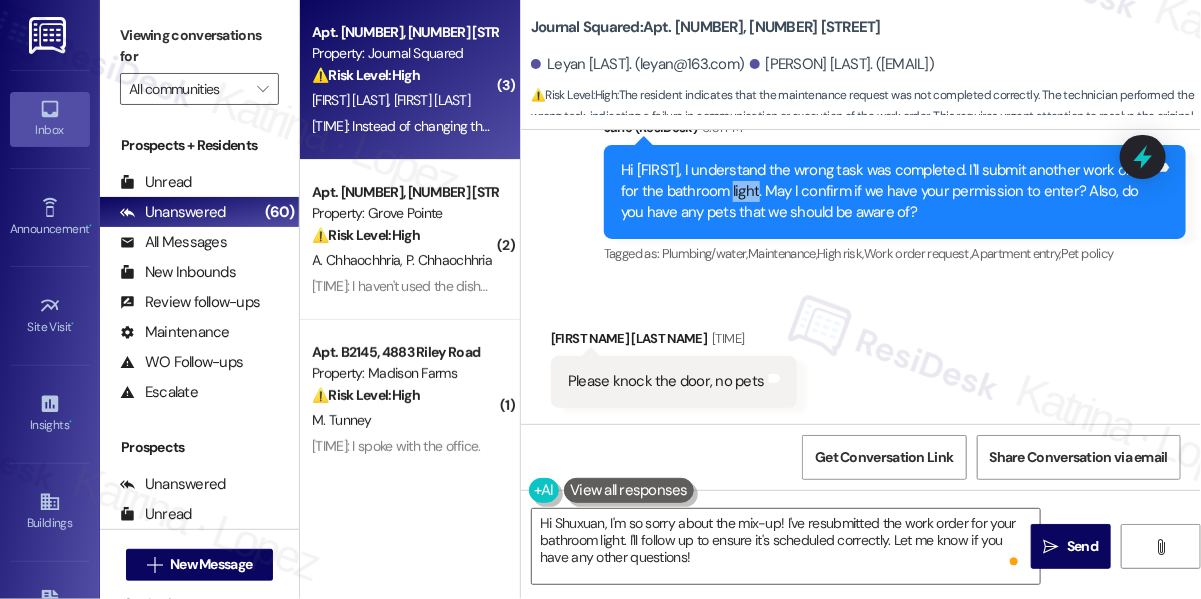 click on "Hi [FIRST], I understand the wrong task was completed. I'll submit another work order for the bathroom light. May I confirm if we have your permission to enter? Also, do you have any pets that we should be aware of?" at bounding box center [887, 192] 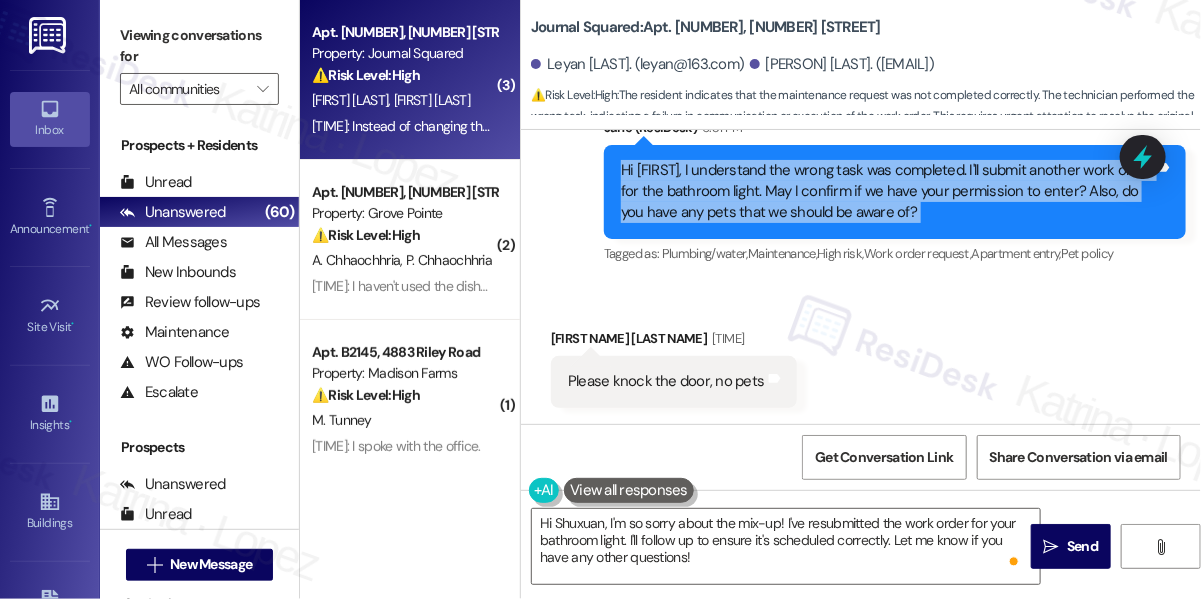 click on "Hi [FIRST], I understand the wrong task was completed. I'll submit another work order for the bathroom light. May I confirm if we have your permission to enter? Also, do you have any pets that we should be aware of?" at bounding box center [887, 192] 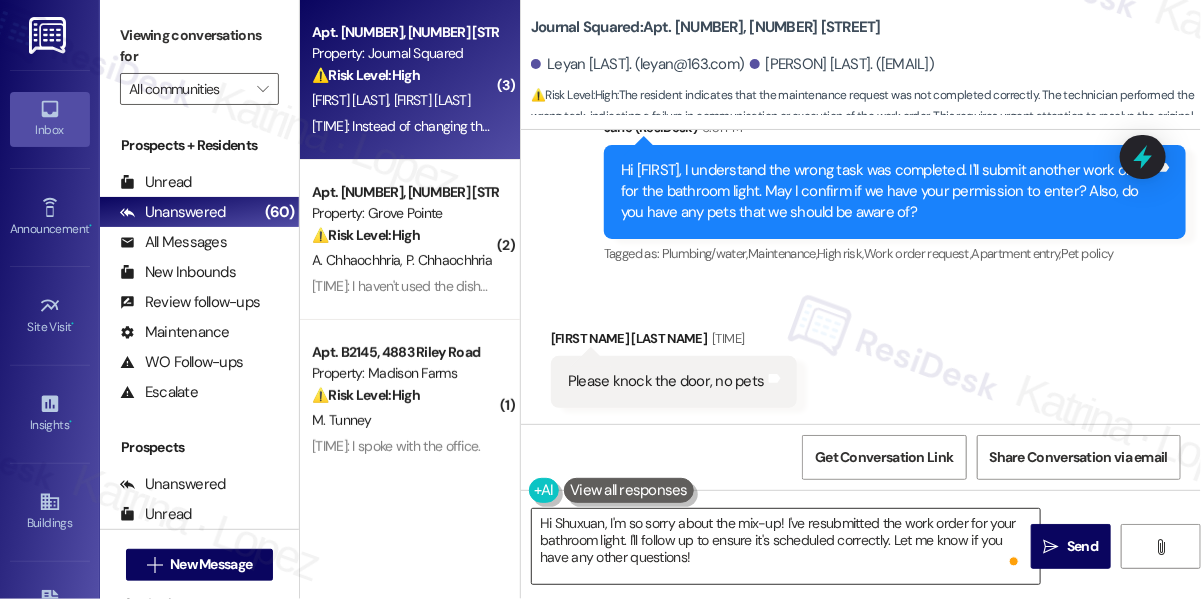 click on "Hi Shuxuan, I'm so sorry about the mix-up! I've resubmitted the work order for your bathroom light. I'll follow up to ensure it's scheduled correctly. Let me know if you have any other questions!" at bounding box center (786, 546) 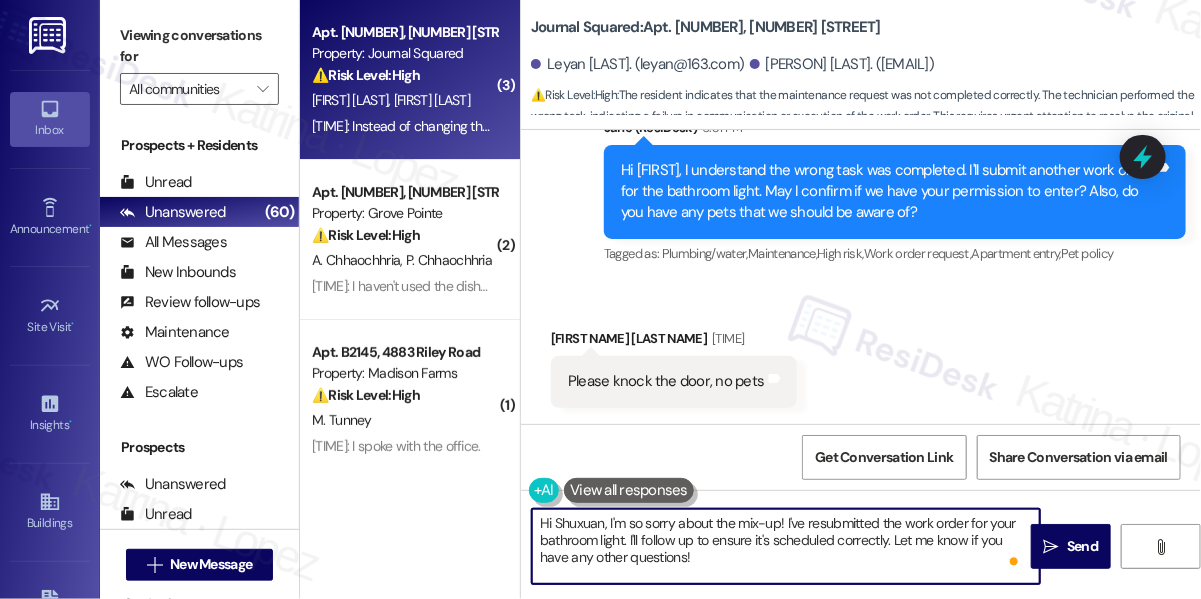 click on "Hi Shuxuan, I'm so sorry about the mix-up! I've resubmitted the work order for your bathroom light. I'll follow up to ensure it's scheduled correctly. Let me know if you have any other questions!" at bounding box center (786, 546) 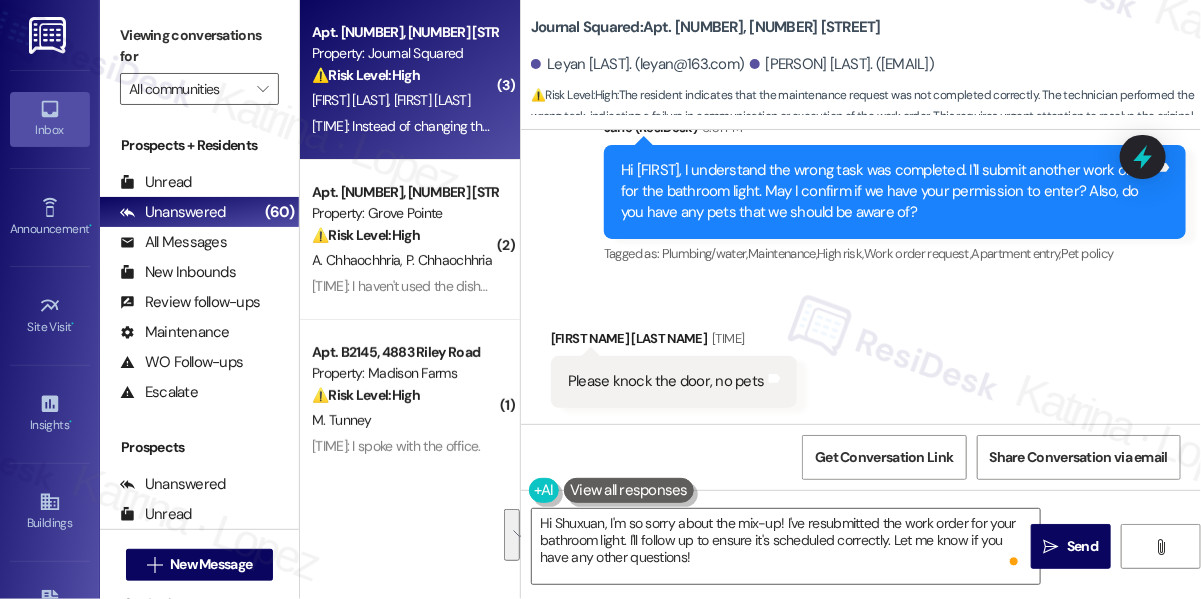 click on "Viewing conversations for All communities " at bounding box center (199, 62) 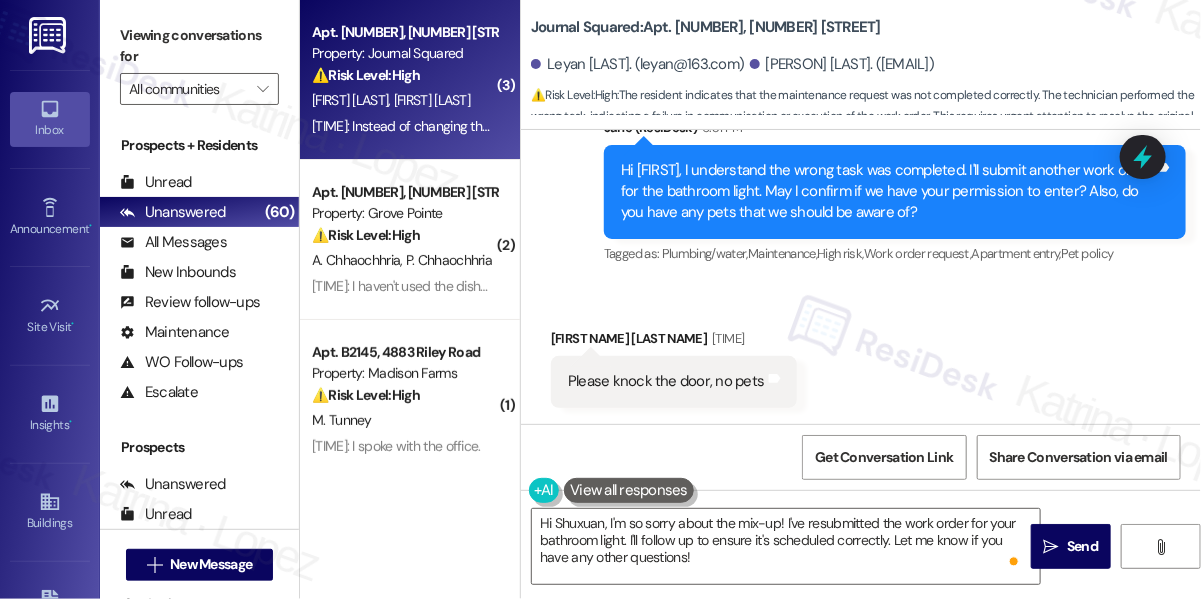 click on "Viewing conversations for" at bounding box center (199, 46) 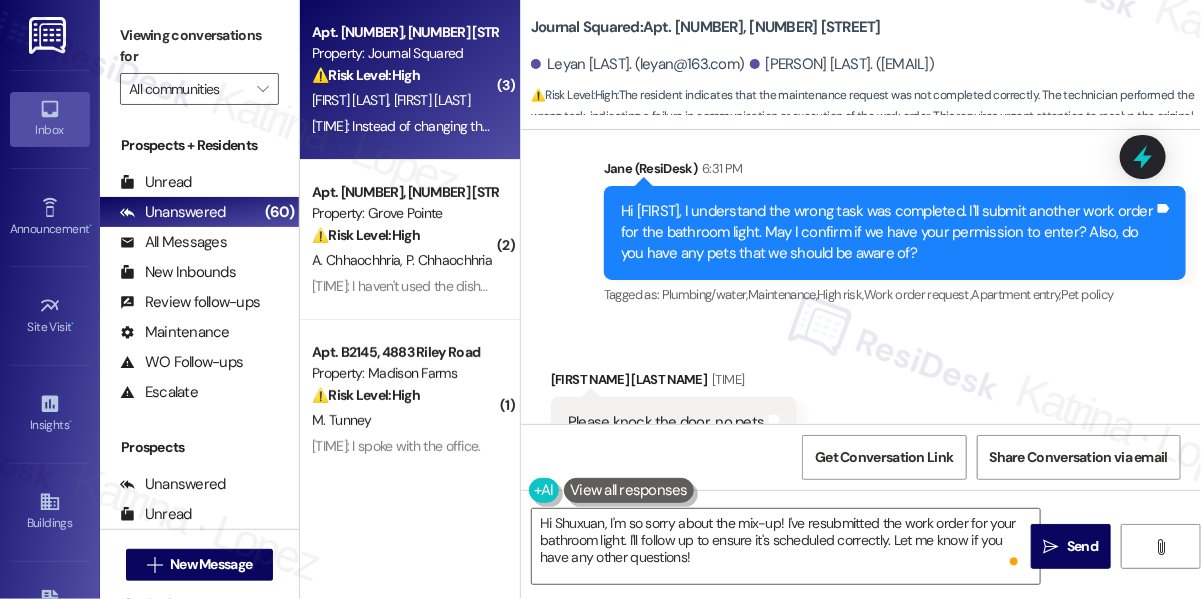 scroll, scrollTop: 11933, scrollLeft: 0, axis: vertical 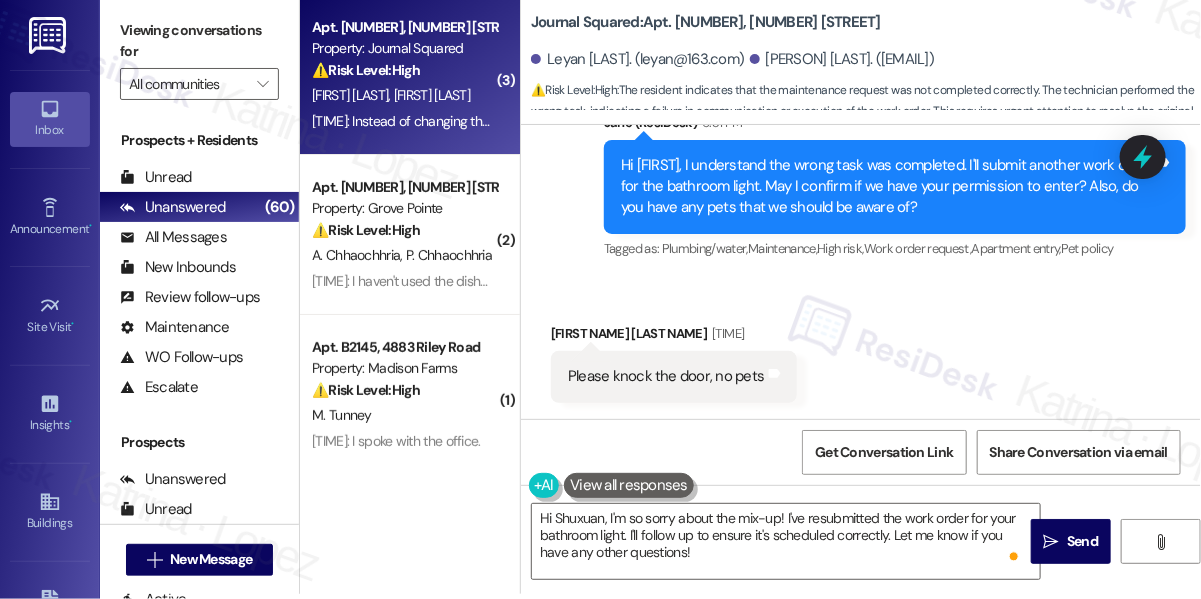 click on "Viewing conversations for" at bounding box center [199, 41] 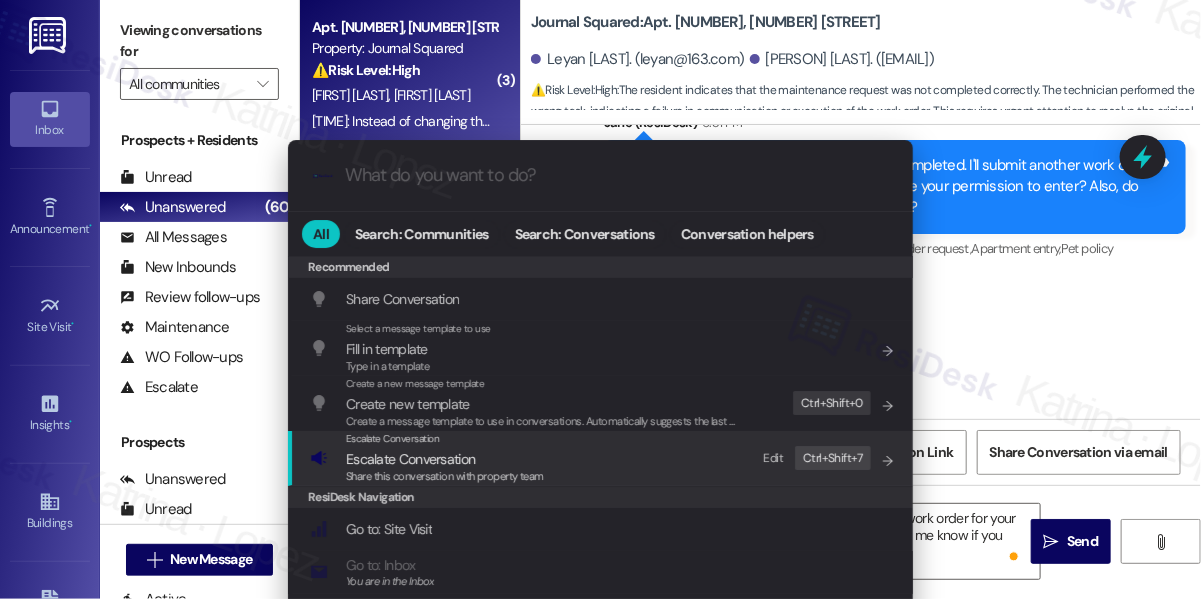 click on "Share this conversation with property team" at bounding box center (445, 476) 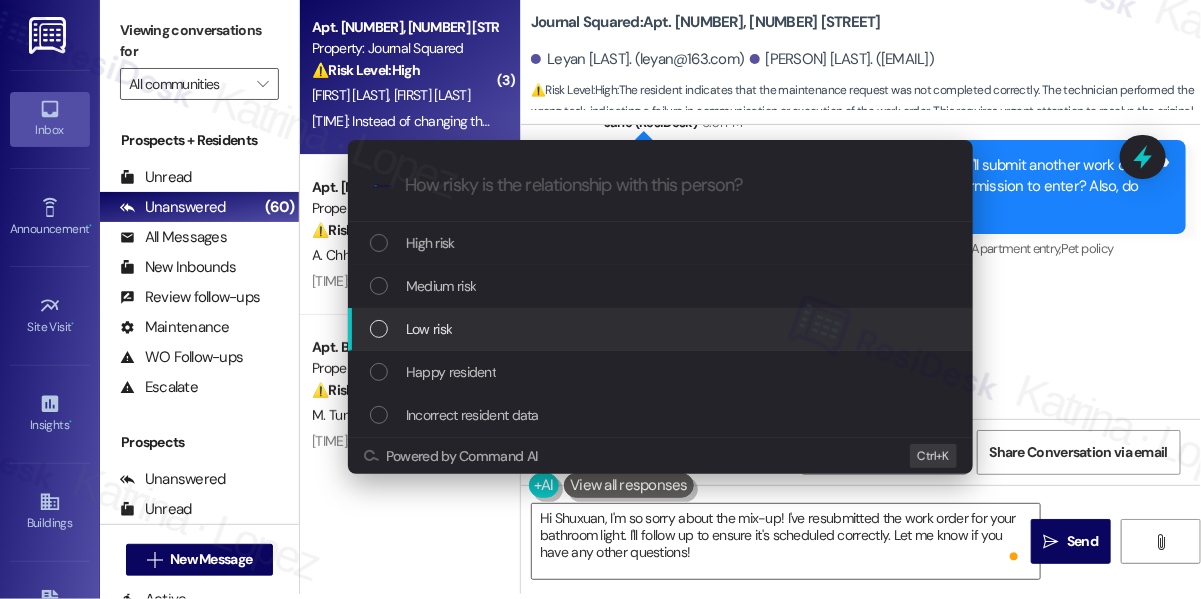 click on "Medium risk" at bounding box center [441, 286] 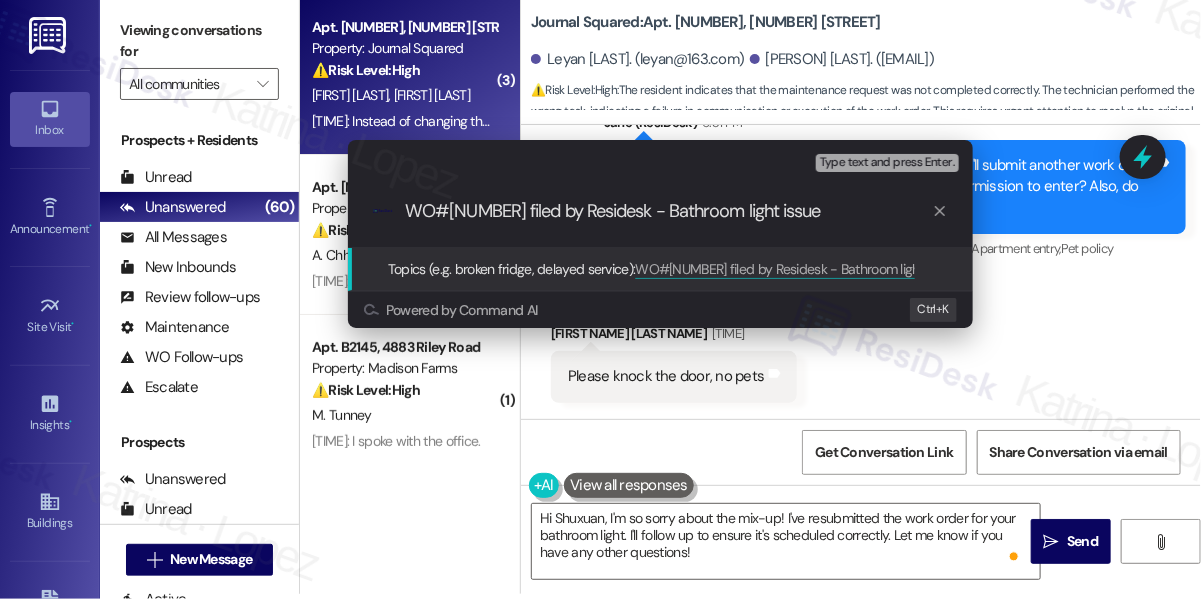 click on "WO#[NUMBER] filed by Residesk - Bathroom light issue" at bounding box center (668, 211) 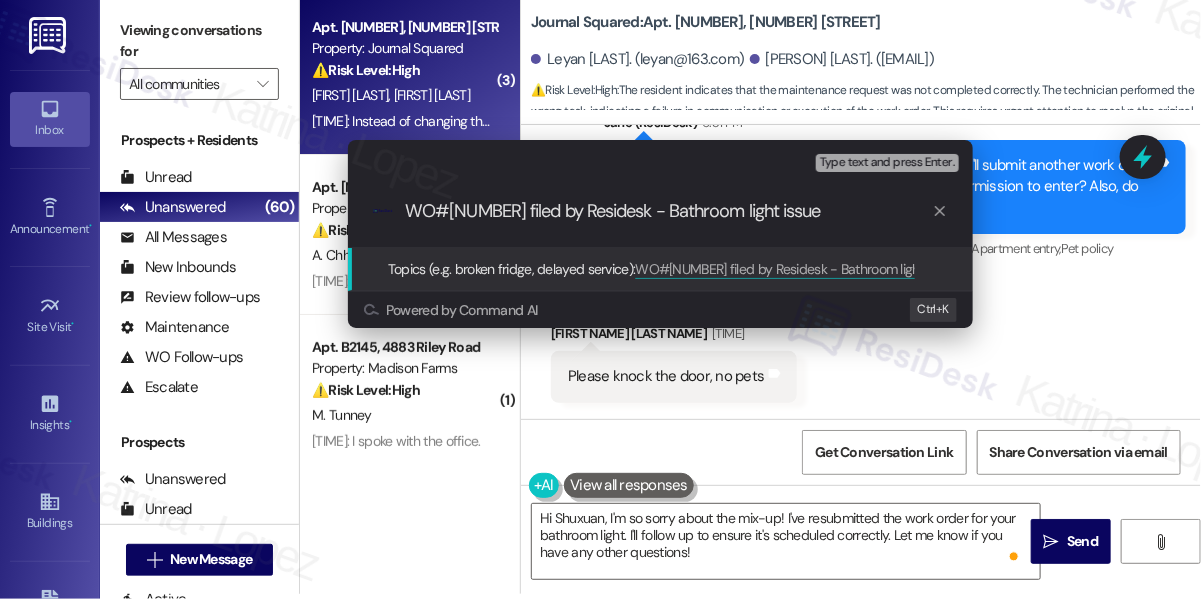 type 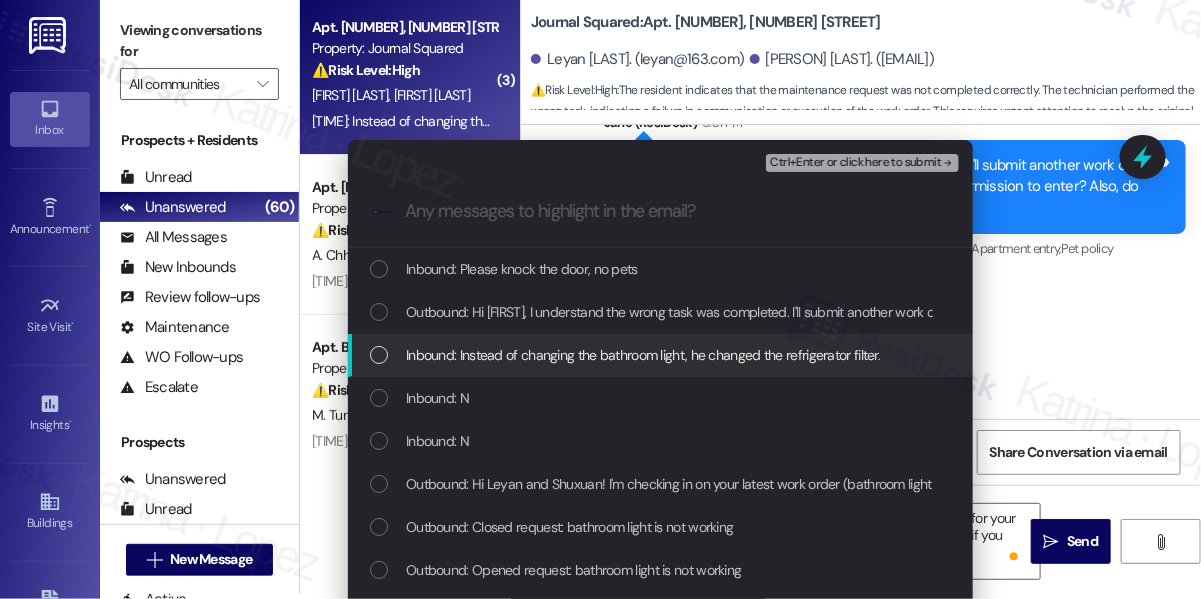 click on "Inbound: Instead of changing the bathroom light, he changed the refrigerator filter." at bounding box center [643, 355] 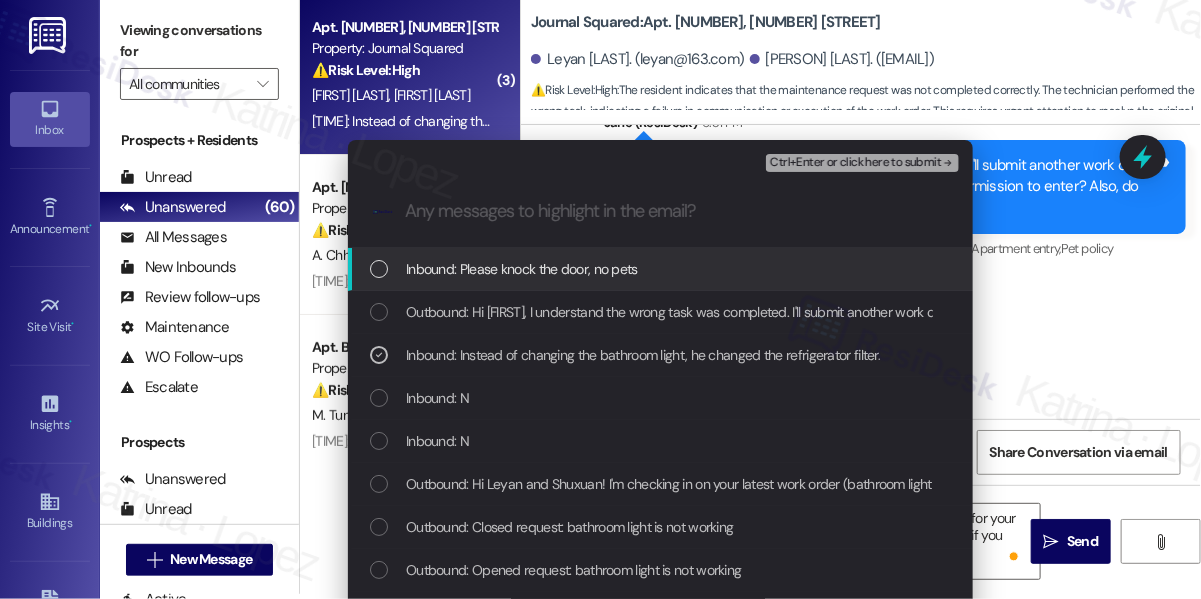 click on "Ctrl+Enter or click here to submit" at bounding box center (855, 163) 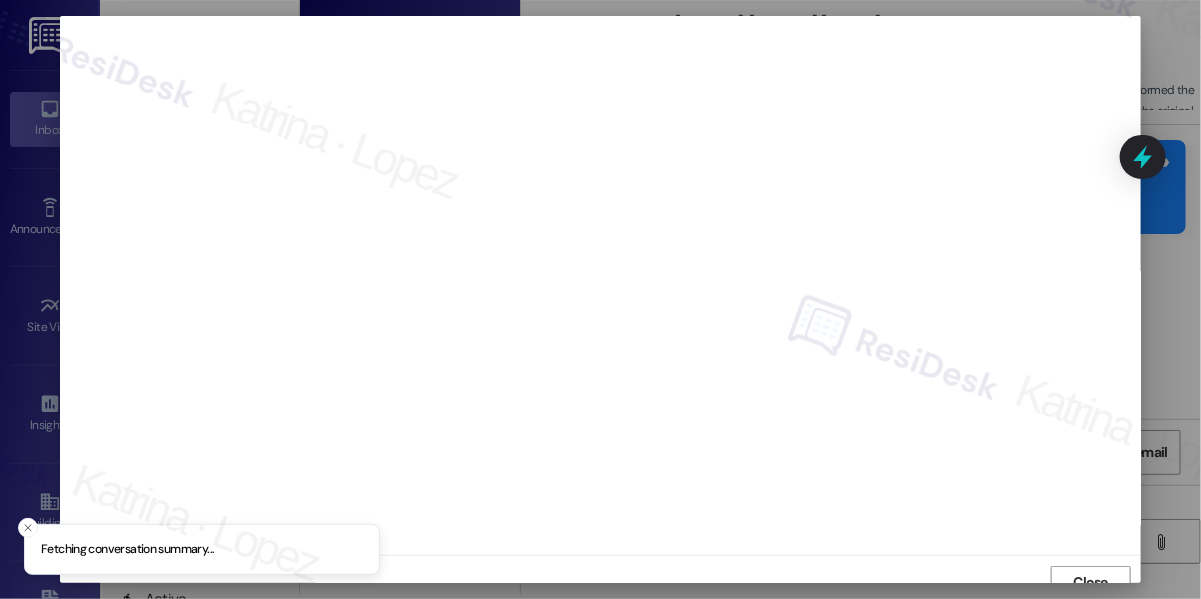 scroll, scrollTop: 14, scrollLeft: 0, axis: vertical 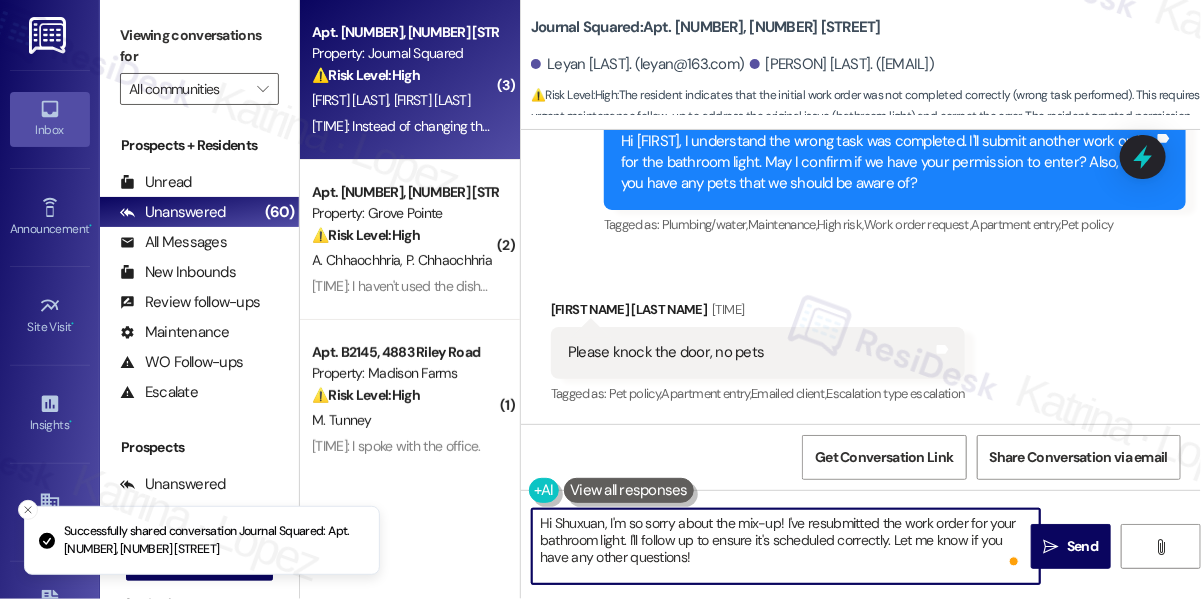 click on "Hi Shuxuan, I'm so sorry about the mix-up! I've resubmitted the work order for your bathroom light. I'll follow up to ensure it's scheduled correctly. Let me know if you have any other questions!" at bounding box center [786, 546] 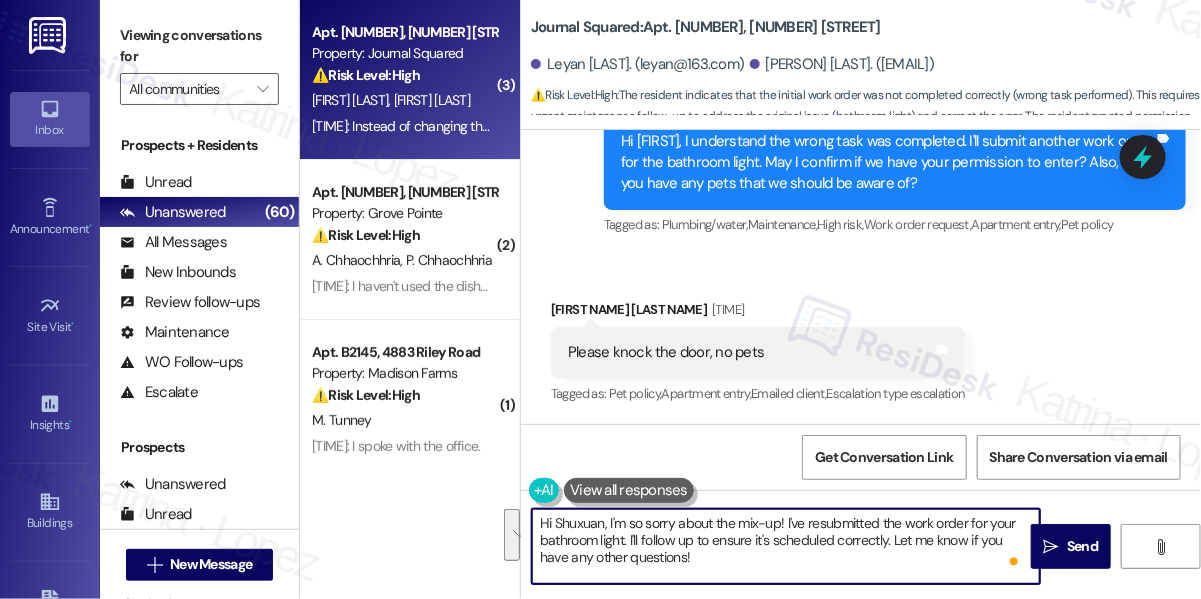 click on "Sent via SMS Jane  (ResiDesk) 6:31 PM Hi Shuxuan, I understand the wrong task was completed. I'll submit another work order for the bathroom light. May I confirm if we have your permission to enter? Also, do you have any pets that we should be aware of? Tags and notes Tagged as:   Plumbing/water ,  Click to highlight conversations about Plumbing/water Maintenance ,  Click to highlight conversations about Maintenance High risk ,  Click to highlight conversations about High risk Work order request ,  Click to highlight conversations about Work order request Apartment entry ,  Click to highlight conversations about Apartment entry Pet policy Click to highlight conversations about Pet policy" at bounding box center (895, 164) 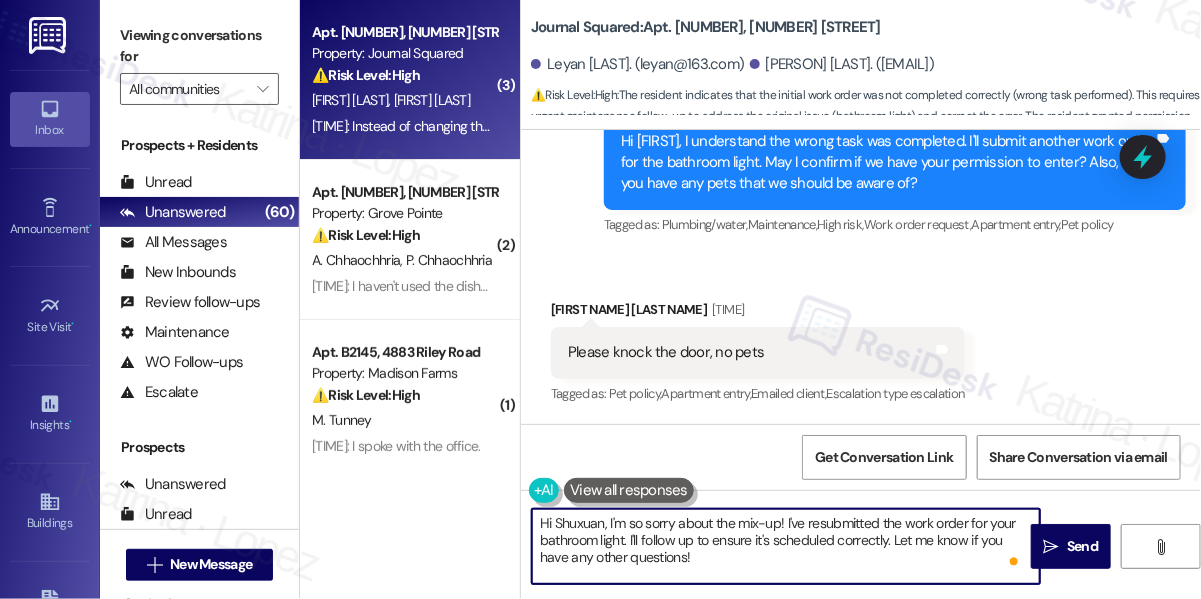 click on "Hi Shuxuan, I'm so sorry about the mix-up! I've resubmitted the work order for your bathroom light. I'll follow up to ensure it's scheduled correctly. Let me know if you have any other questions!" at bounding box center (786, 546) 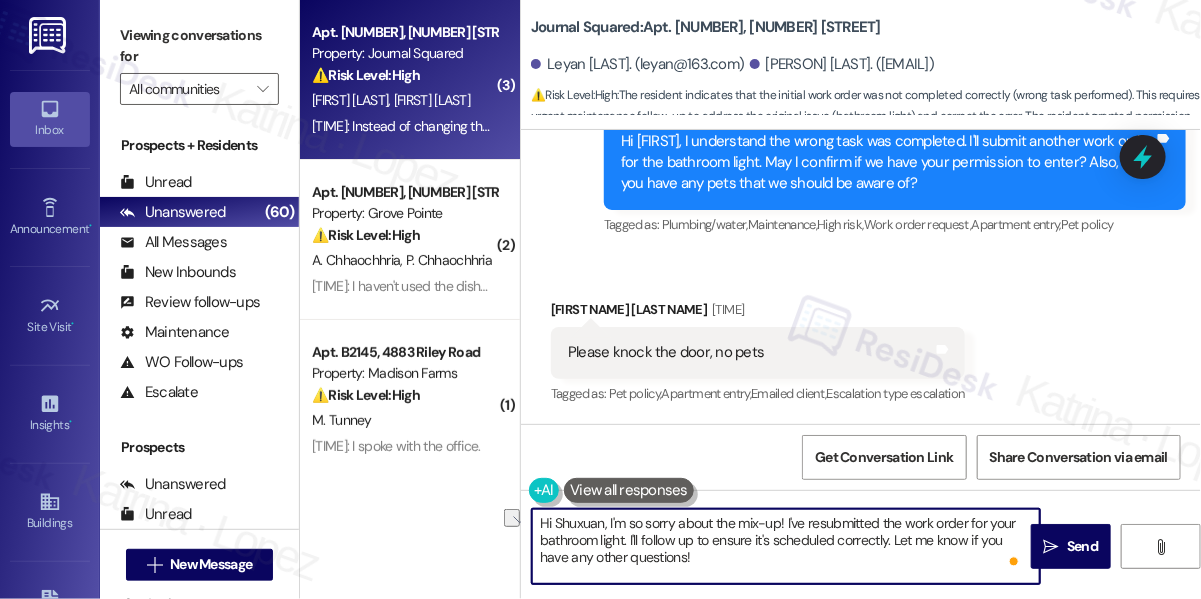 drag, startPoint x: 634, startPoint y: 520, endPoint x: 495, endPoint y: 519, distance: 139.0036 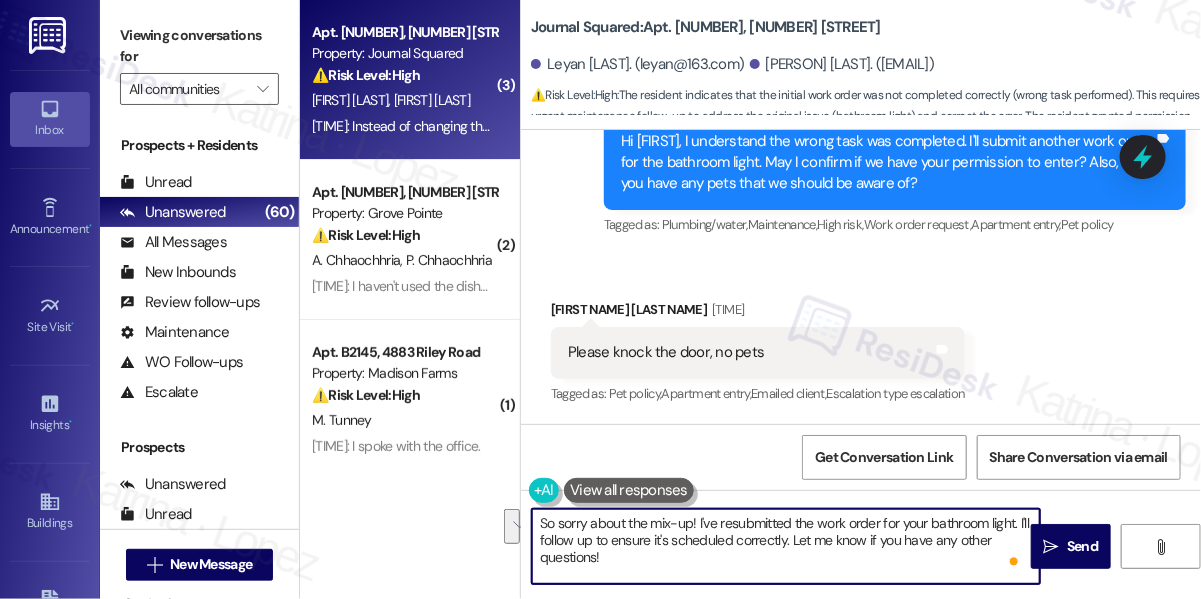 drag, startPoint x: 640, startPoint y: 551, endPoint x: 531, endPoint y: 535, distance: 110.16805 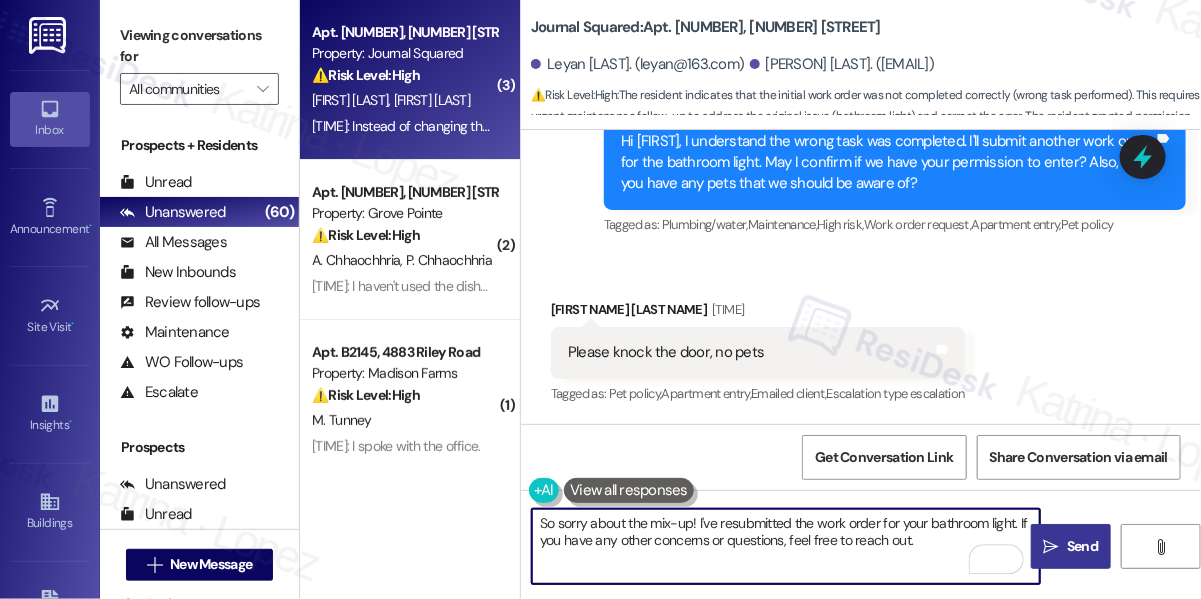 type on "So sorry about the mix-up! I've resubmitted the work order for your bathroom light. If you have any other concerns or questions, feel free to reach out." 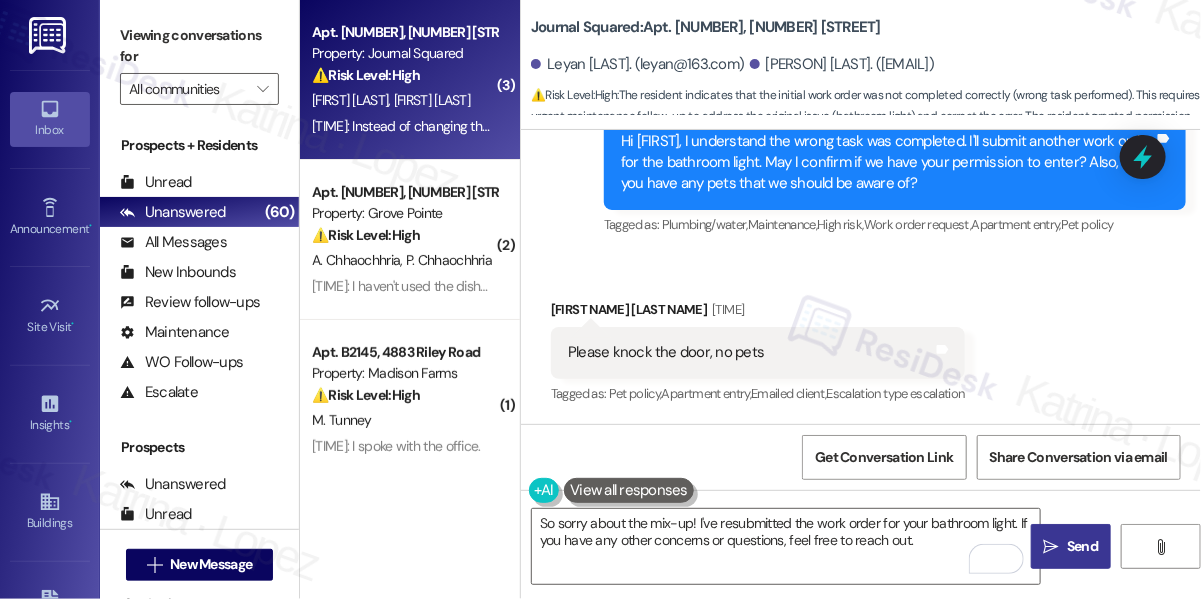 click on " Send" at bounding box center [1071, 546] 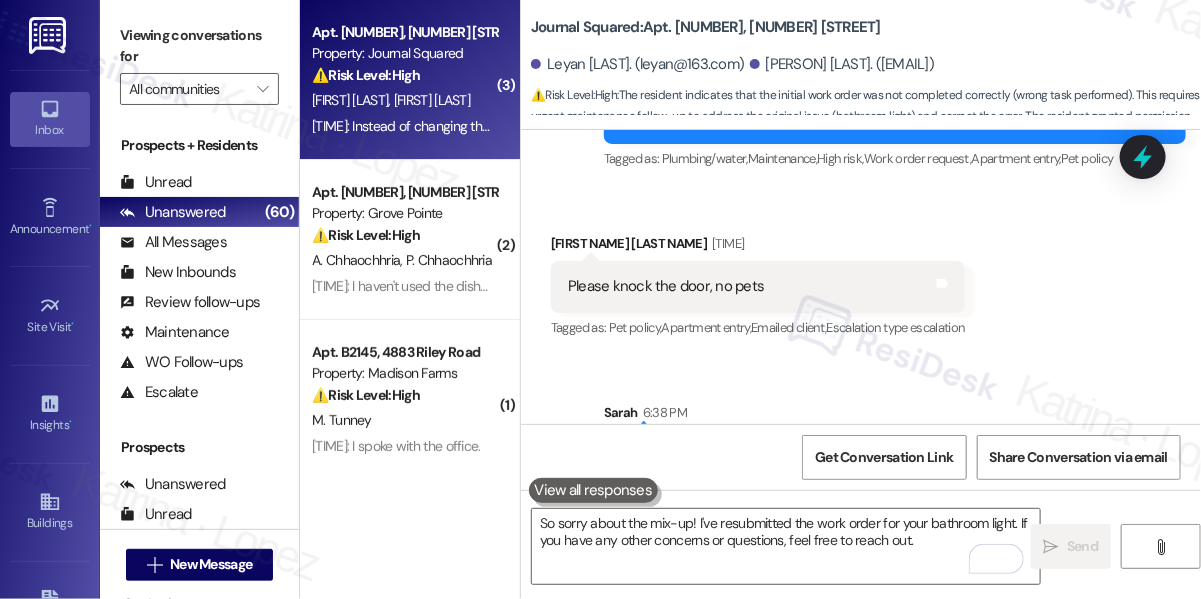 type 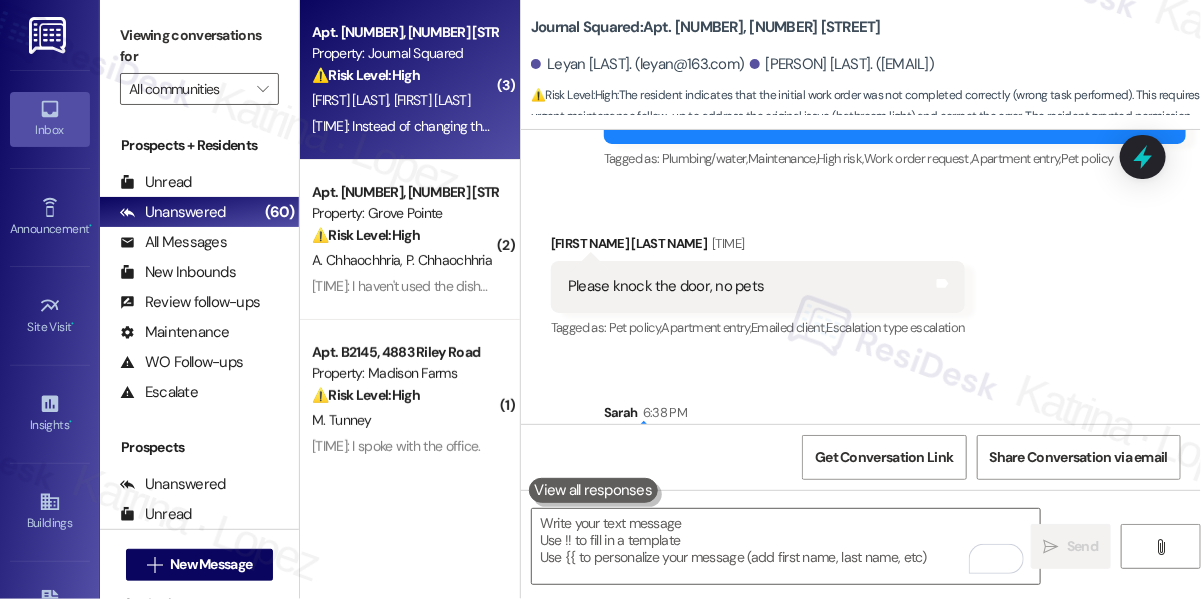 scroll, scrollTop: 12123, scrollLeft: 0, axis: vertical 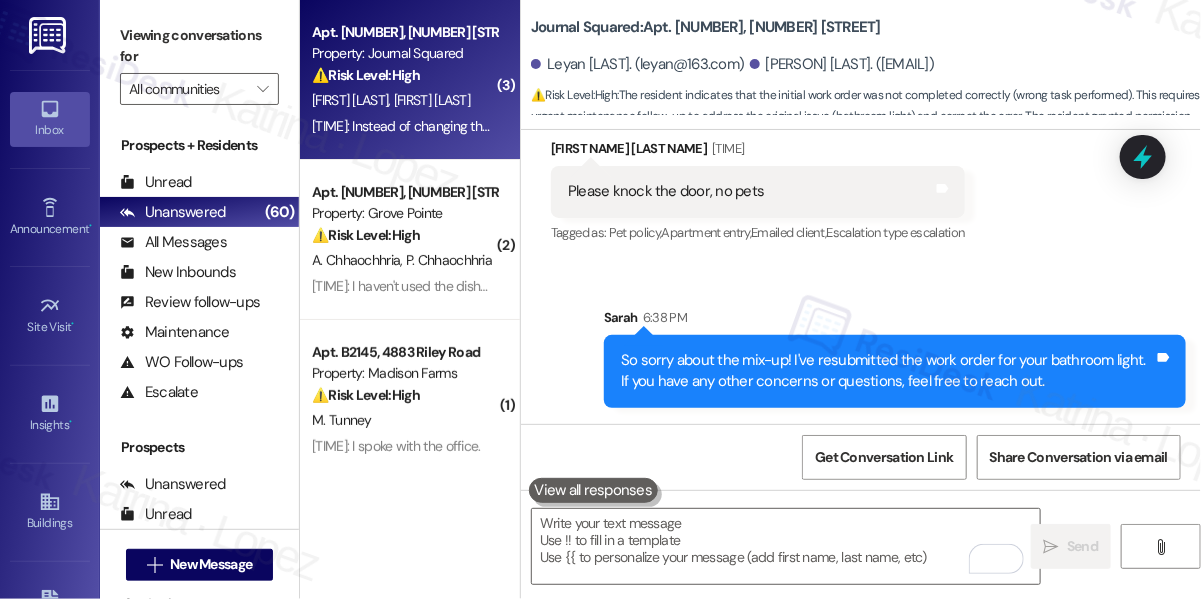 click on "L. [LAST]. [LAST]" at bounding box center (404, 100) 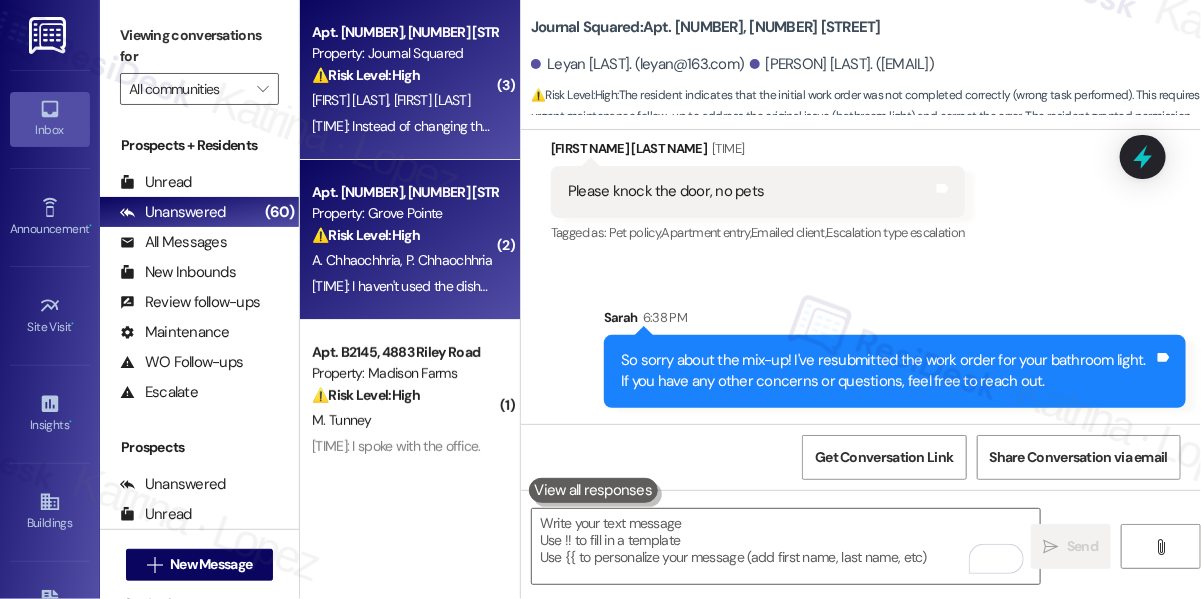 click on "Property: Grove Pointe" at bounding box center [404, 213] 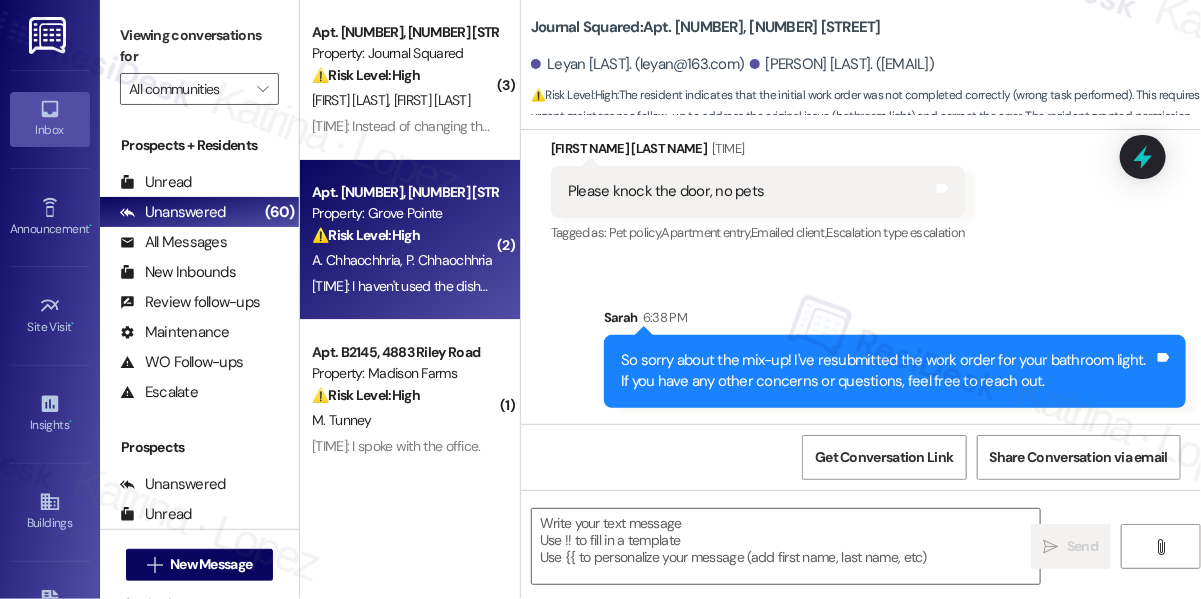 type on "Fetching suggested responses. Please feel free to read through the conversation in the meantime." 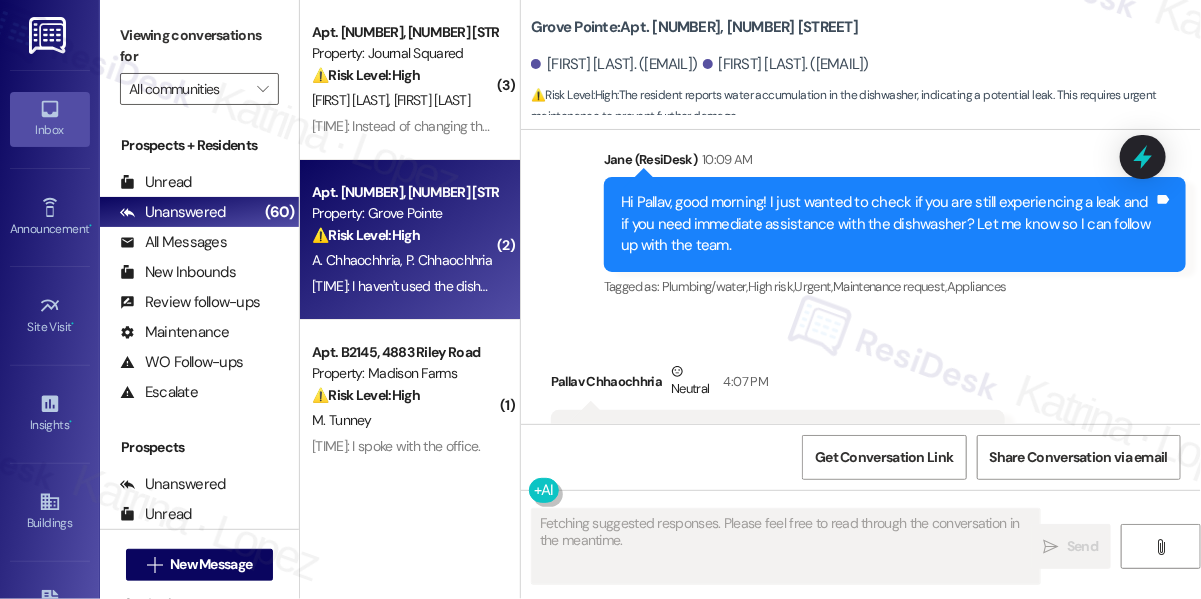 scroll, scrollTop: 26522, scrollLeft: 0, axis: vertical 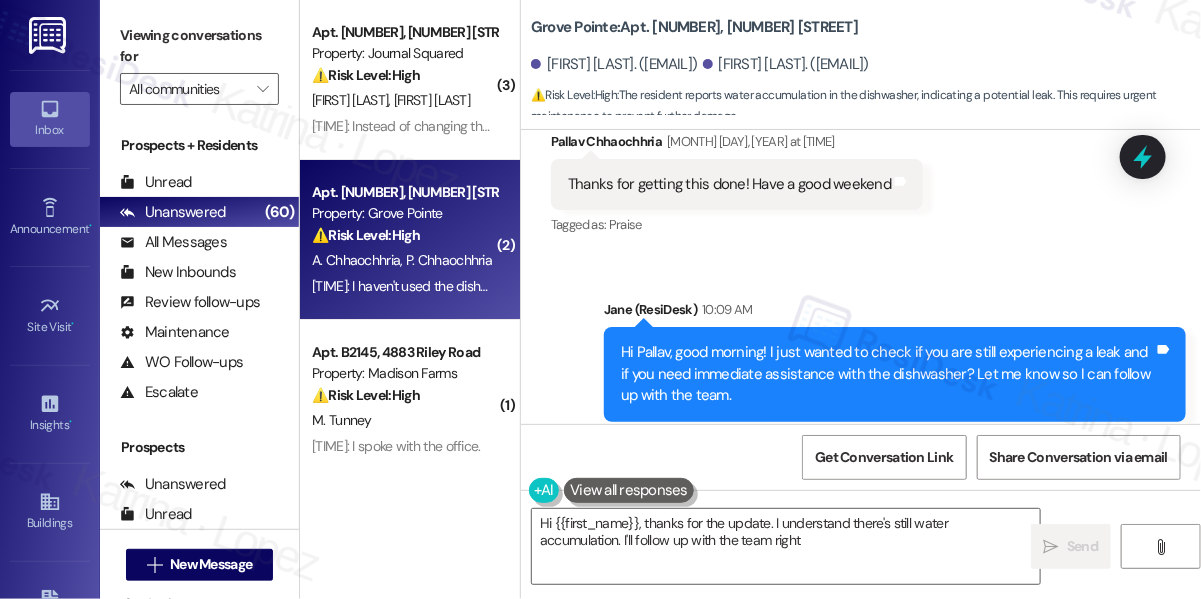 click on "Hi [FIRST], good morning! I just wanted to check if you are still experiencing a leak and if you need immediate assistance with the dishwasher? Let me know so I can follow up with the team. Tags and notes" at bounding box center (895, 374) 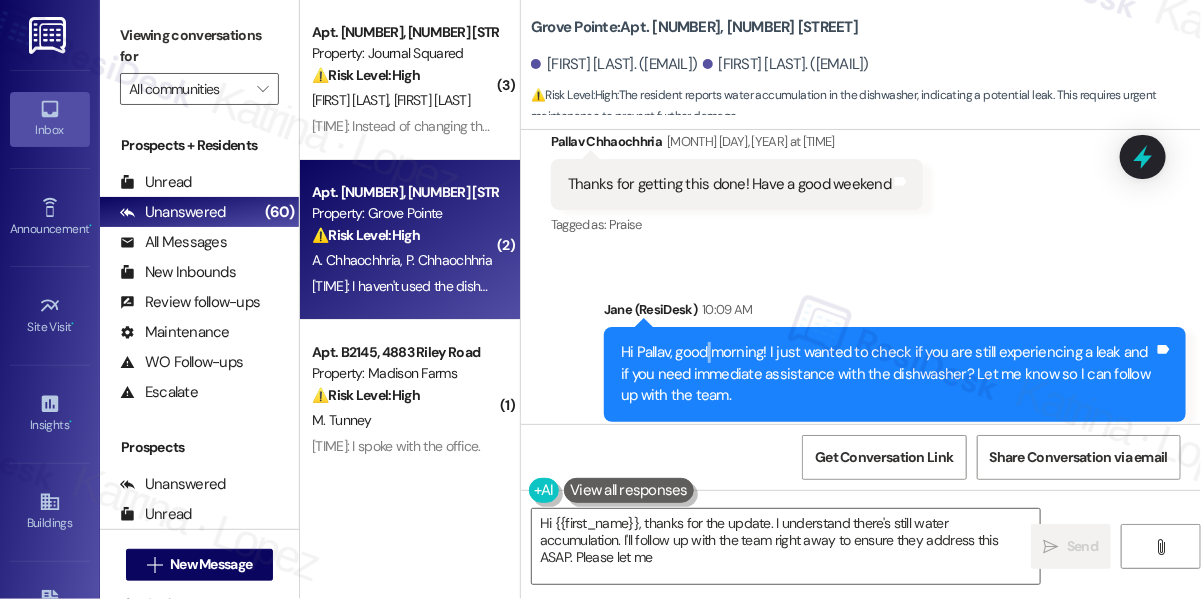 click on "Hi [FIRST], good morning! I just wanted to check if you are still experiencing a leak and if you need immediate assistance with the dishwasher? Let me know so I can follow up with the team. Tags and notes" at bounding box center [895, 374] 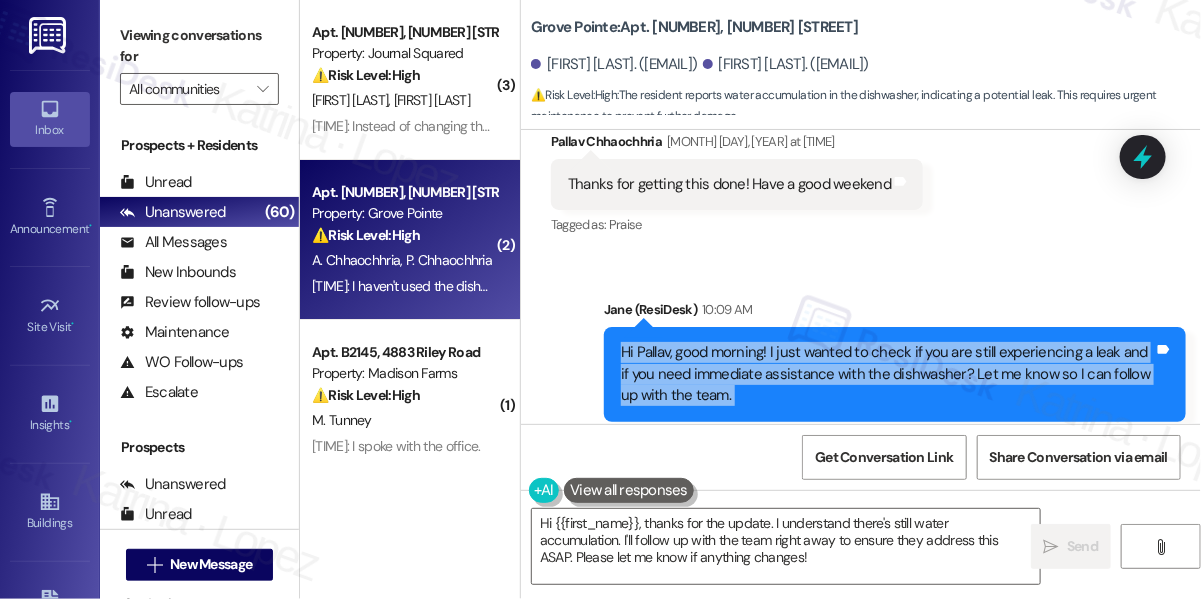click on "Hi [FIRST], good morning! I just wanted to check if you are still experiencing a leak and if you need immediate assistance with the dishwasher? Let me know so I can follow up with the team. Tags and notes" at bounding box center (895, 374) 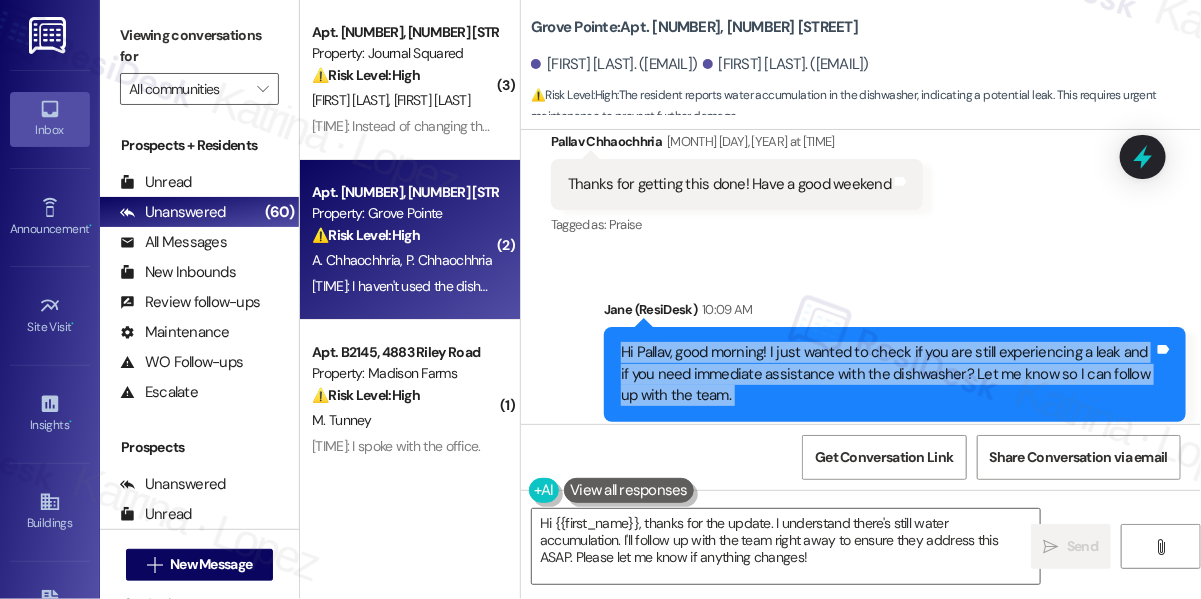 scroll, scrollTop: 26887, scrollLeft: 0, axis: vertical 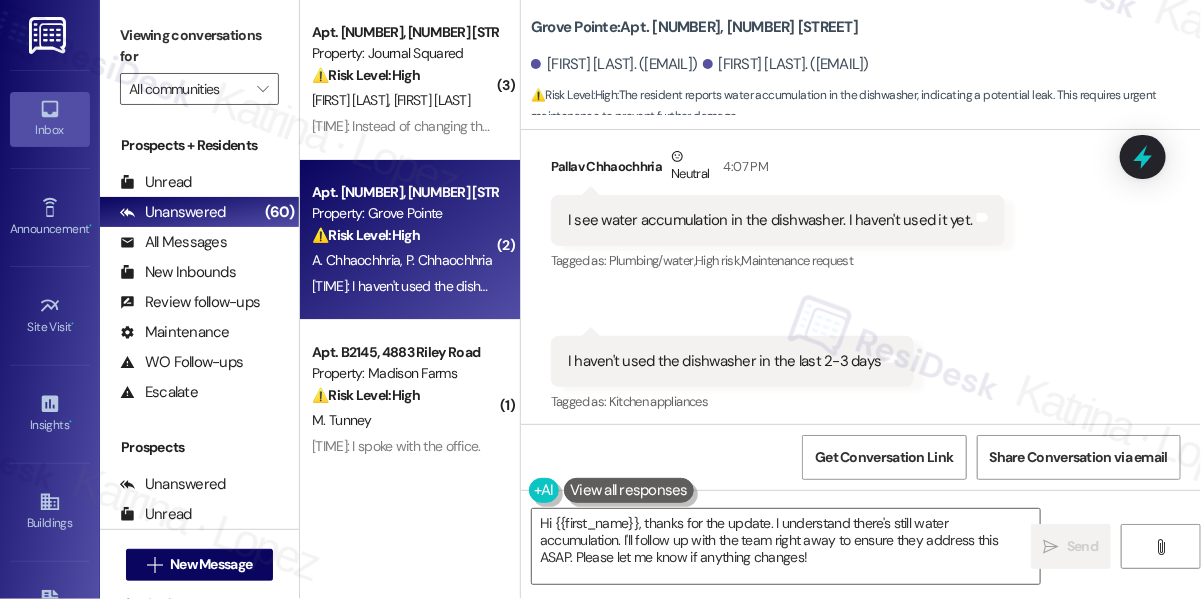 click on "I haven't used the dishwasher in the last 2-3 days" at bounding box center (725, 361) 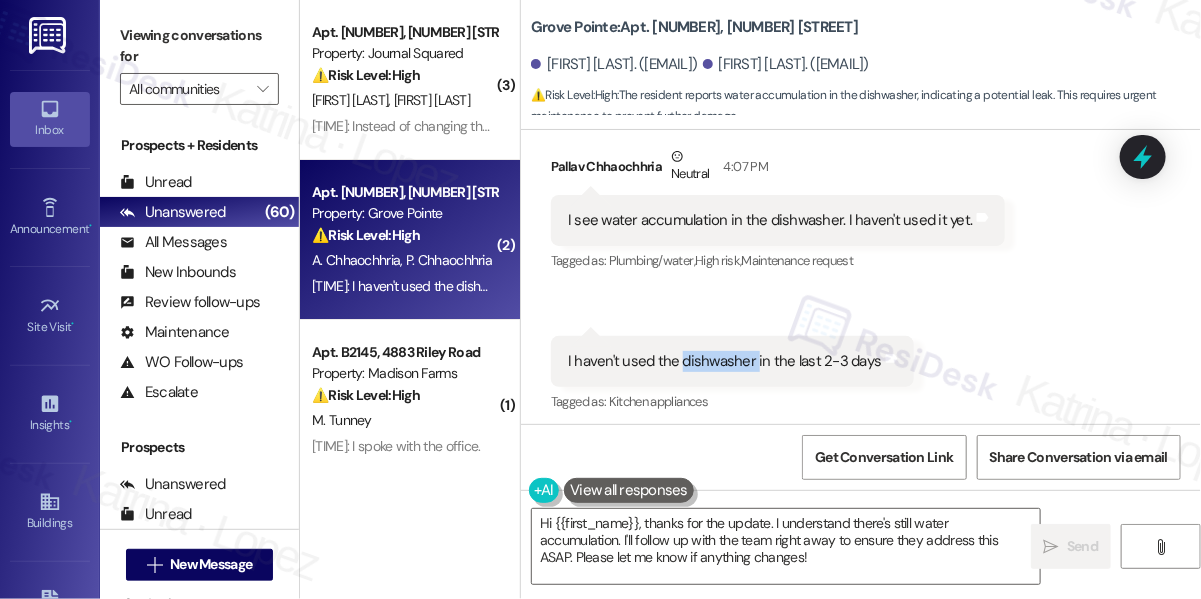 click on "I haven't used the dishwasher in the last 2-3 days" at bounding box center (725, 361) 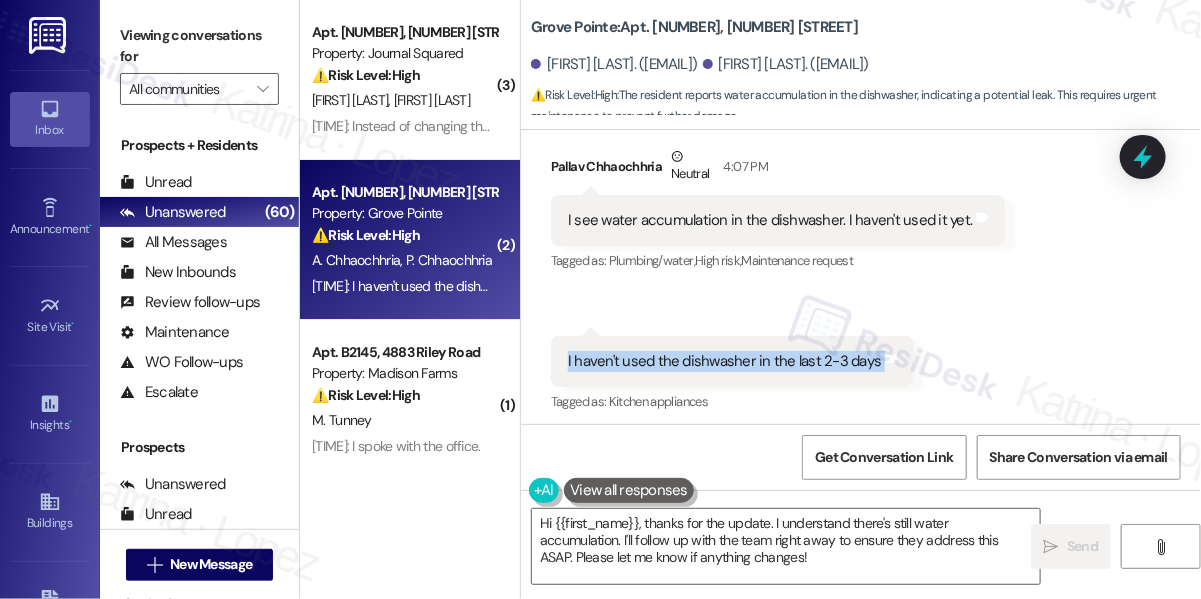 click on "I haven't used the dishwasher in the last 2-3 days" at bounding box center (725, 361) 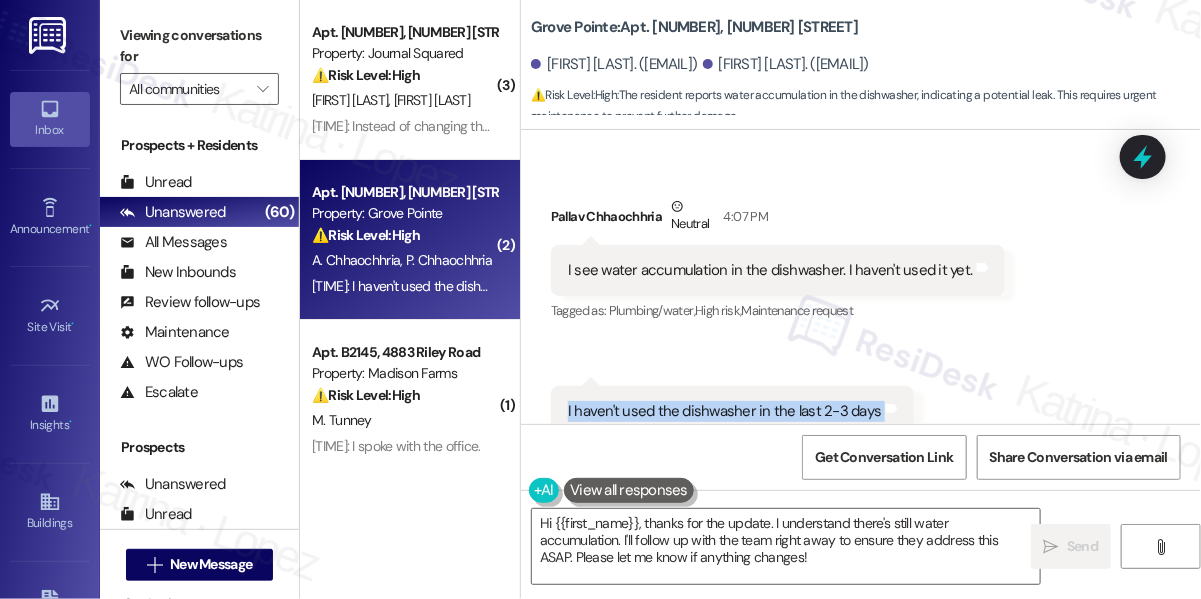 scroll, scrollTop: 26796, scrollLeft: 0, axis: vertical 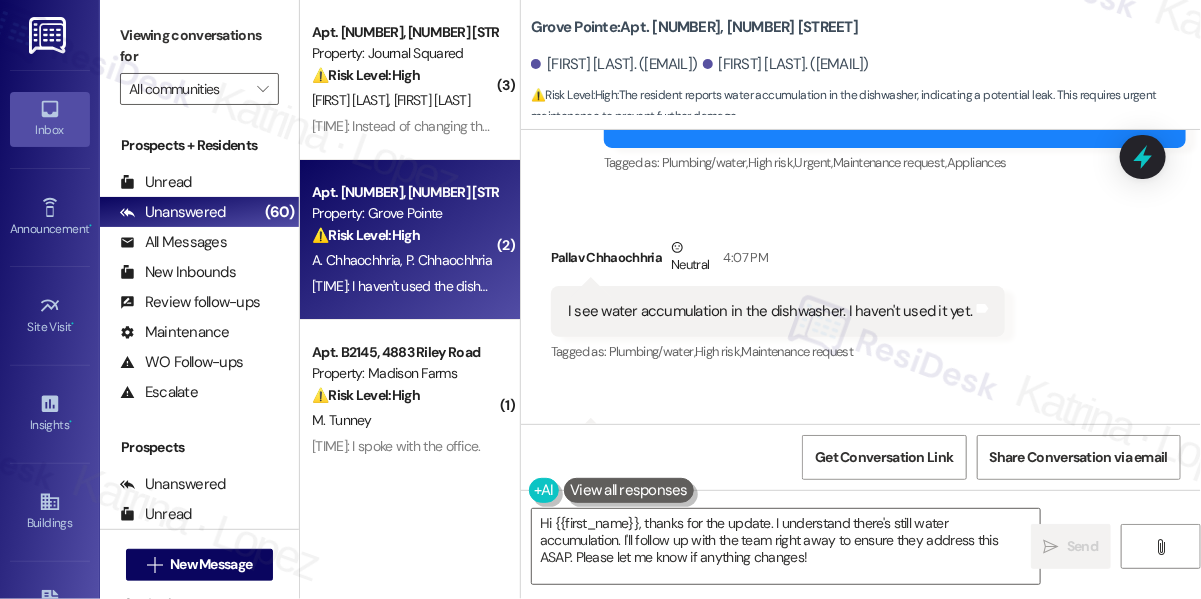 click on "I see water accumulation in the dishwasher. I haven't used it yet. Tags and notes" at bounding box center [778, 311] 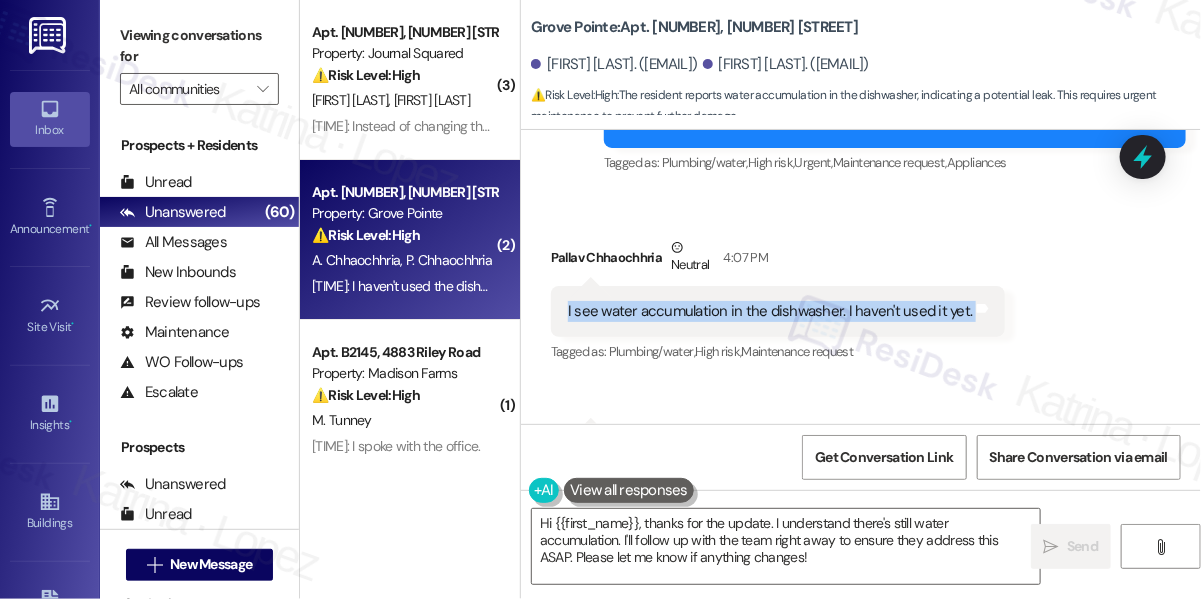 click on "I see water accumulation in the dishwasher. I haven't used it yet." at bounding box center [770, 311] 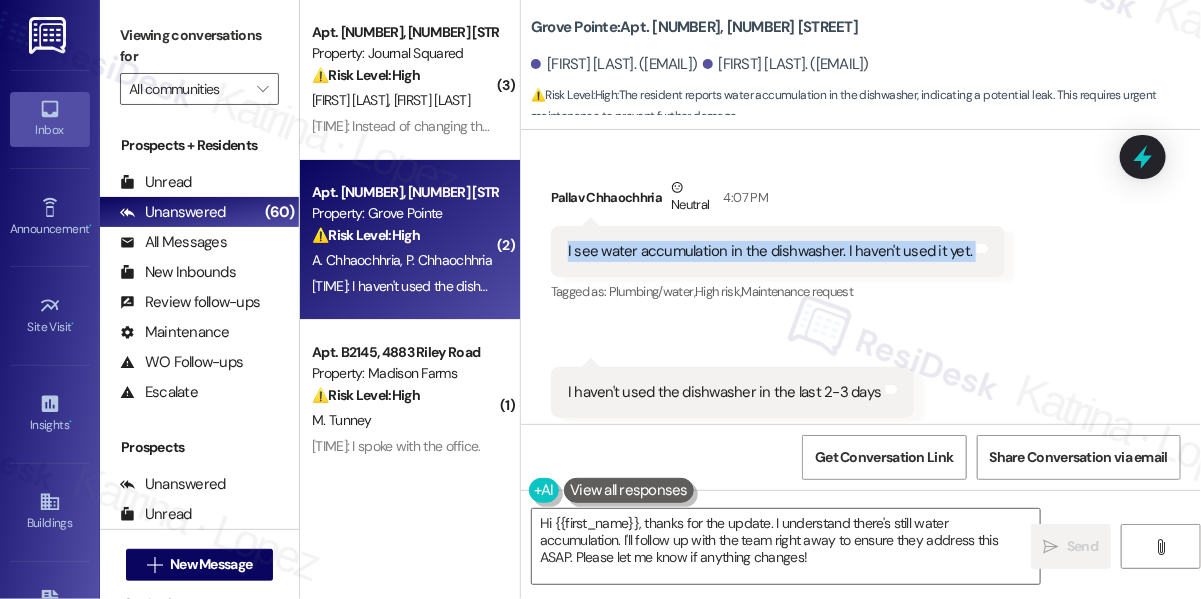 scroll, scrollTop: 26887, scrollLeft: 0, axis: vertical 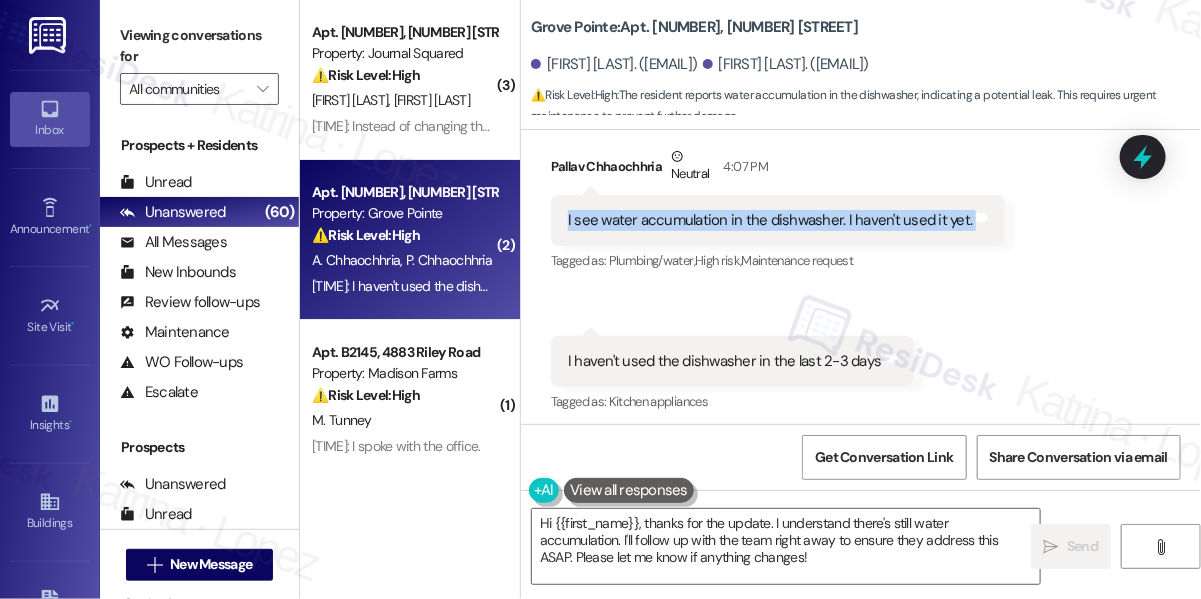 click on "I see water accumulation in the dishwasher. I haven't used it yet." at bounding box center [770, 220] 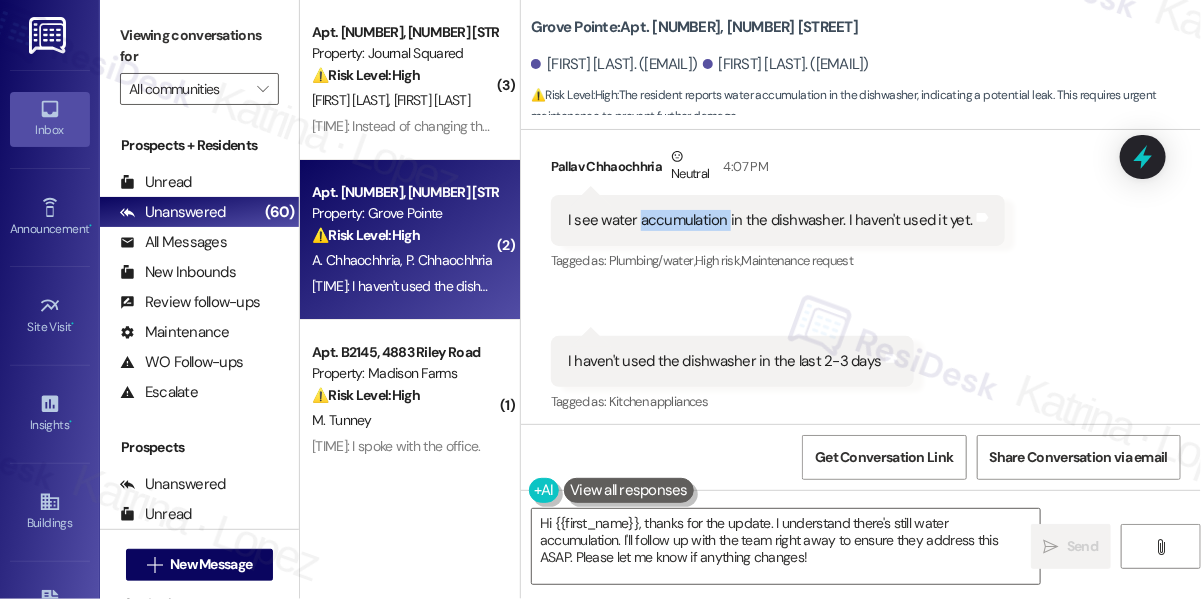 click on "I see water accumulation in the dishwasher. I haven't used it yet." at bounding box center [770, 220] 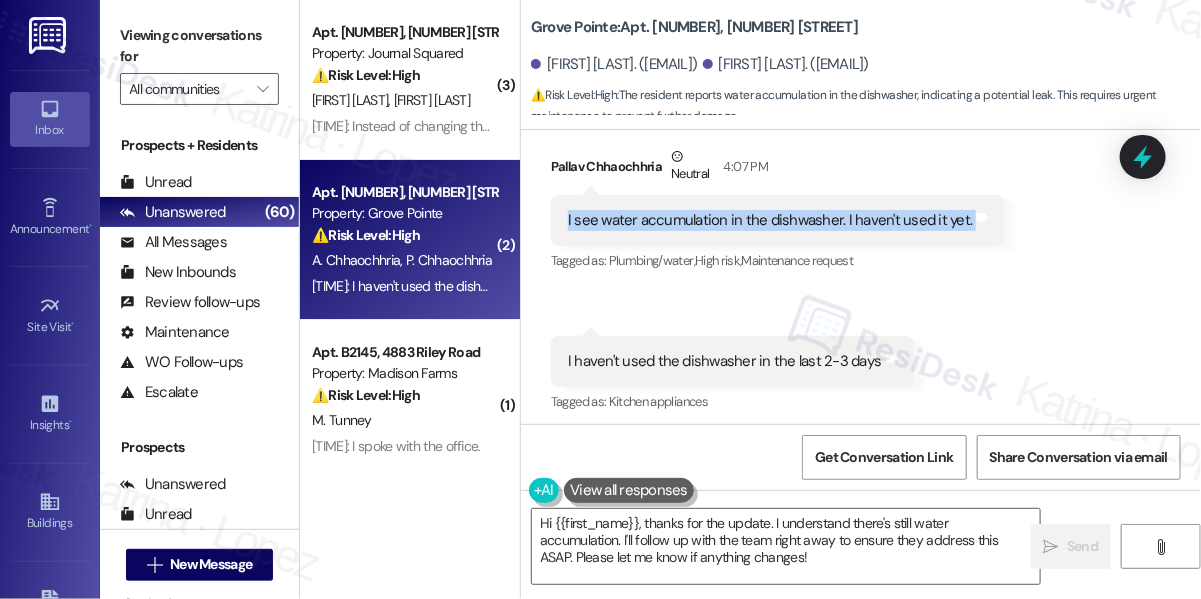 click on "I see water accumulation in the dishwasher. I haven't used it yet." at bounding box center [770, 220] 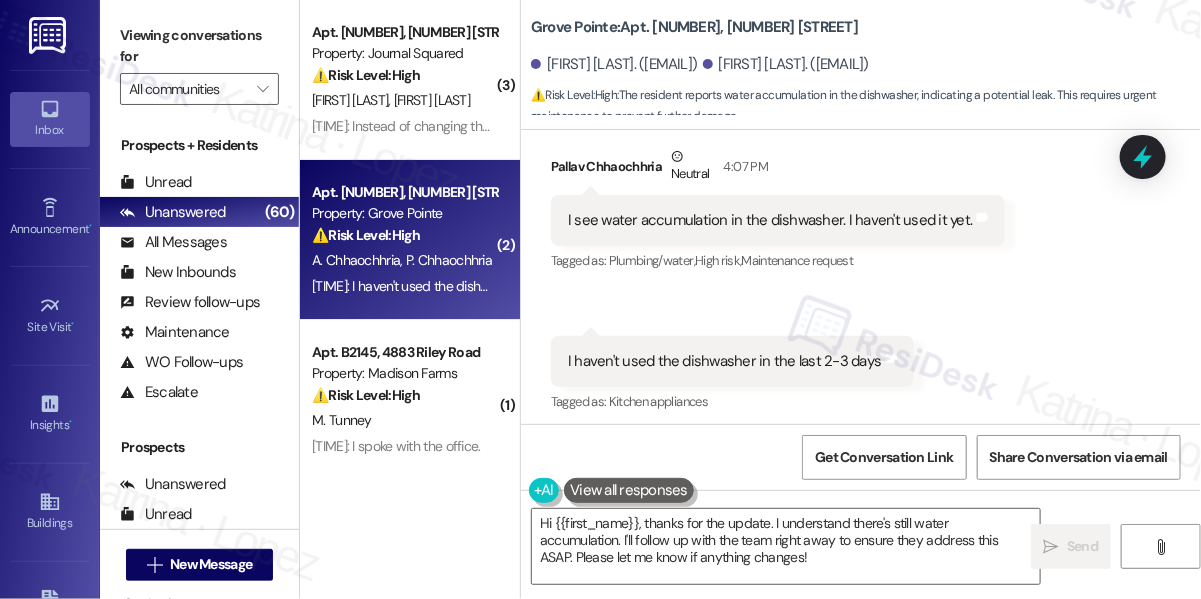 click on "Received via SMS [FIRST] [LAST]   Neutral 4:07 PM I see water accumulation in the dishwasher. I haven't used it yet.  Tags and notes Tagged as:   Plumbing/water ,  Click to highlight conversations about Plumbing/water High risk ,  Click to highlight conversations about High risk Maintenance request Click to highlight conversations about Maintenance request" at bounding box center (778, 211) 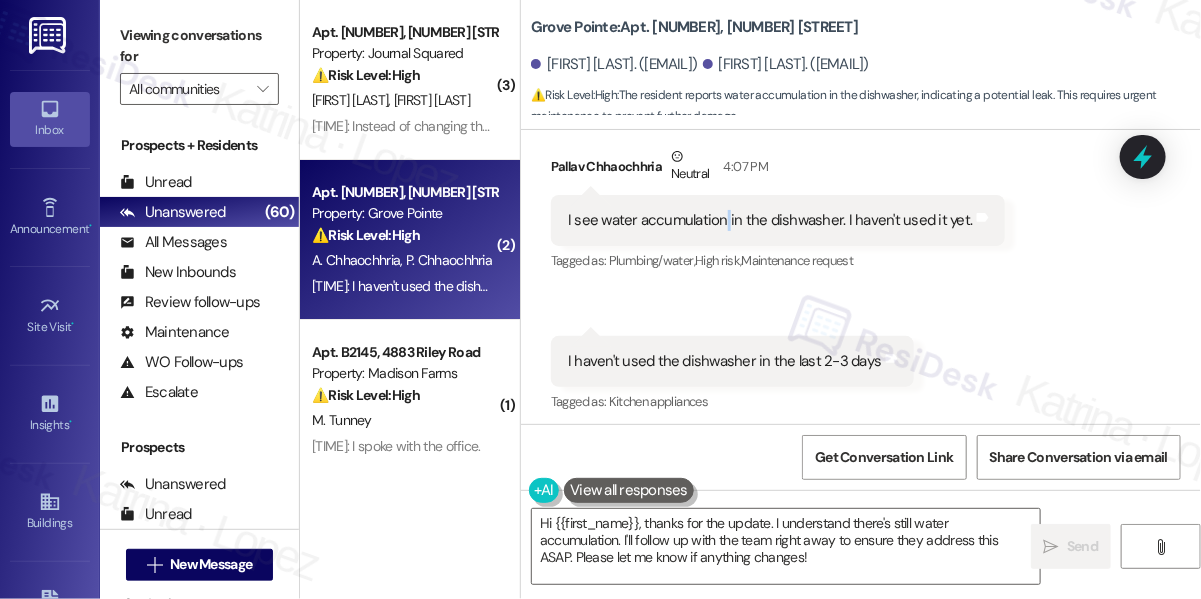 click on "I see water accumulation in the dishwasher. I haven't used it yet." at bounding box center (770, 220) 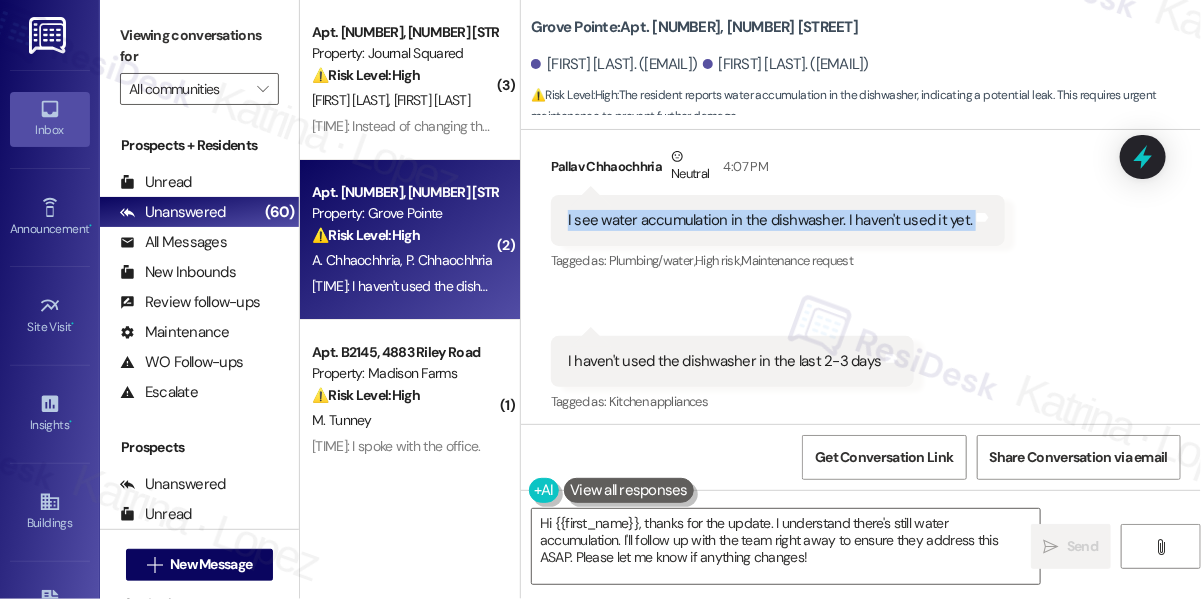 click on "I see water accumulation in the dishwasher. I haven't used it yet." at bounding box center (770, 220) 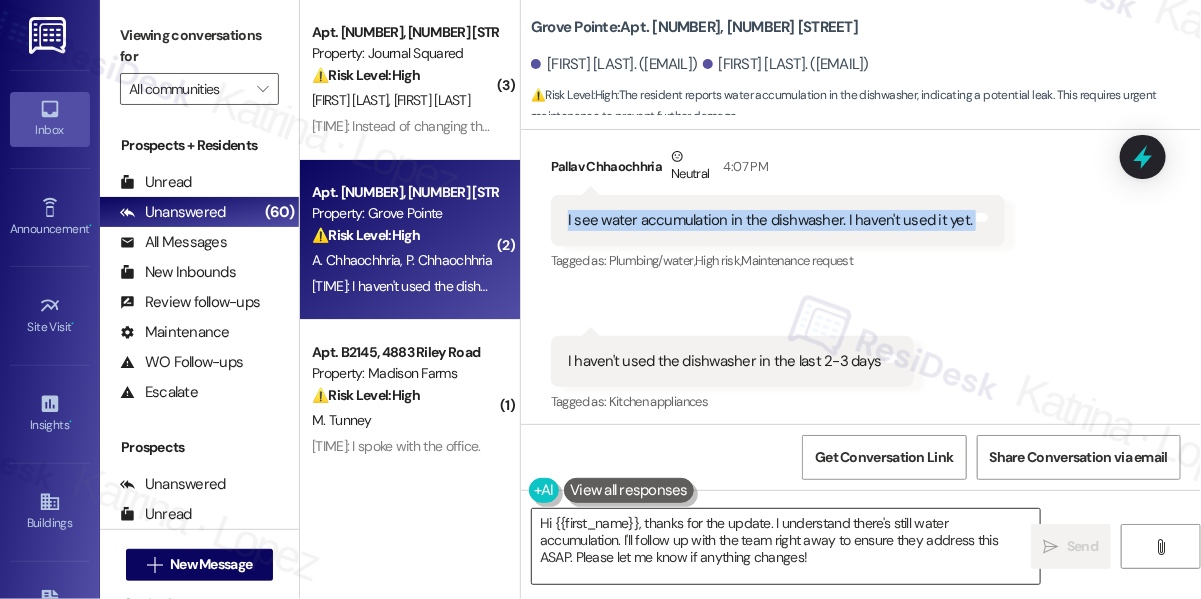 copy on "I see water accumulation in the dishwasher. I haven't used it yet. Tags and notes" 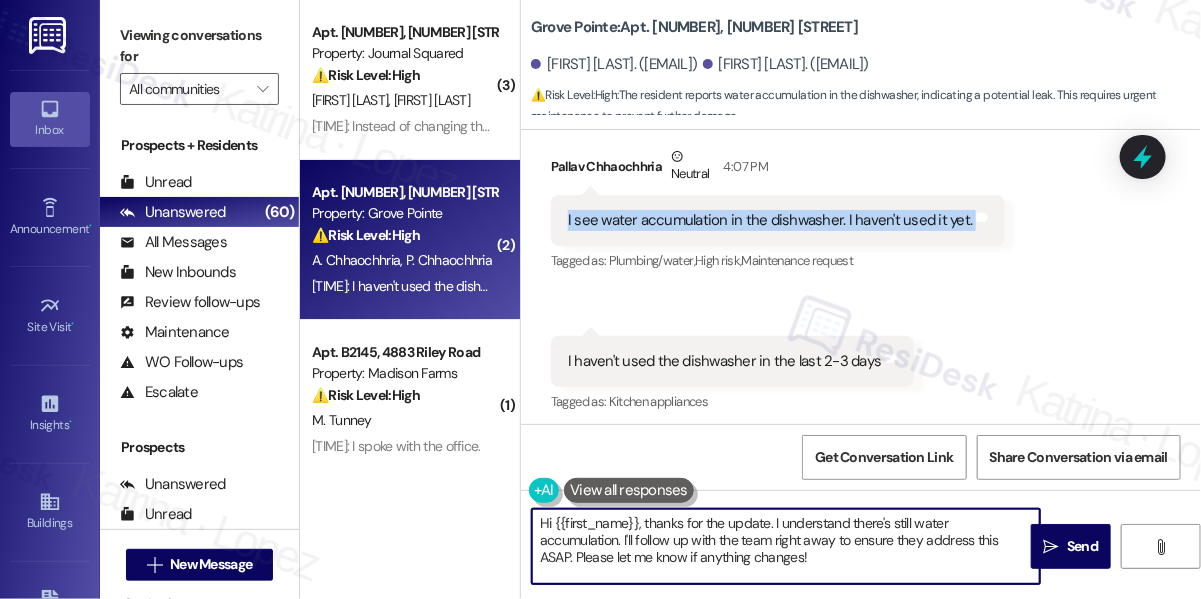 click on "I haven't used the dishwasher in the last 2-3 days" at bounding box center (725, 361) 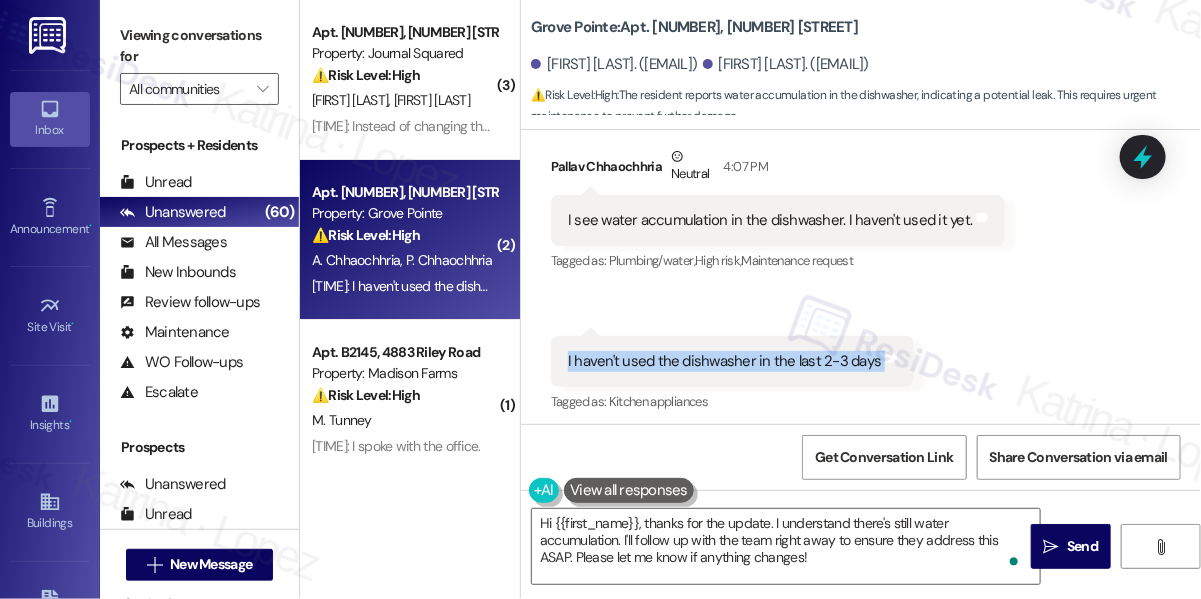 copy on "I haven't used the dishwasher in the last 2-3 days Tags and notes" 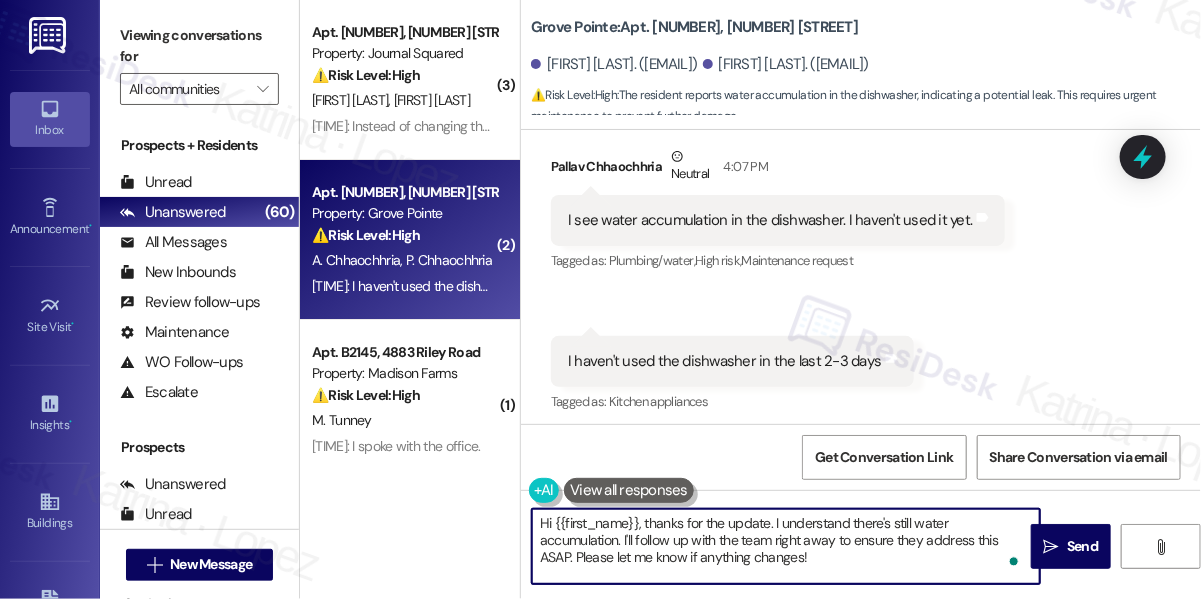 click on "Hi {{first_name}}, thanks for the update. I understand there's still water accumulation. I'll follow up with the team right away to ensure they address this ASAP. Please let me know if anything changes!" at bounding box center [786, 546] 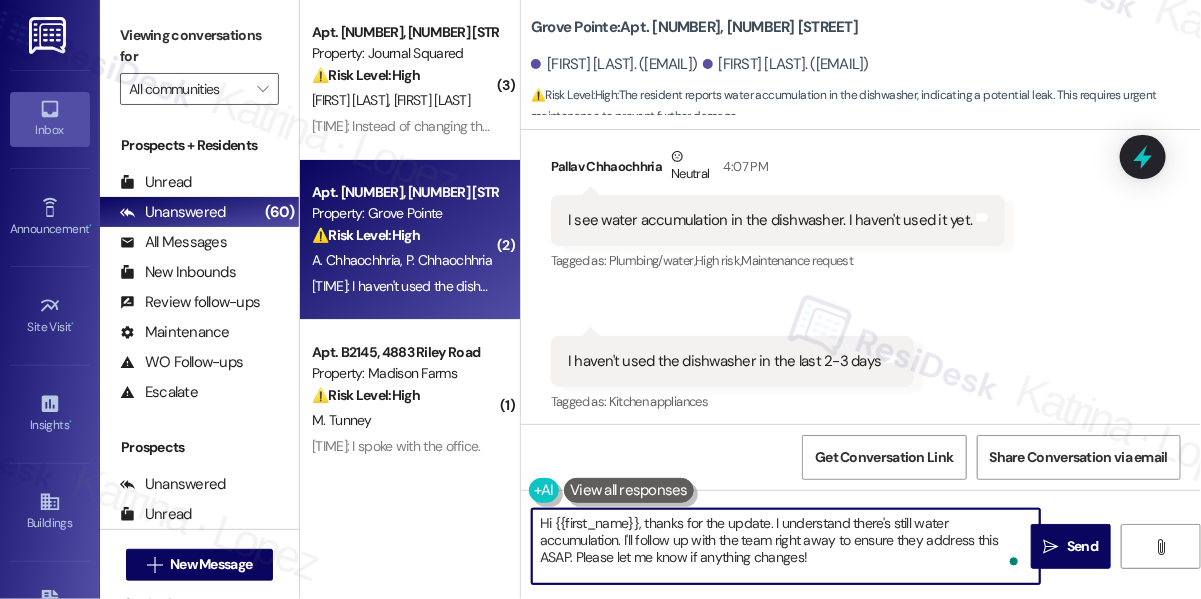 paste on "I haven't used the dishwasher in the last 2-3 days" 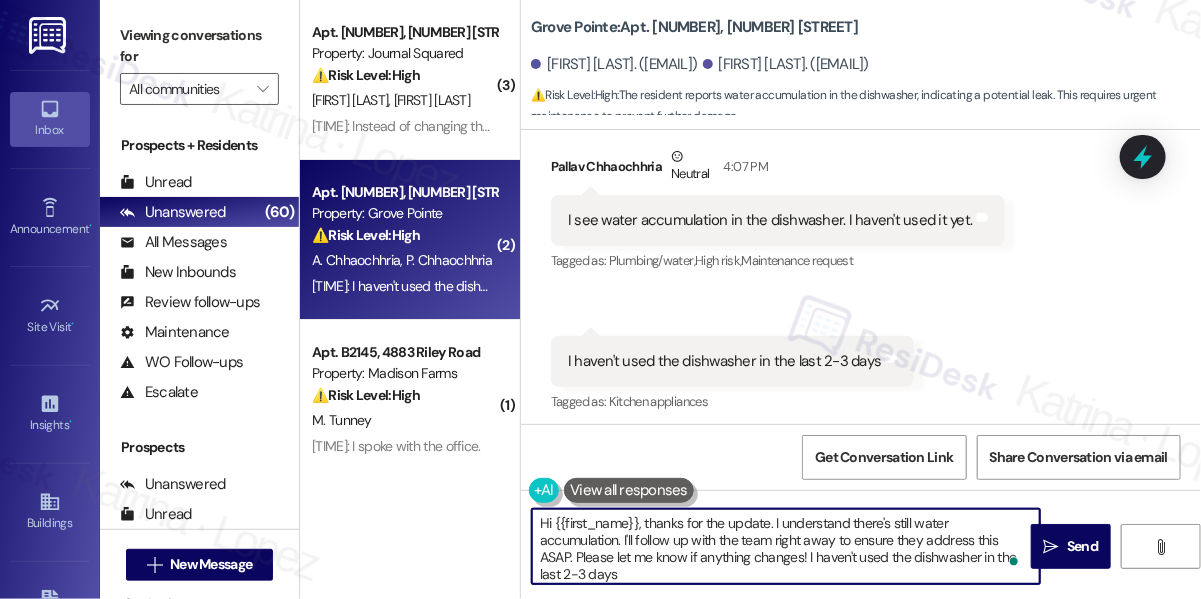 scroll, scrollTop: 16, scrollLeft: 0, axis: vertical 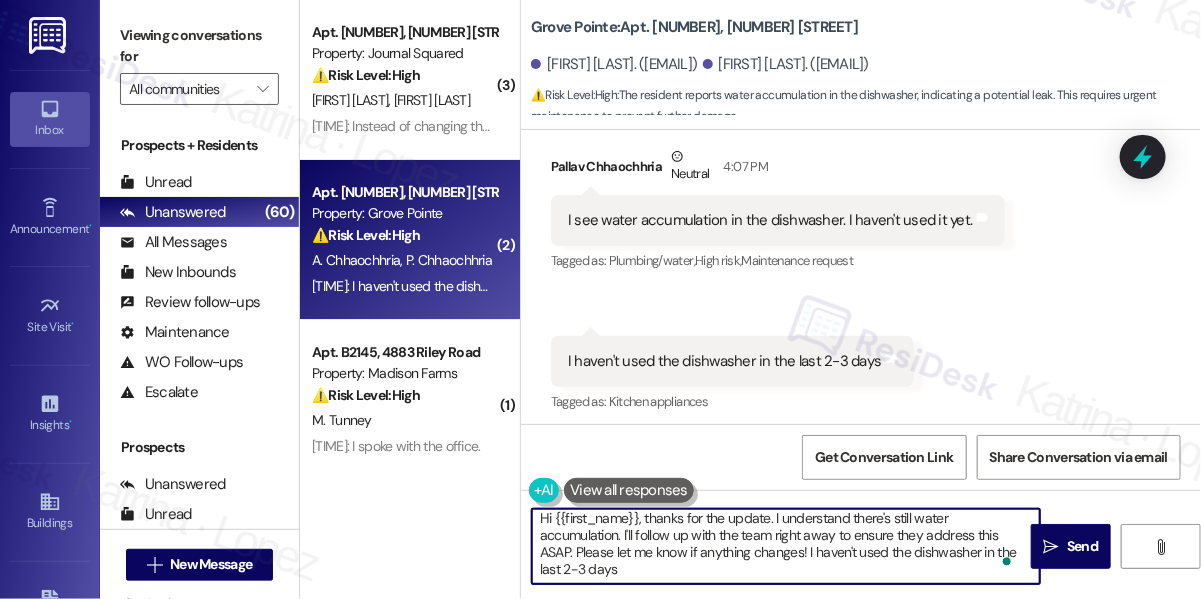 click on "I see water accumulation in the dishwasher. I haven't used it yet." at bounding box center (770, 220) 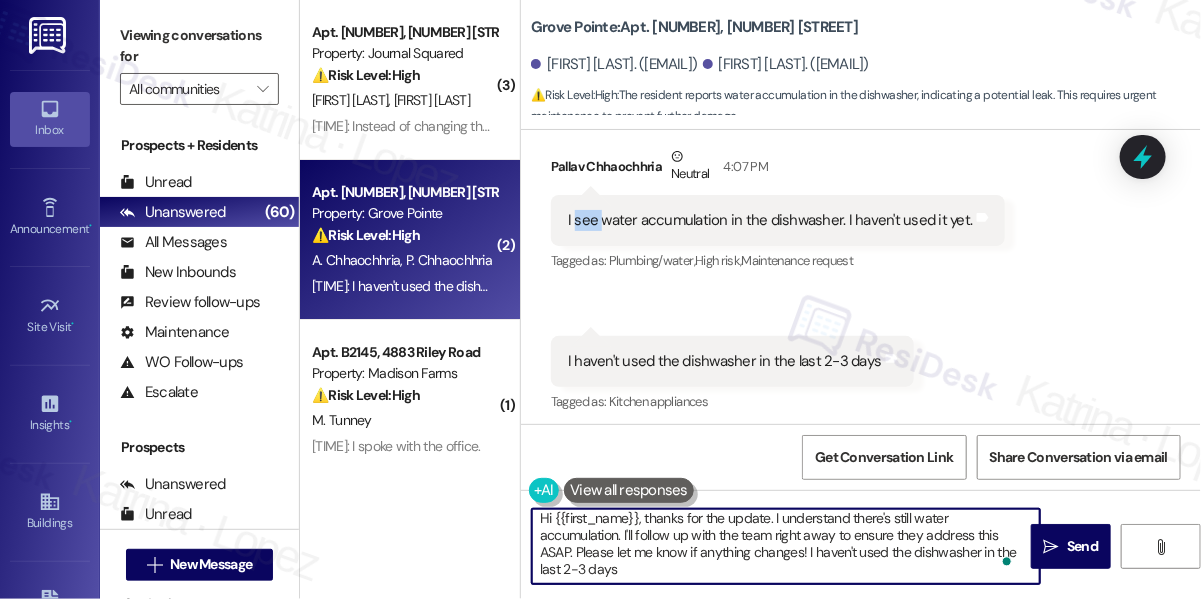 click on "I see water accumulation in the dishwasher. I haven't used it yet." at bounding box center (770, 220) 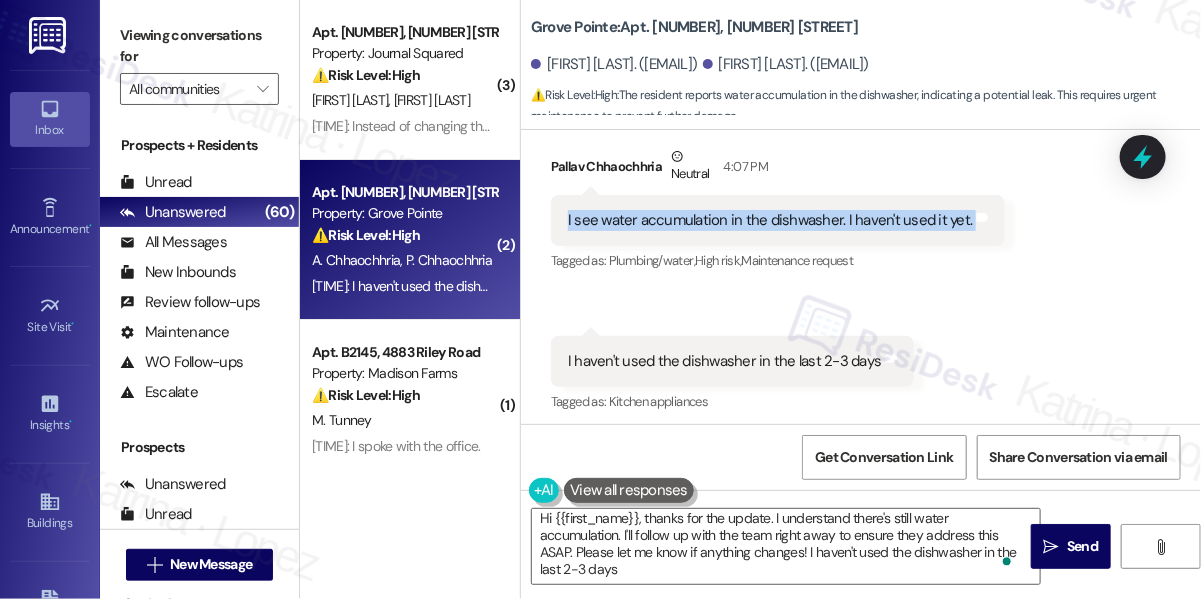 click on "I see water accumulation in the dishwasher. I haven't used it yet." at bounding box center [770, 220] 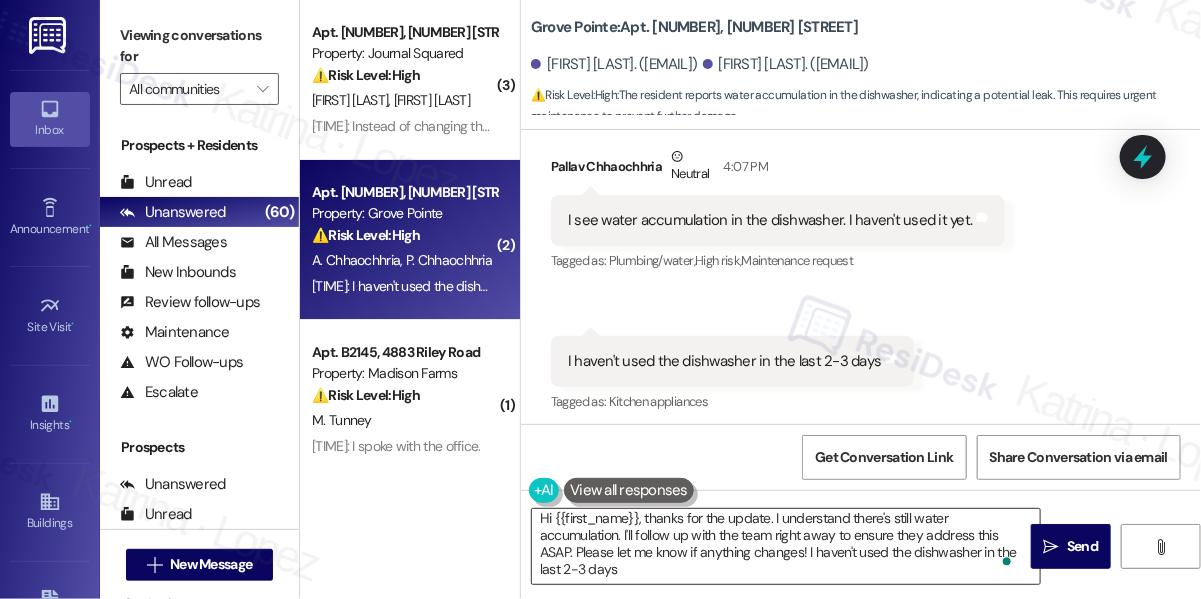 click on "Hi {{first_name}}, thanks for the update. I understand there's still water accumulation. I'll follow up with the team right away to ensure they address this ASAP. Please let me know if anything changes! I haven't used the dishwasher in the last 2-3 days" at bounding box center [786, 546] 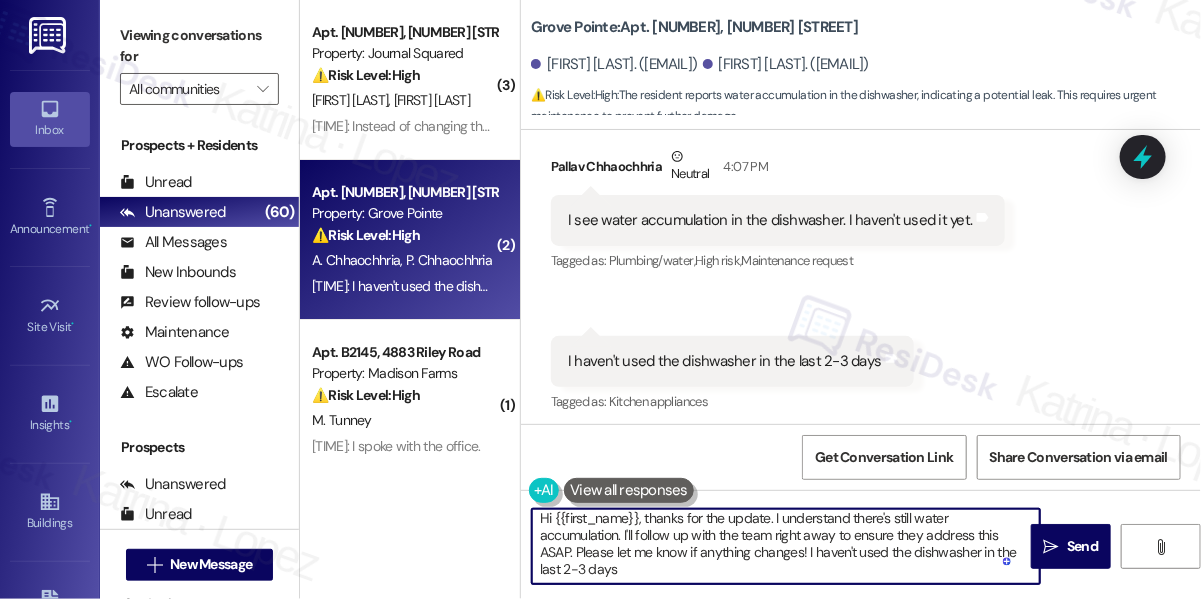 click on "Hi {{first_name}}, thanks for the update. I understand there's still water accumulation. I'll follow up with the team right away to ensure they address this ASAP. Please let me know if anything changes! I haven't used the dishwasher in the last 2-3 days" at bounding box center (786, 546) 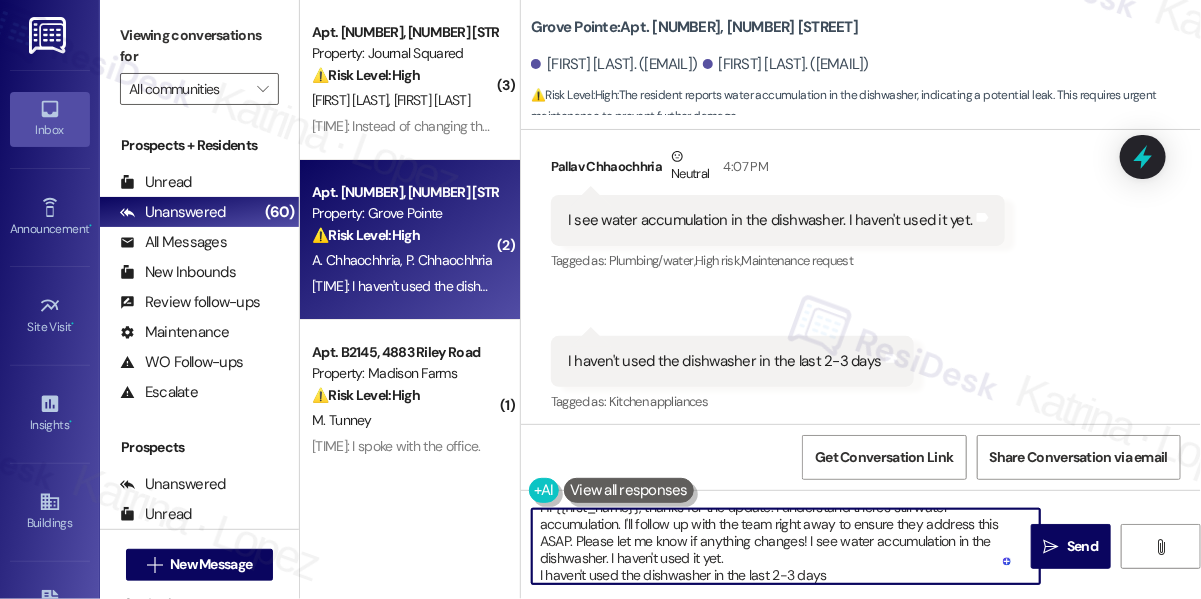 scroll, scrollTop: 39, scrollLeft: 0, axis: vertical 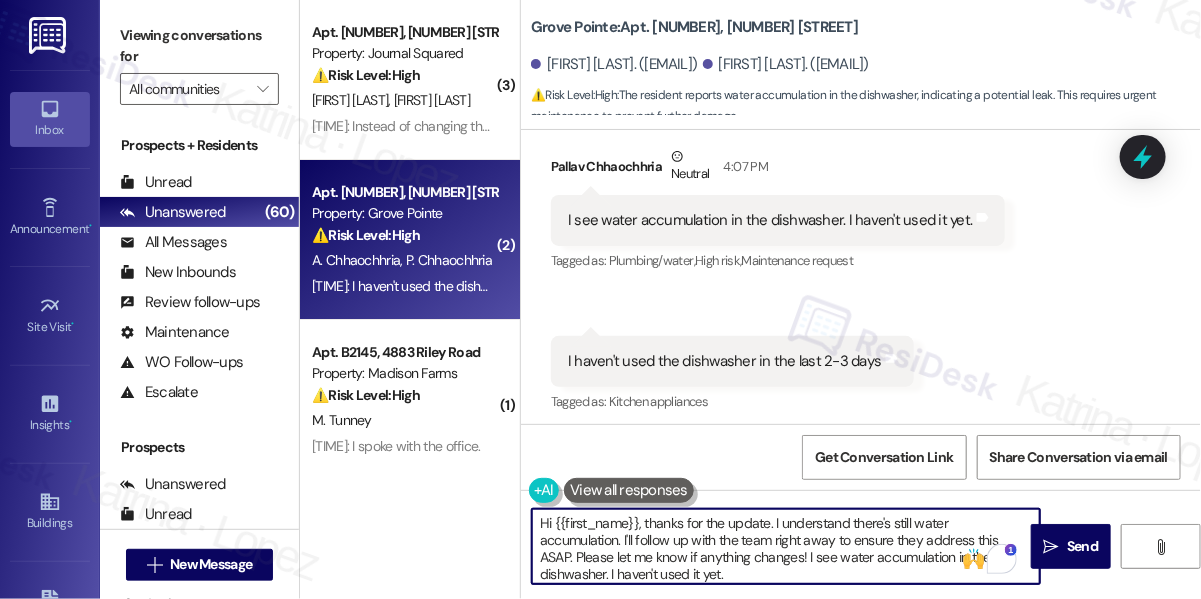 drag, startPoint x: 845, startPoint y: 552, endPoint x: 806, endPoint y: 557, distance: 39.319206 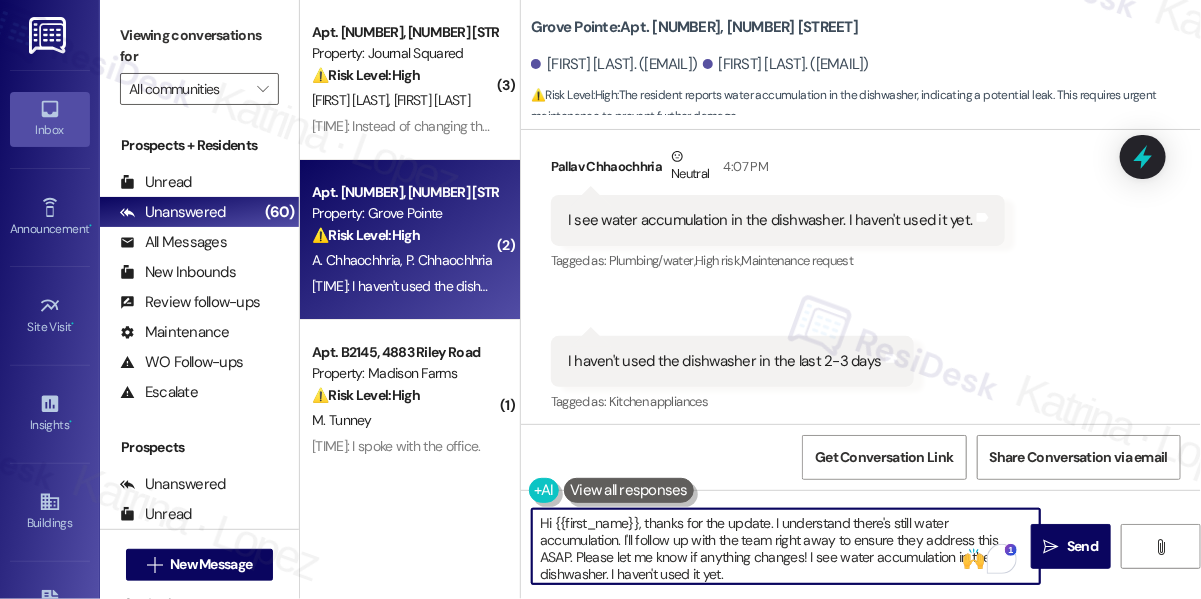 click on "Hi {{first_name}}, thanks for the update. I understand there's still water accumulation. I'll follow up with the team right away to ensure they address this ASAP. Please let me know if anything changes! I see water accumulation in the dishwasher. I haven't used it yet.
I haven't used the dishwasher in the last 2-3 days" at bounding box center [786, 546] 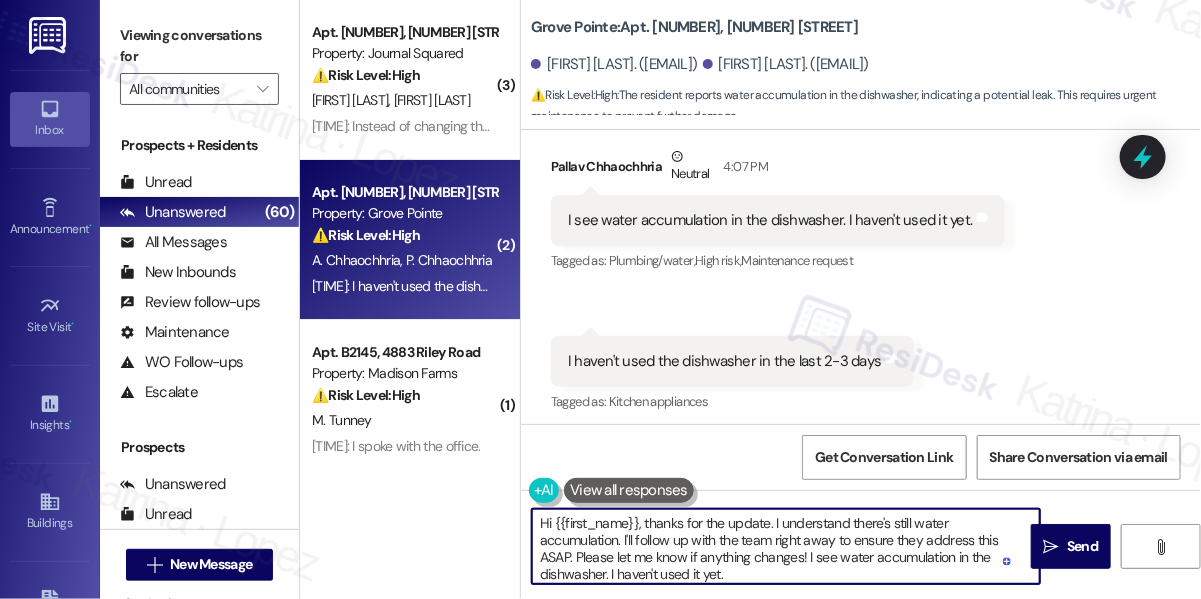 click on "Grove Pointe:  Apt. [NUMBER], [NUMBER] [STREET]" at bounding box center (694, 27) 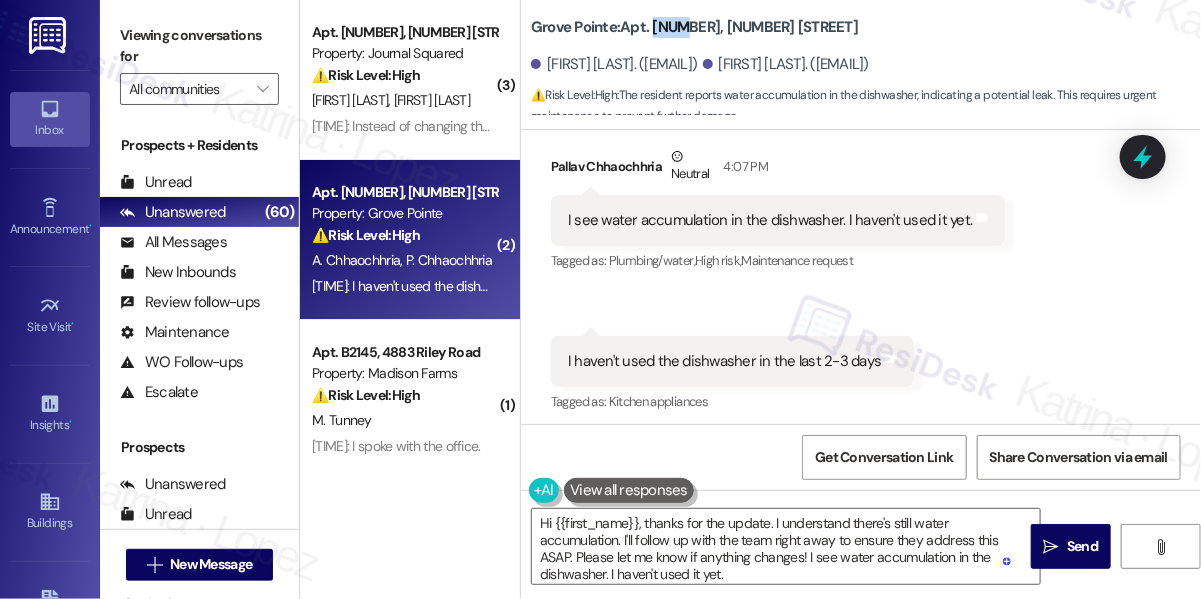 click on "Grove Pointe:  Apt. [NUMBER], [NUMBER] [STREET]" at bounding box center [694, 27] 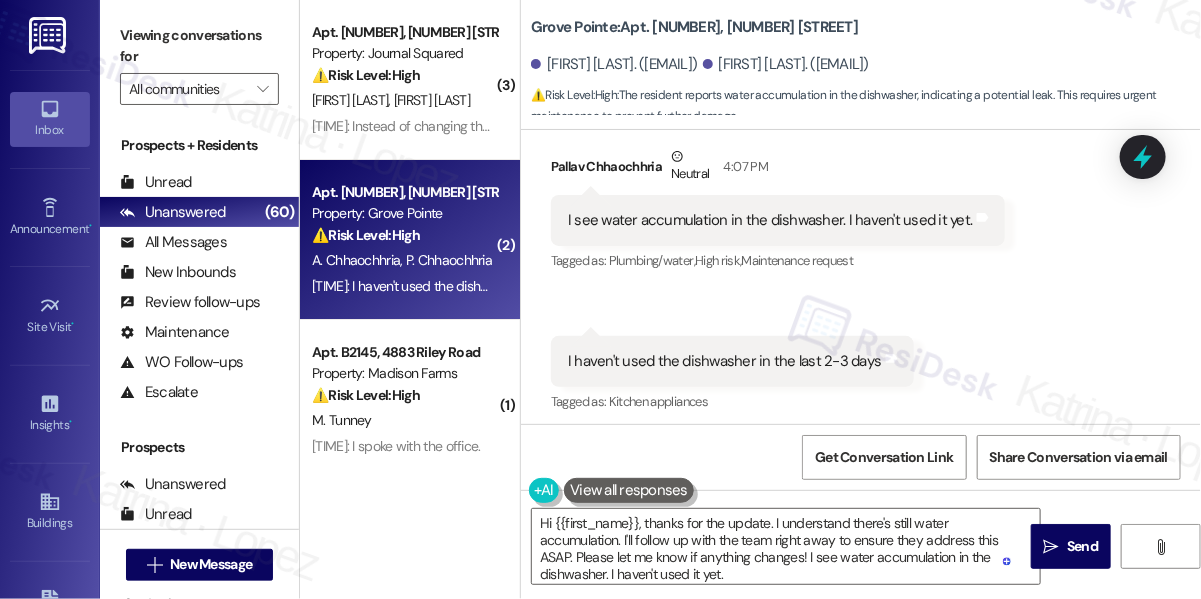 click on "Viewing conversations for" at bounding box center [199, 46] 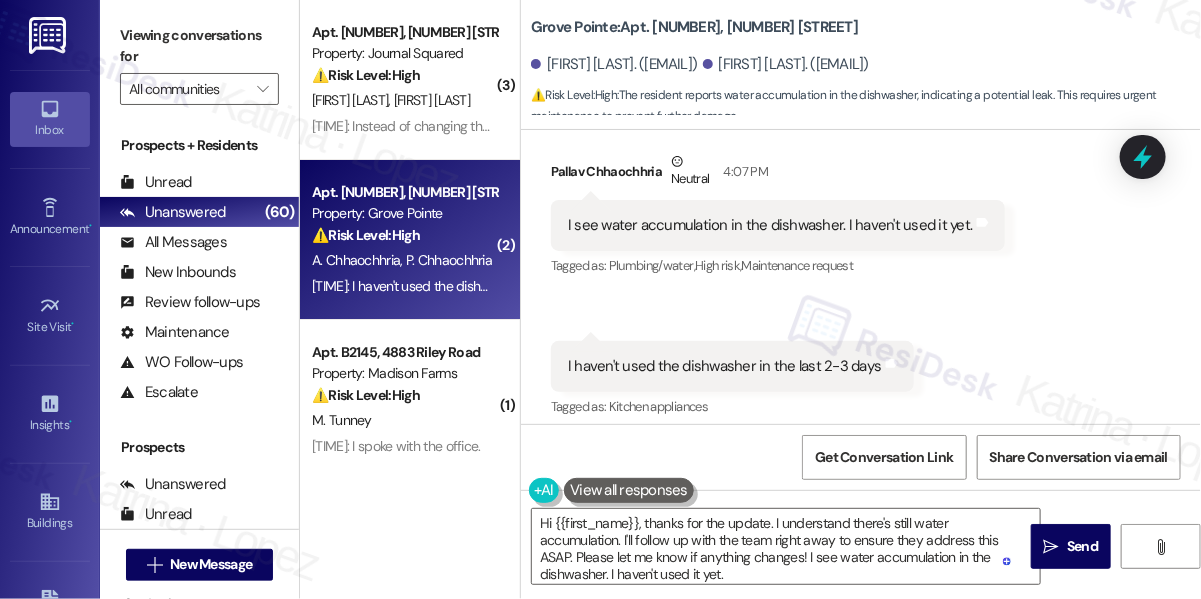scroll, scrollTop: 26887, scrollLeft: 0, axis: vertical 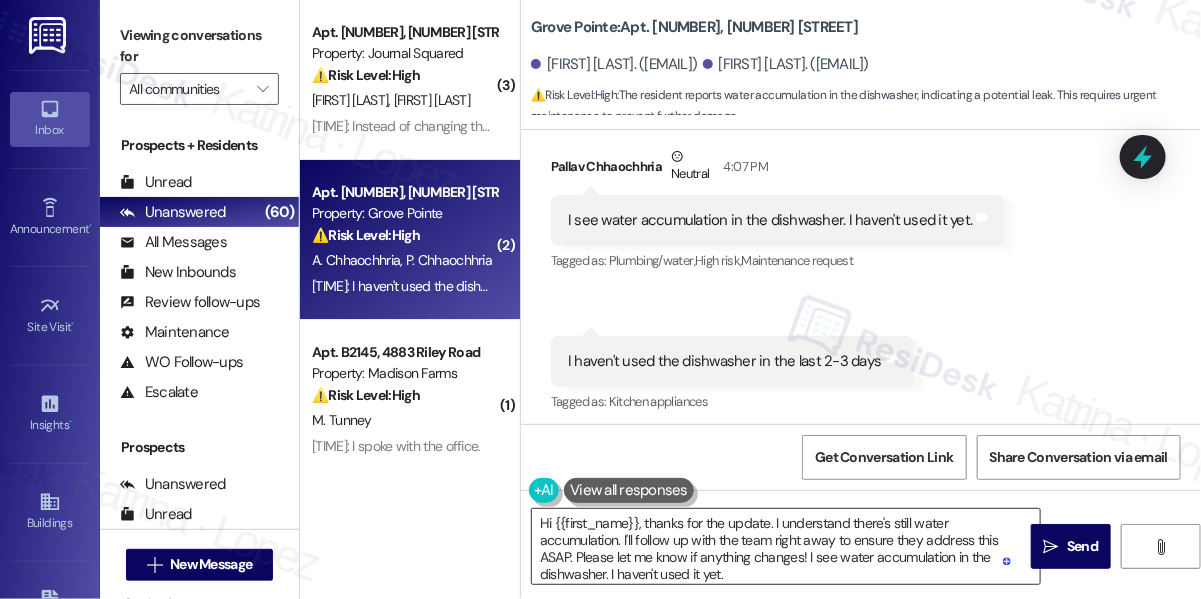click on "Hi {{first_name}}, thanks for the update. I understand there's still water accumulation. I'll follow up with the team right away to ensure they address this ASAP. Please let me know if anything changes! I see water accumulation in the dishwasher. I haven't used it yet.
I haven't used the dishwasher in the last 2-3 days" at bounding box center [786, 546] 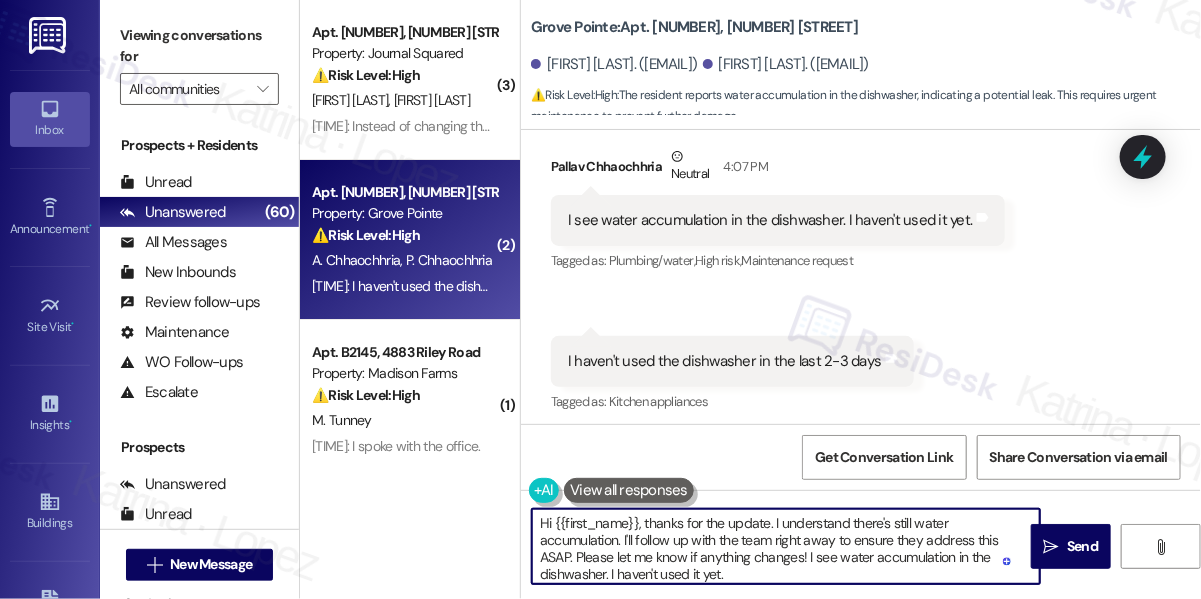 click on "Hi {{first_name}}, thanks for the update. I understand there's still water accumulation. I'll follow up with the team right away to ensure they address this ASAP. Please let me know if anything changes! I see water accumulation in the dishwasher. I haven't used it yet.
I haven't used the dishwasher in the last 2-3 days" at bounding box center [786, 546] 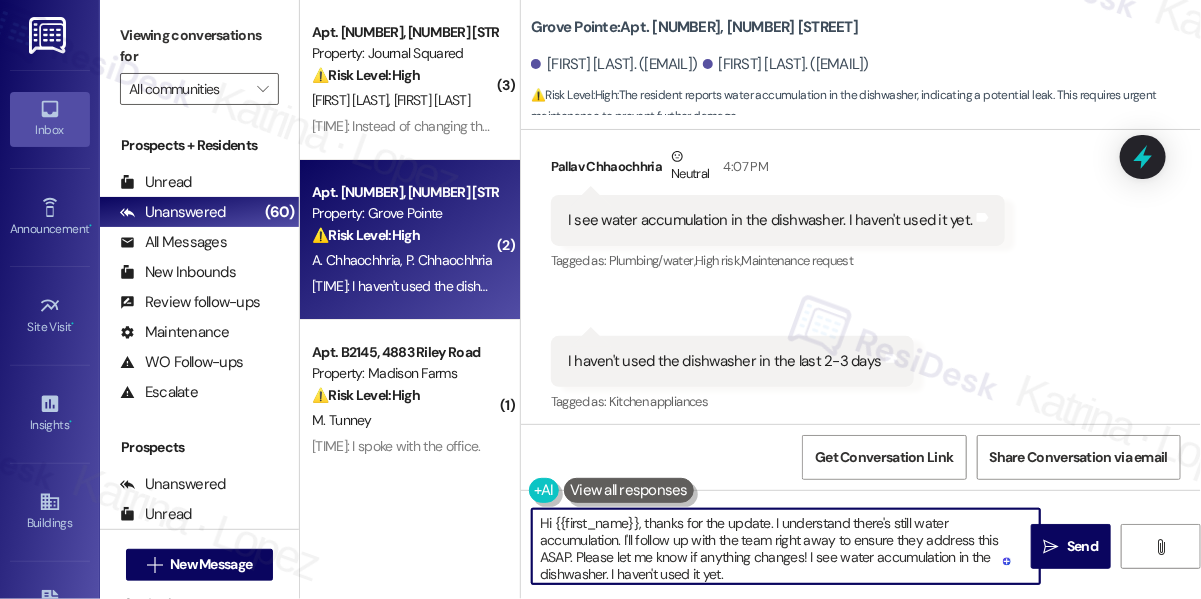 click on "Hi {{first_name}}, thanks for the update. I understand there's still water accumulation. I'll follow up with the team right away to ensure they address this ASAP. Please let me know if anything changes! I see water accumulation in the dishwasher. I haven't used it yet.
I haven't used the dishwasher in the last 2-3 days" at bounding box center (786, 546) 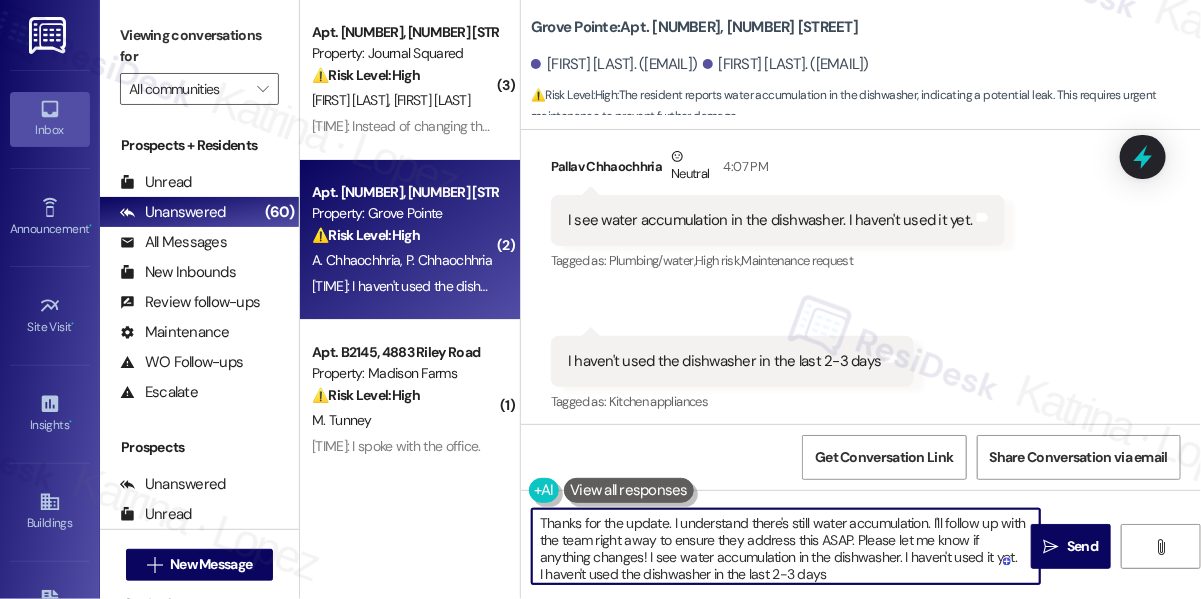 click on "Thanks for the update. I understand there's still water accumulation. I'll follow up with the team right away to ensure they address this ASAP. Please let me know if anything changes! I see water accumulation in the dishwasher. I haven't used it yet.
I haven't used the dishwasher in the last 2-3 days" at bounding box center (786, 546) 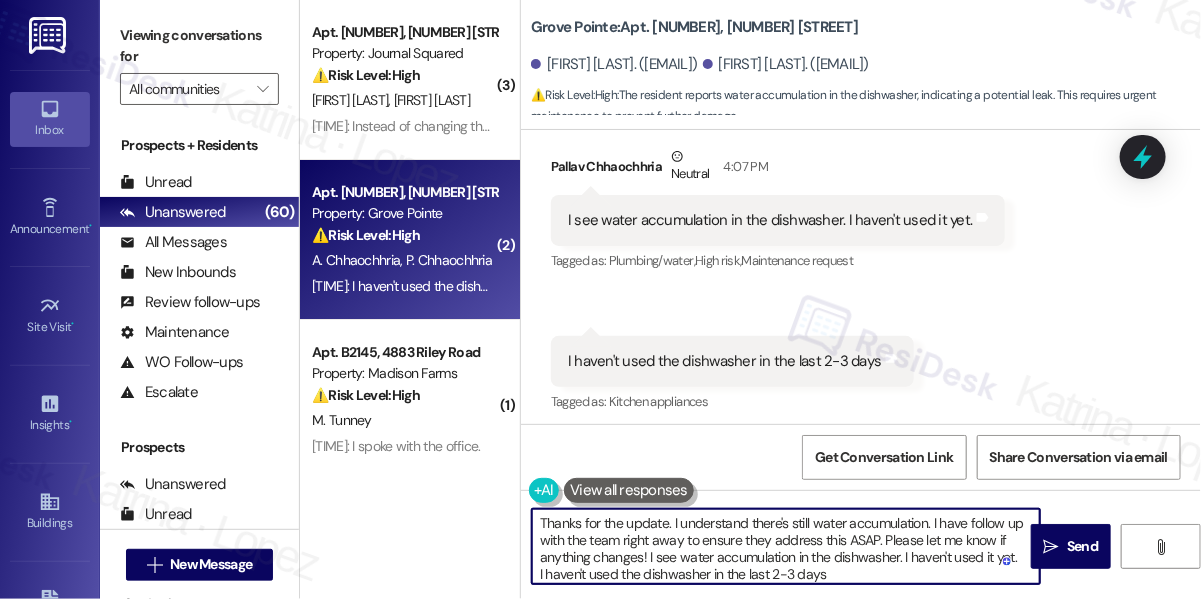 click on "Thanks for the update. I understand there's still water accumulation. I have follow up with the team right away to ensure they address this ASAP. Please let me know if anything changes! I see water accumulation in the dishwasher. I haven't used it yet.
I haven't used the dishwasher in the last 2-3 days" at bounding box center [786, 546] 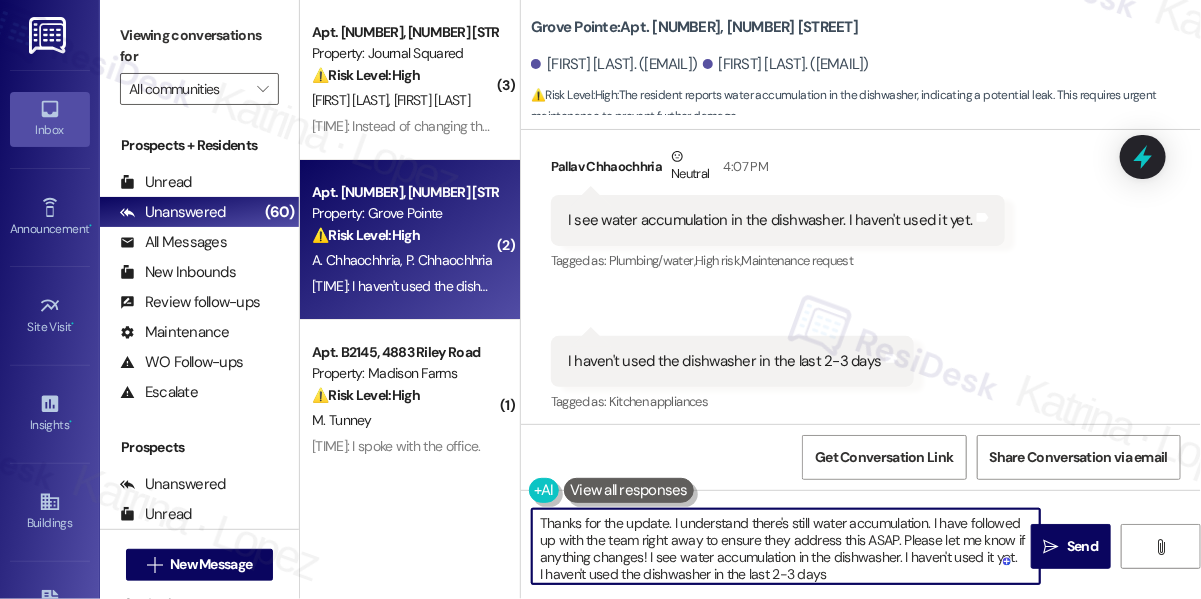 drag, startPoint x: 669, startPoint y: 541, endPoint x: 896, endPoint y: 537, distance: 227.03523 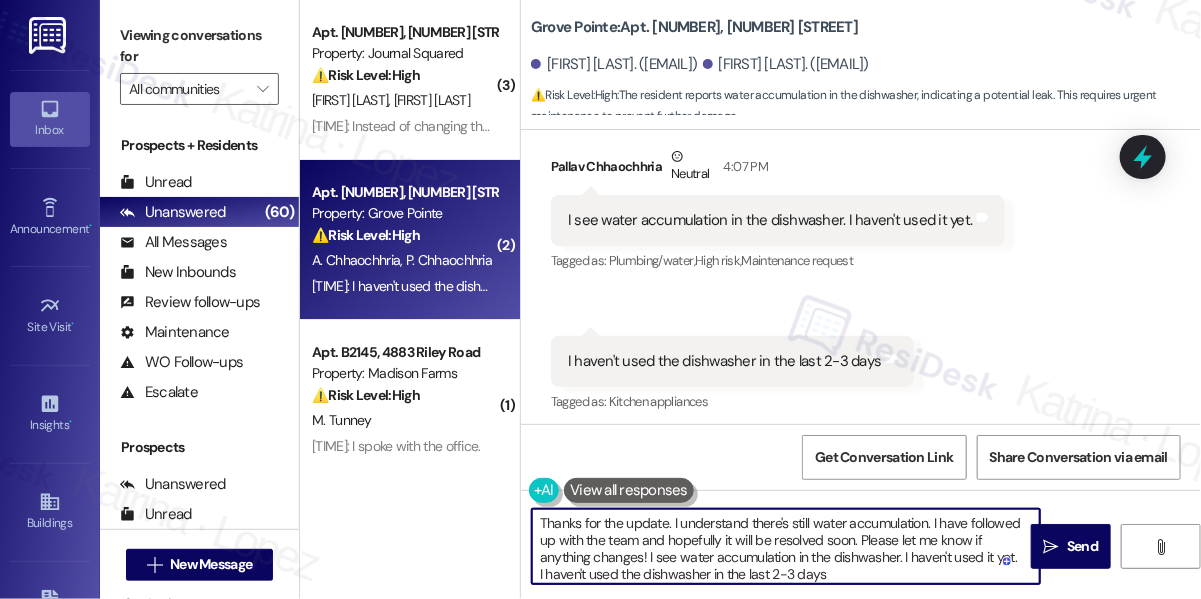 drag, startPoint x: 875, startPoint y: 572, endPoint x: 856, endPoint y: 541, distance: 36.359318 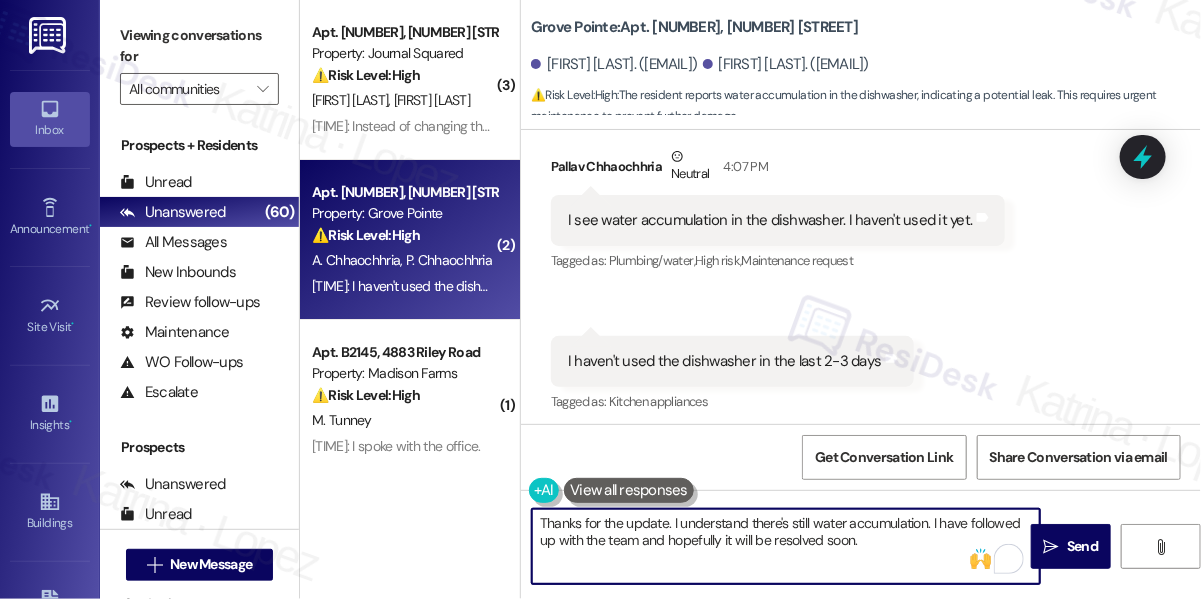 click on "Thanks for the update. I understand there's still water accumulation. I have followed up with the team and hopefully it will be resolved soon." at bounding box center (786, 546) 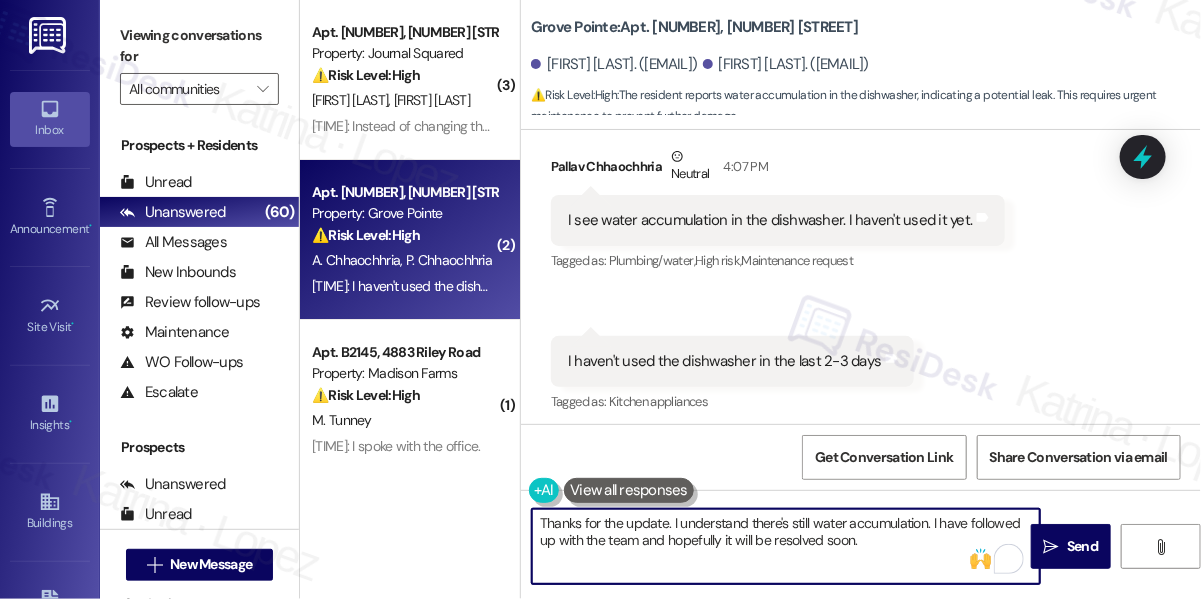 drag, startPoint x: 889, startPoint y: 540, endPoint x: 753, endPoint y: 551, distance: 136.44412 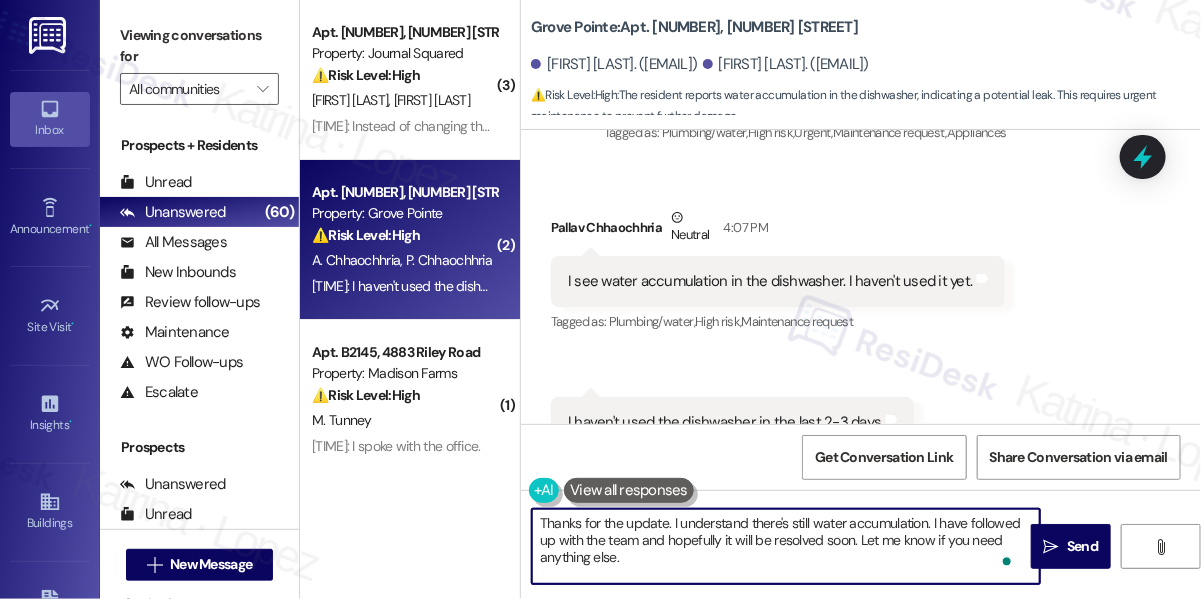 scroll, scrollTop: 26796, scrollLeft: 0, axis: vertical 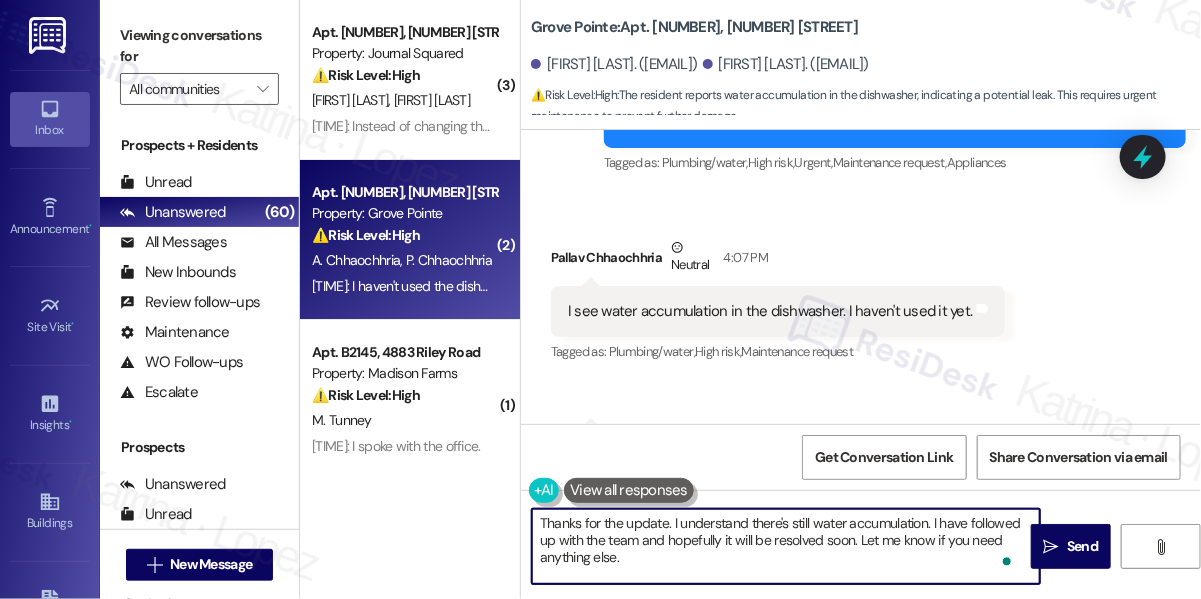 click on "Pallav Chhaochhria   Neutral [TIME]" at bounding box center [778, 261] 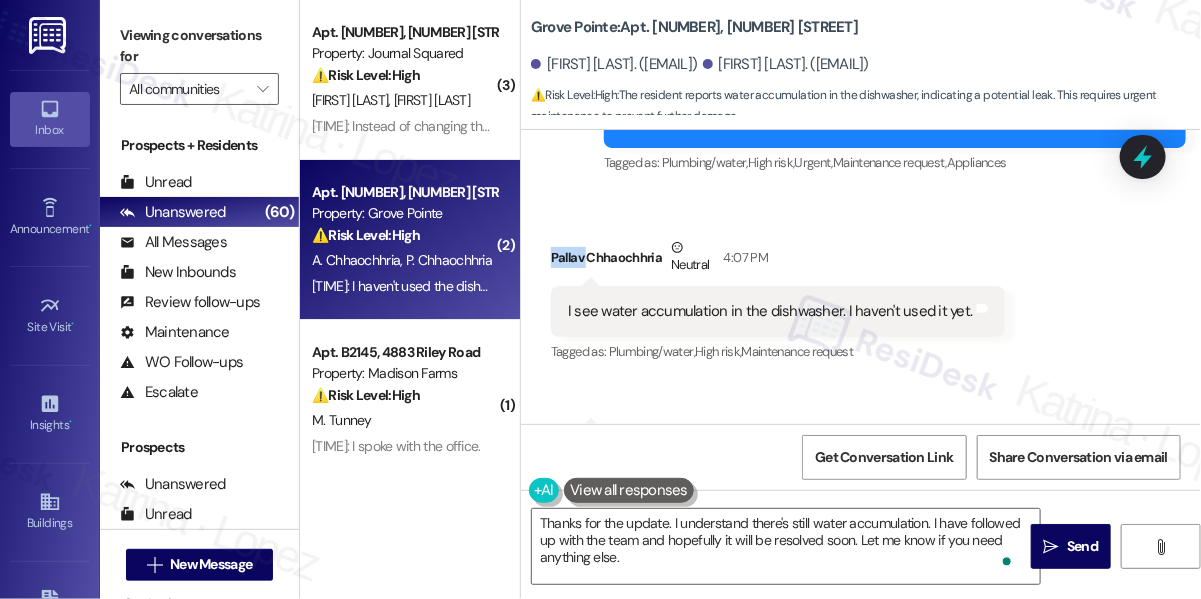 click on "Pallav Chhaochhria   Neutral [TIME]" at bounding box center [778, 261] 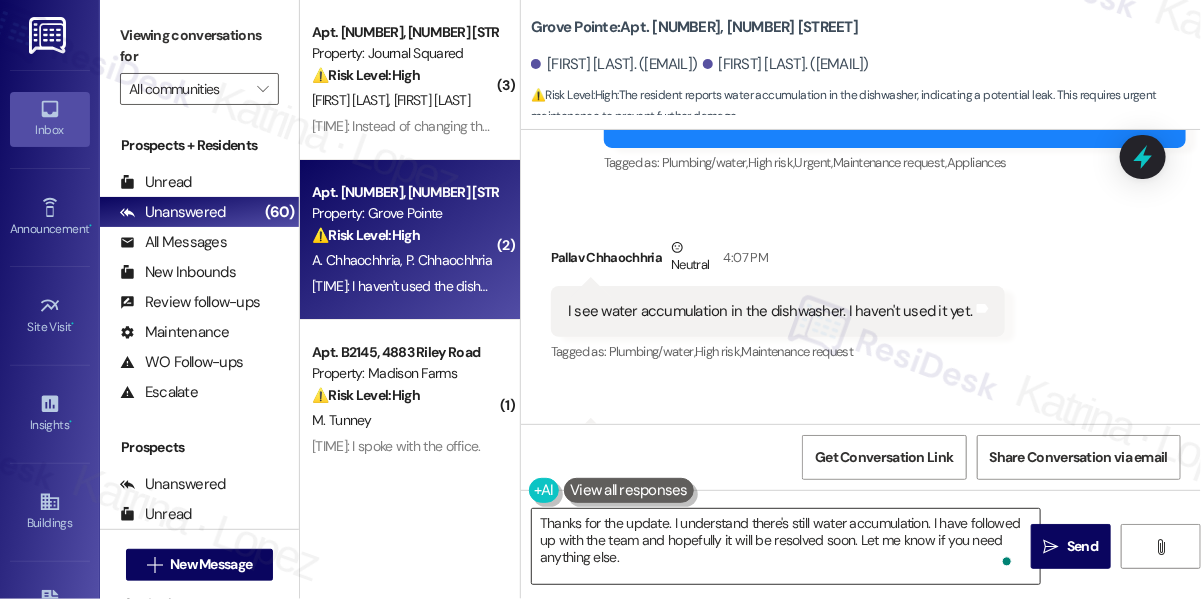 click on "Thanks for the update. I understand there's still water accumulation. I have followed up with the team and hopefully it will be resolved soon. Let me know if you need anything else." at bounding box center [786, 546] 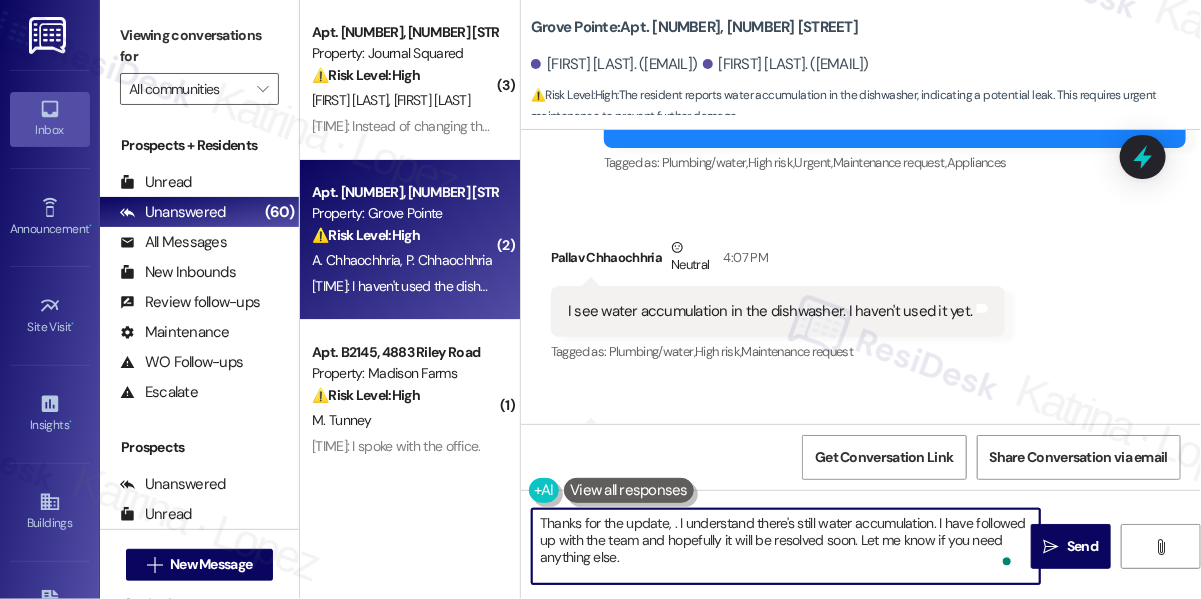 paste on "Pallav" 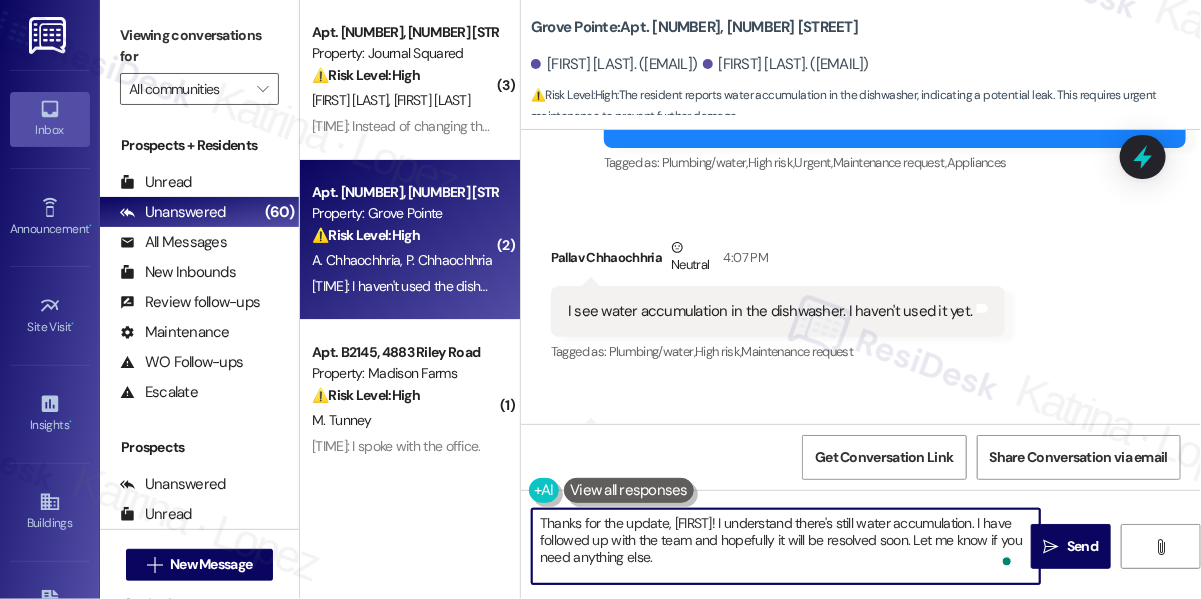 click on "Thanks for the update, [FIRST]! I understand there's still water accumulation. I have followed up with the team and hopefully it will be resolved soon. Let me know if you need anything else." at bounding box center [786, 546] 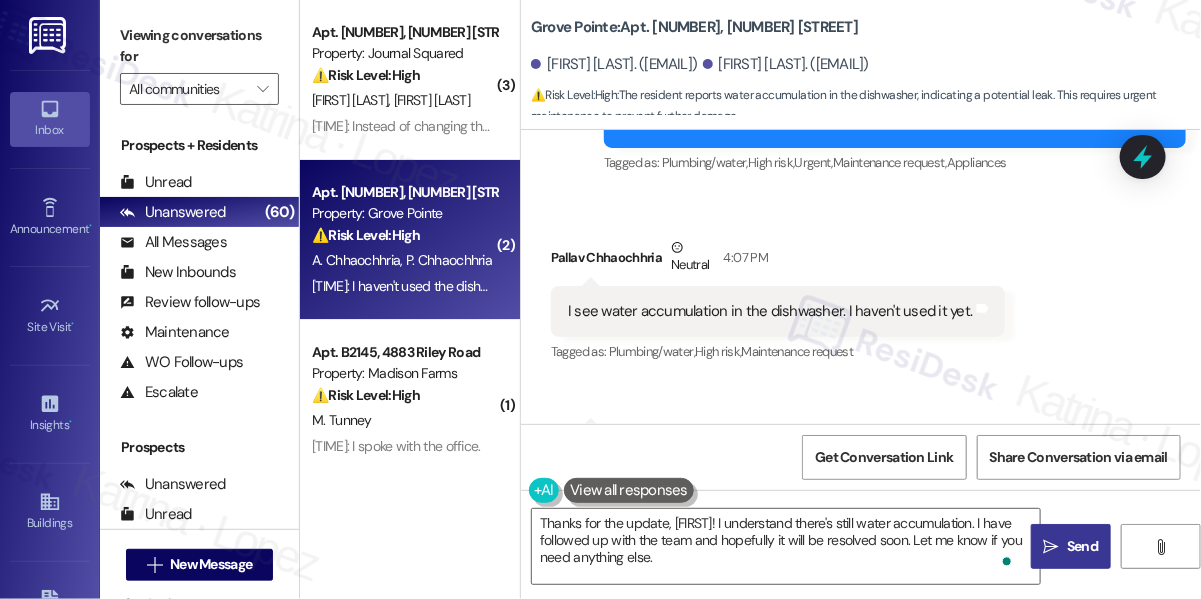 click on "" at bounding box center (1051, 547) 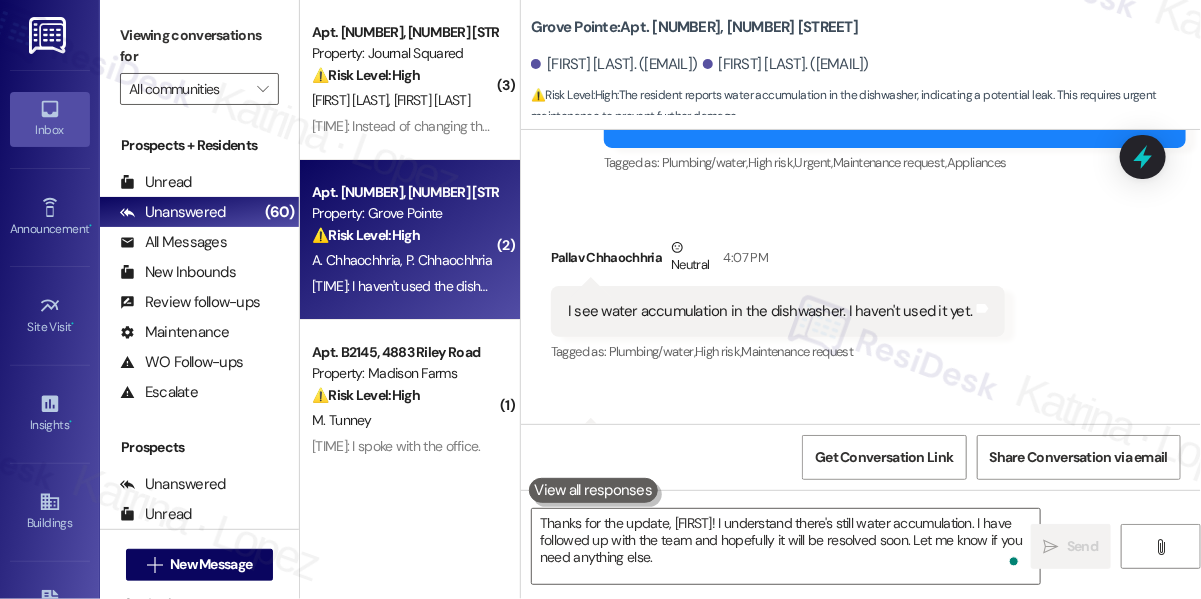 type 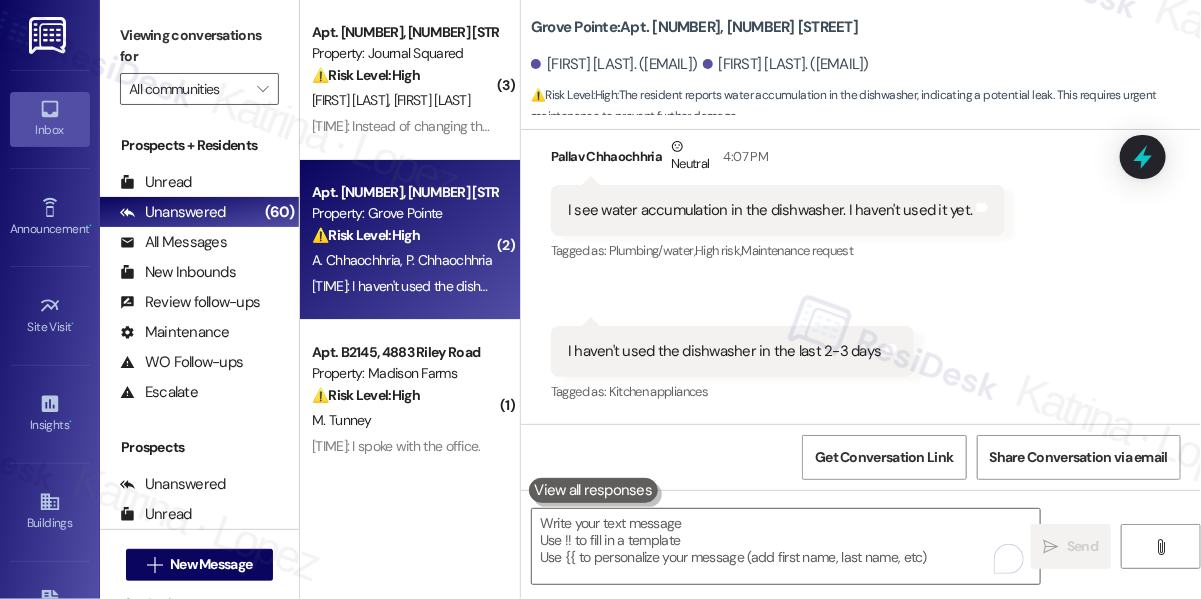 scroll, scrollTop: 27069, scrollLeft: 0, axis: vertical 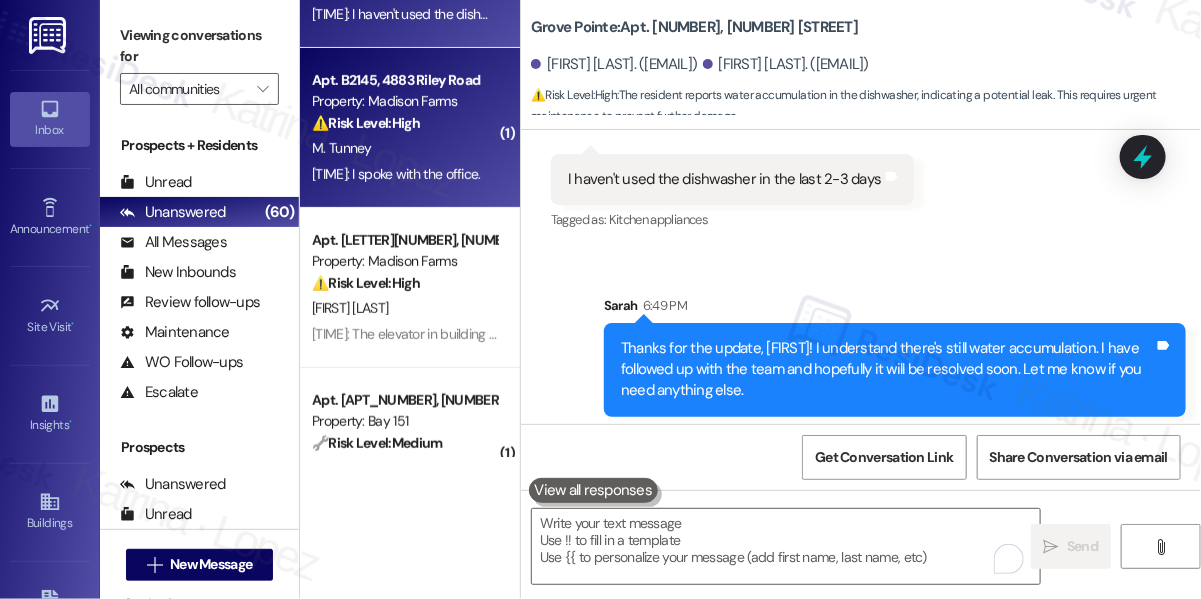 click on "[TIME]: I spoke with the office.  [TIME]: I spoke with the office." at bounding box center (396, 174) 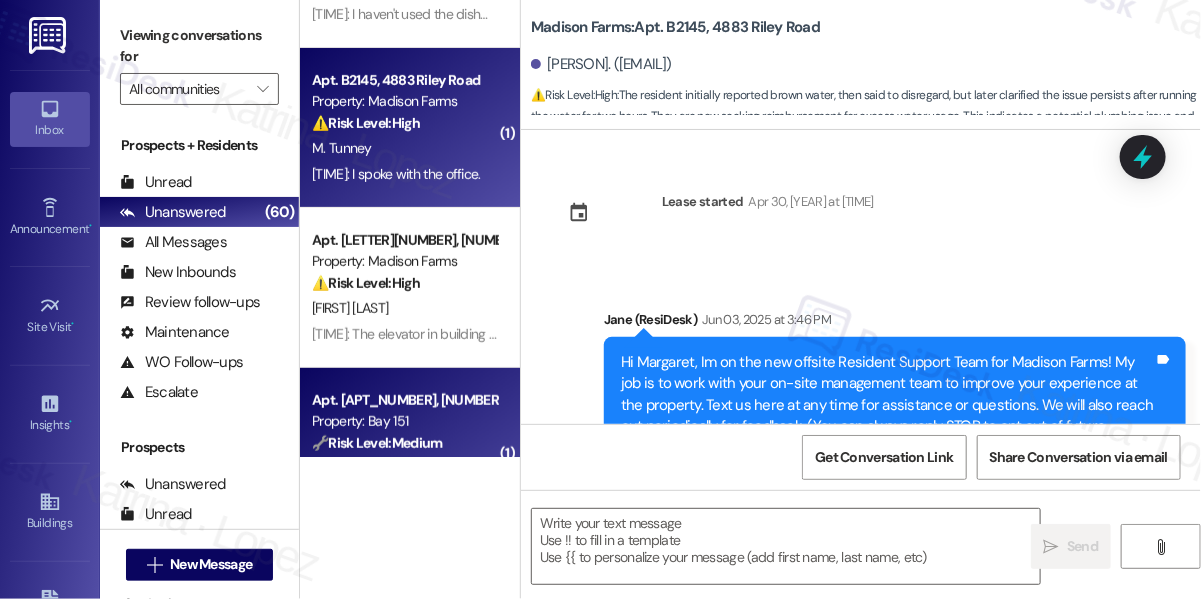 scroll, scrollTop: 349, scrollLeft: 0, axis: vertical 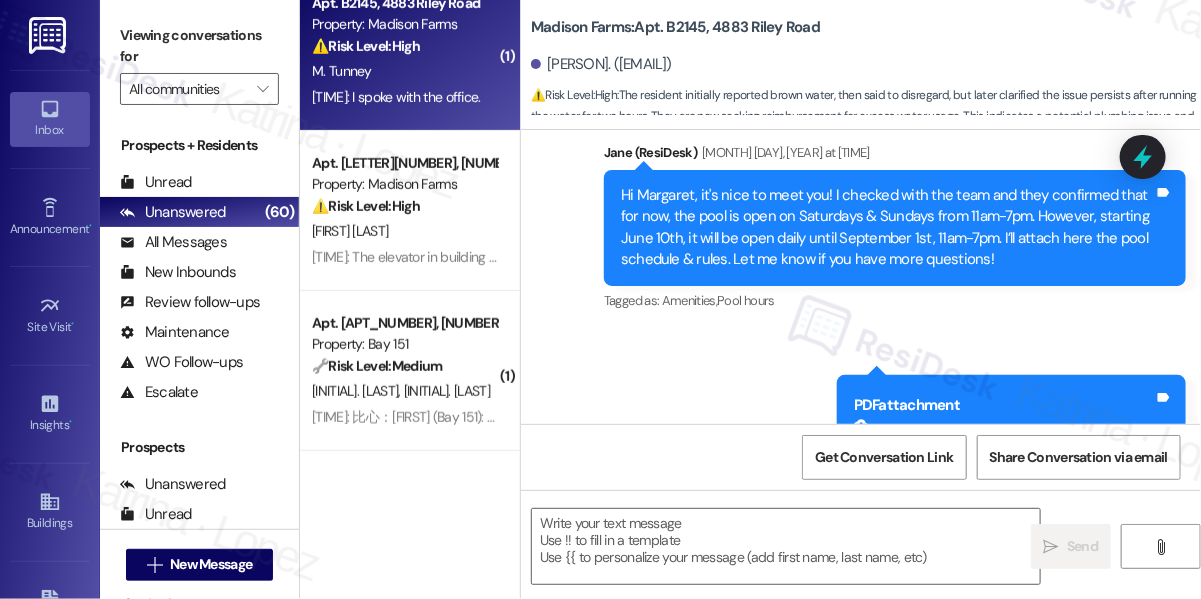 type on "Fetching suggested responses. Please feel free to read through the conversation in the meantime." 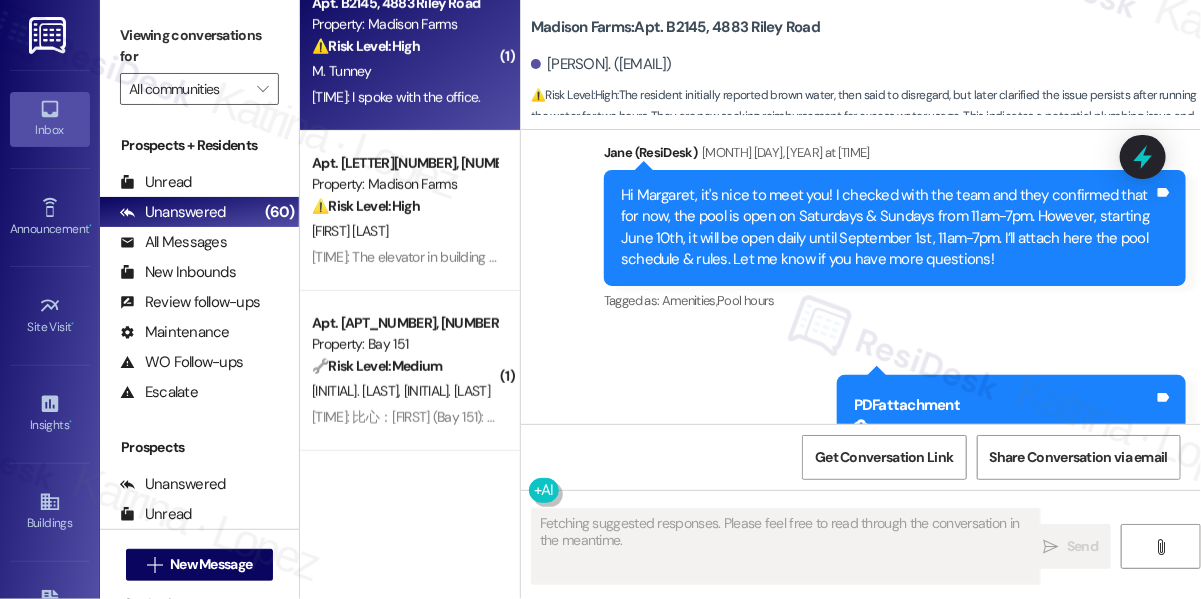 scroll, scrollTop: 454, scrollLeft: 0, axis: vertical 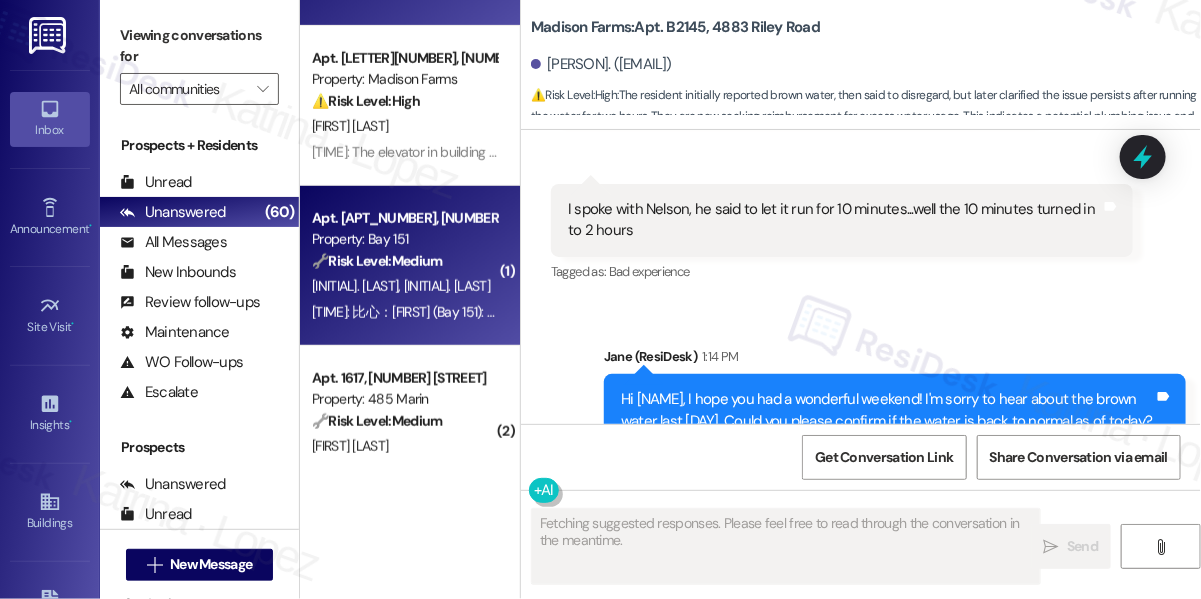 click on "[TIME]: [INITIAL]: [FIRST] (Bay [NUMBER]): You're very welcome! If anything else pops up, feel free to let me know. [TIME]: [INITIAL]: [FIRST] (Bay [NUMBER]): You're very welcome! If anything else pops up, feel free to let me know." at bounding box center [604, 312] 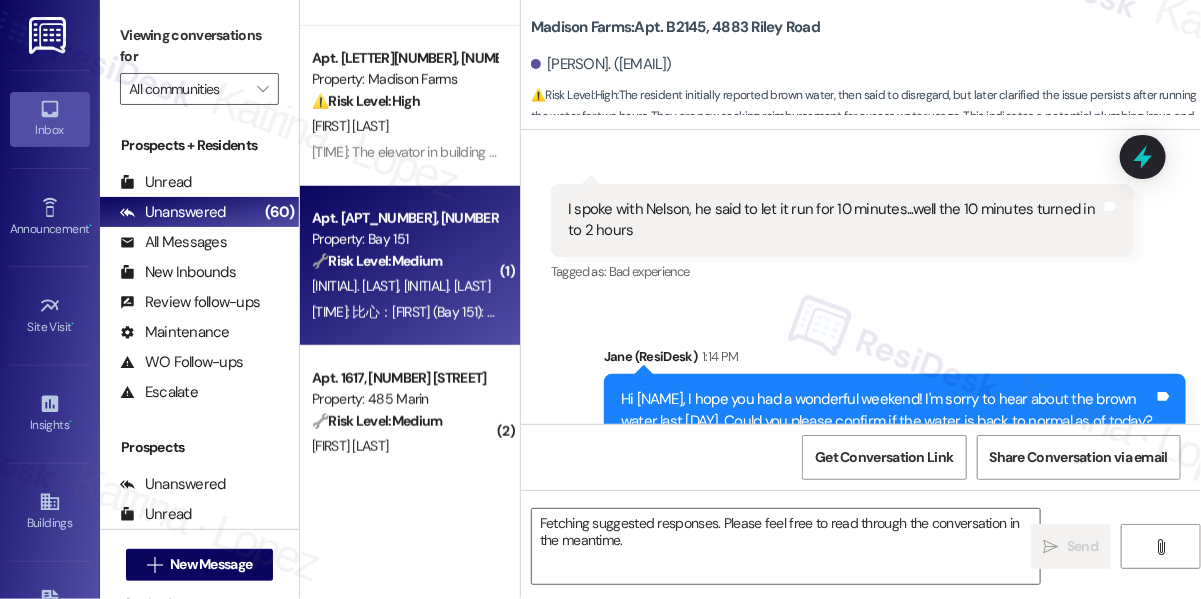scroll, scrollTop: 6275, scrollLeft: 0, axis: vertical 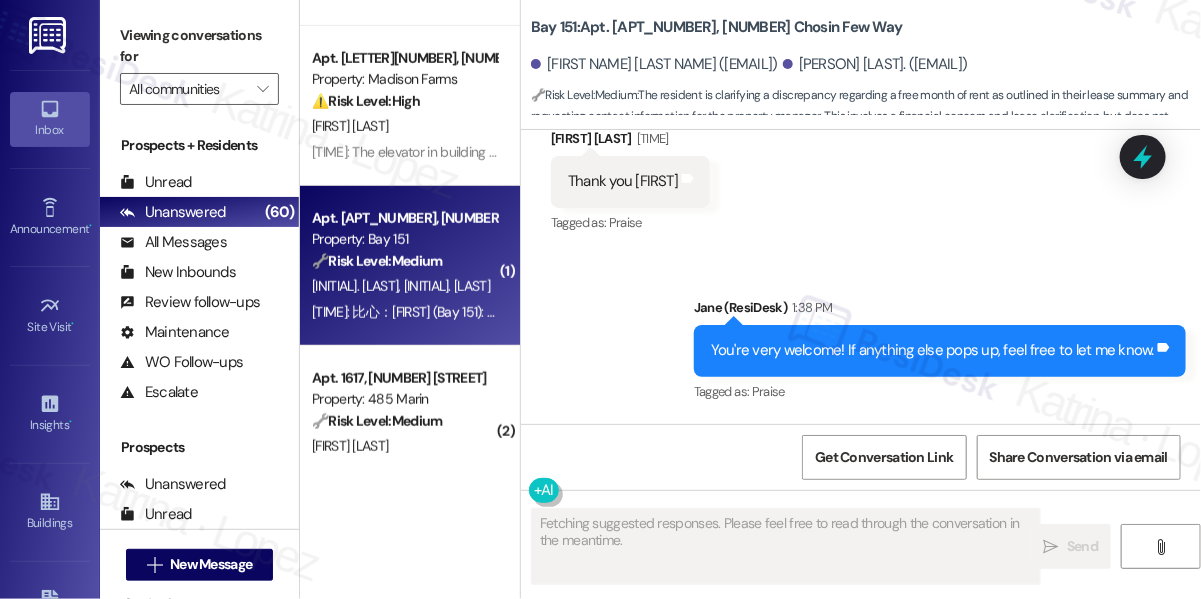 drag, startPoint x: 754, startPoint y: 396, endPoint x: 890, endPoint y: 394, distance: 136.01471 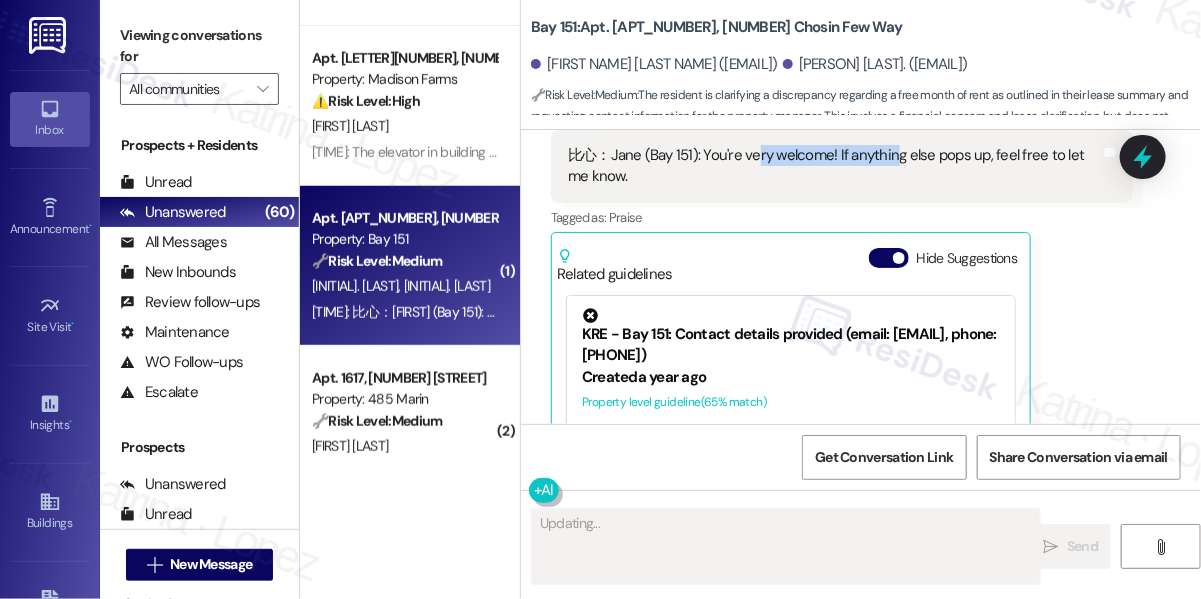 scroll, scrollTop: 33696, scrollLeft: 0, axis: vertical 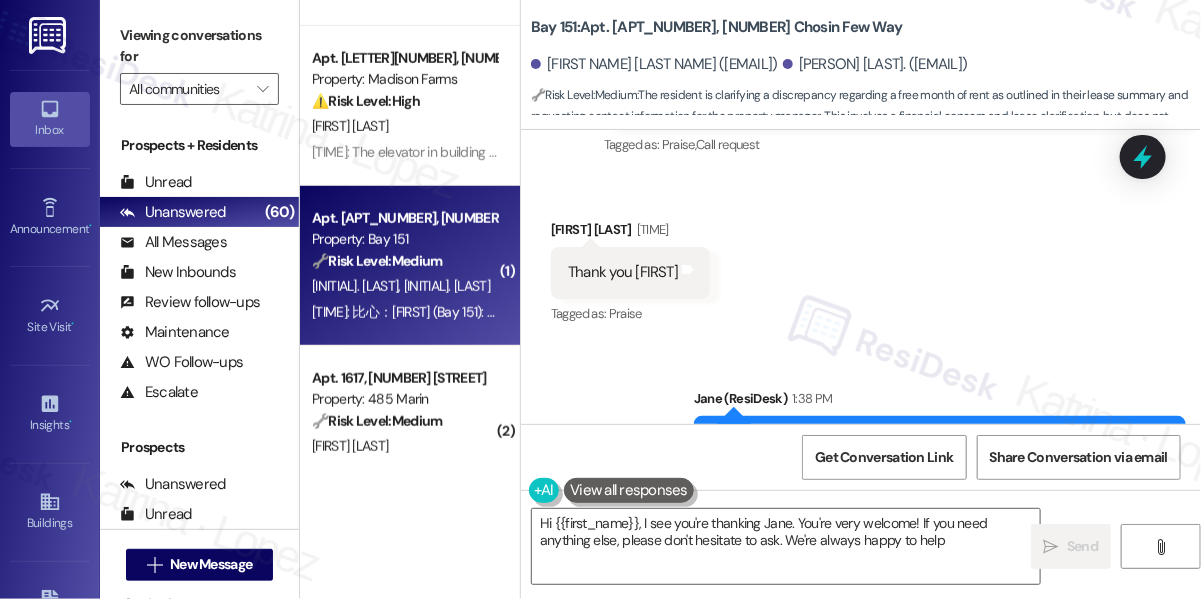 type on "Hi {{first_name}}, I see you're thanking [PERSON]. You're very welcome! If you need anything else, please don't hesitate to ask. We're always happy to help!" 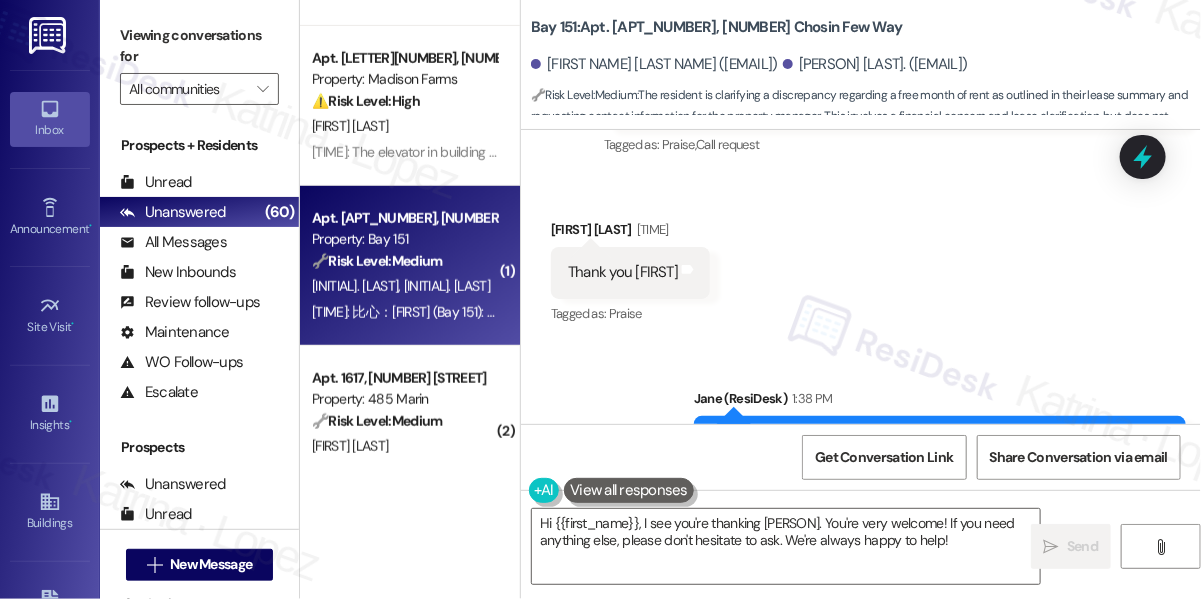 click on "You're very welcome! If anything else pops up, feel free to let me know." at bounding box center [932, 441] 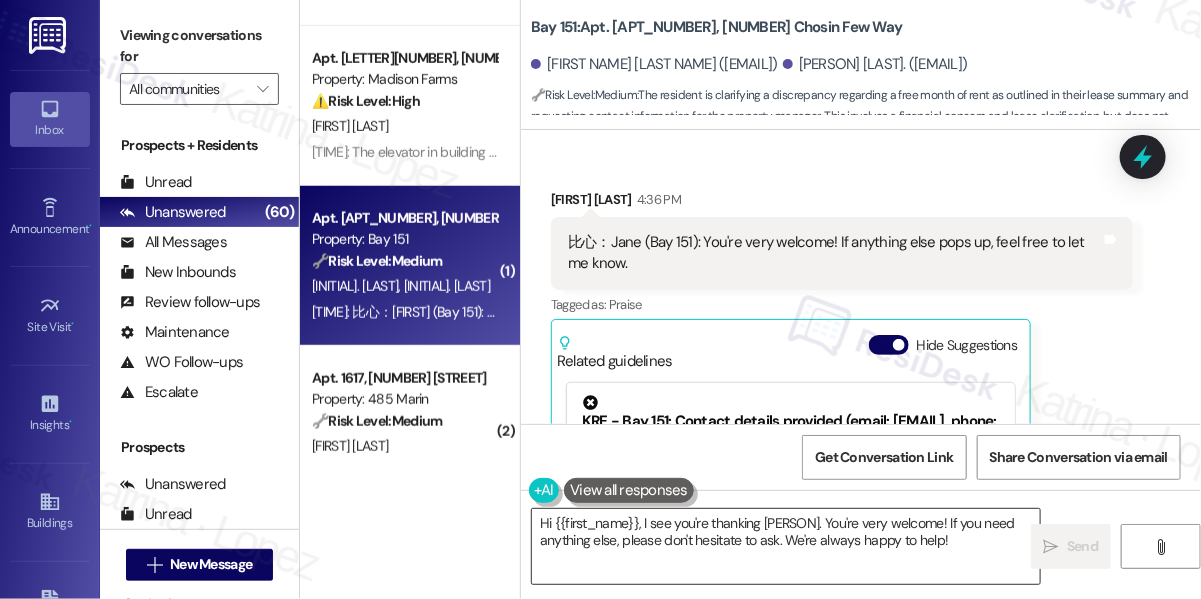 scroll, scrollTop: 34152, scrollLeft: 0, axis: vertical 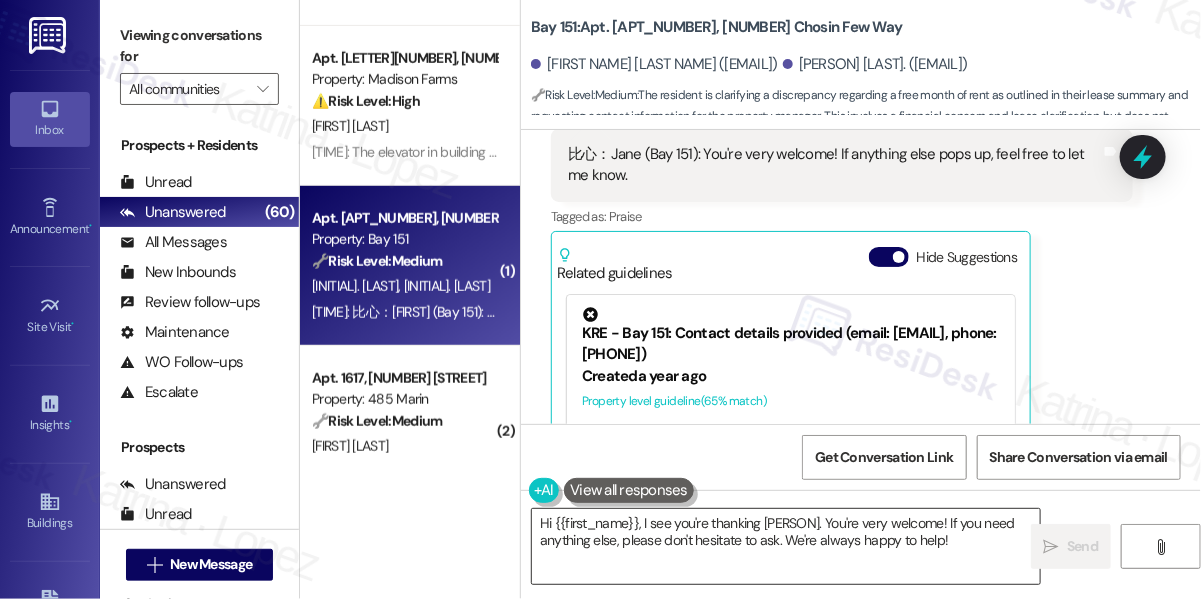 click on "Hi {{first_name}}, I see you're thanking [PERSON]. You're very welcome! If you need anything else, please don't hesitate to ask. We're always happy to help!" at bounding box center [786, 546] 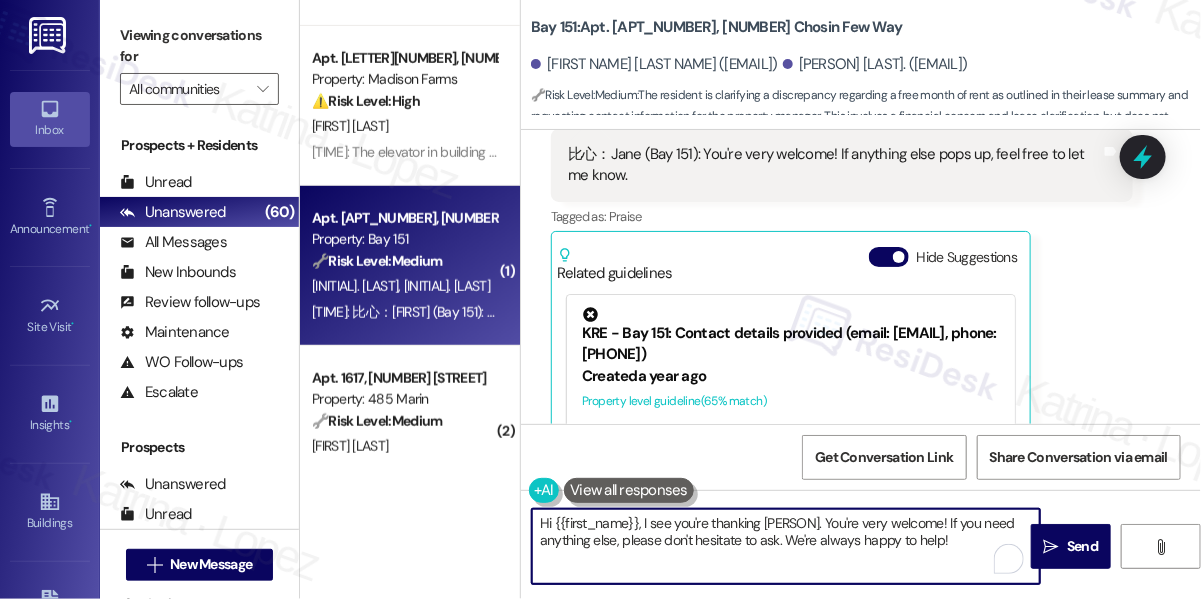 click on "Hi {{first_name}}, I see you're thanking [PERSON]. You're very welcome! If you need anything else, please don't hesitate to ask. We're always happy to help!" at bounding box center [786, 546] 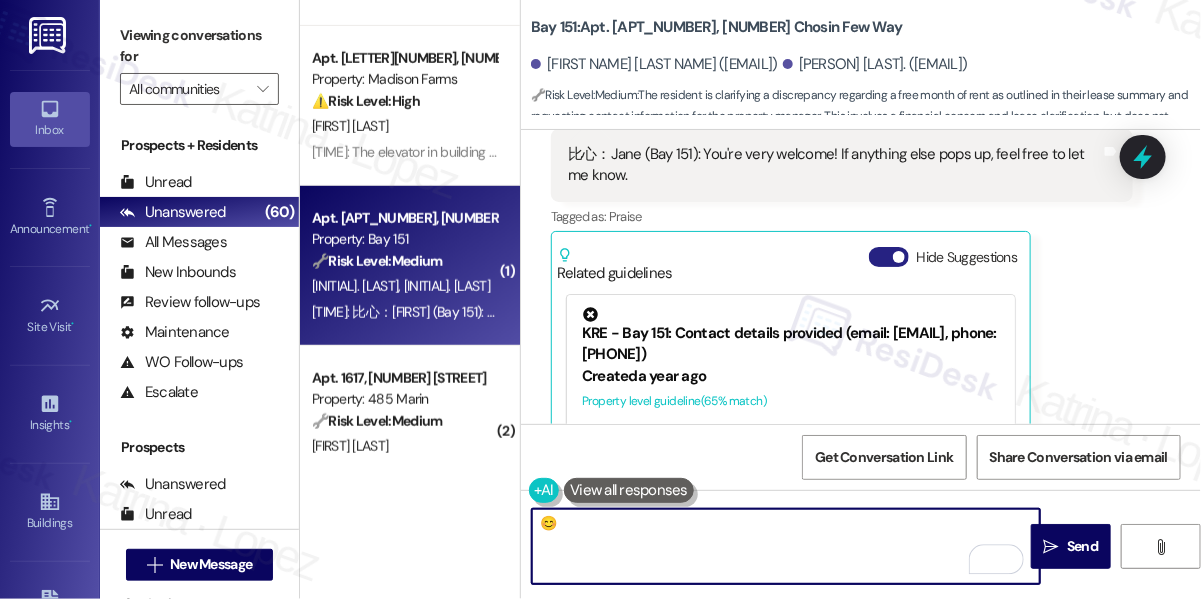 type on "😊" 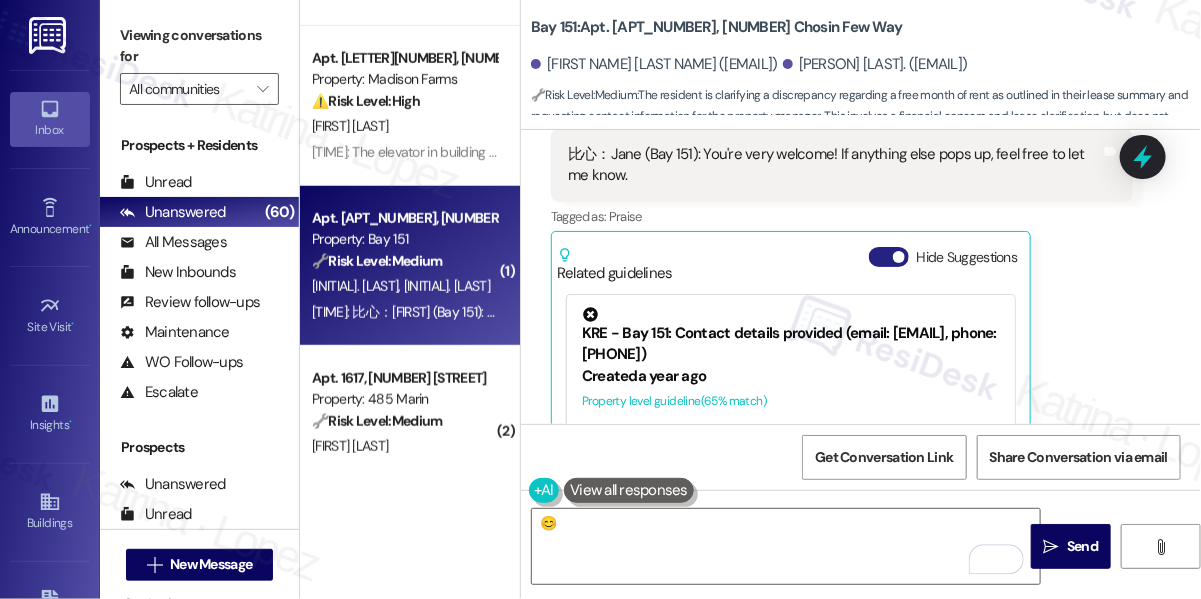 click at bounding box center [899, 257] 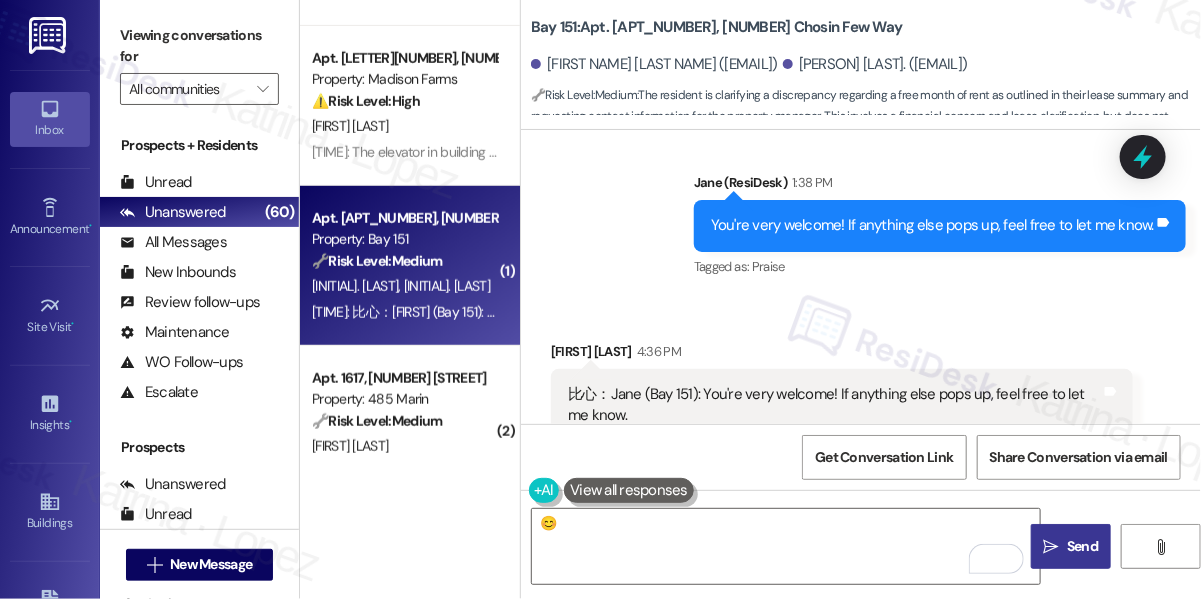 click on " Send" at bounding box center (1071, 546) 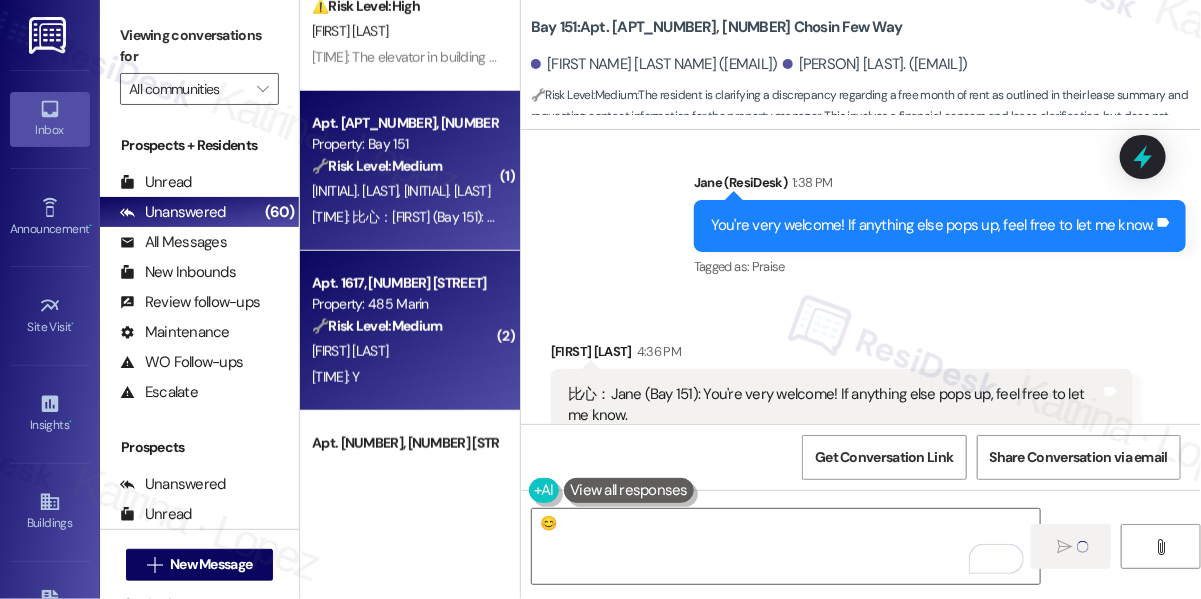 scroll, scrollTop: 636, scrollLeft: 0, axis: vertical 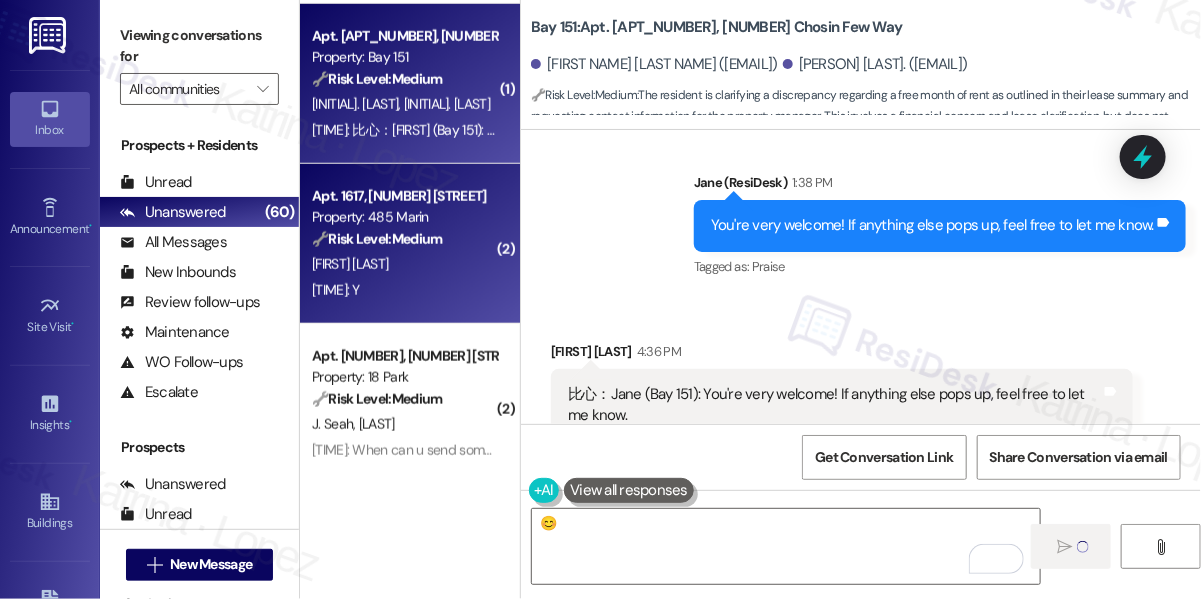 click on "Property: 485 Marin" at bounding box center (404, 217) 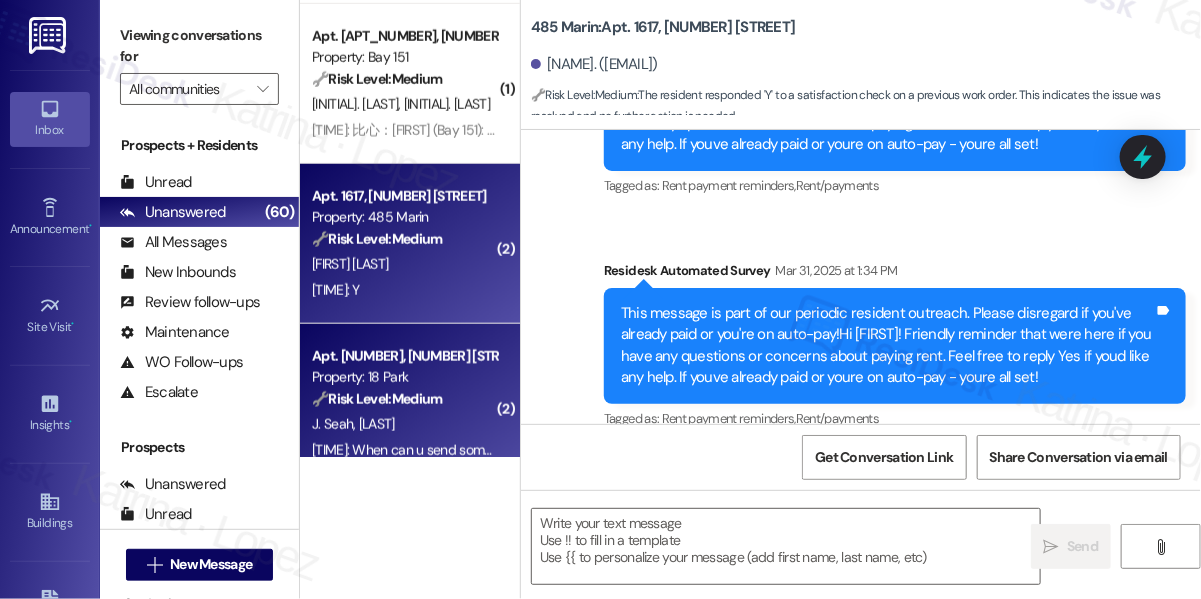 type on "Fetching suggested responses. Please feel free to read through the conversation in the meantime." 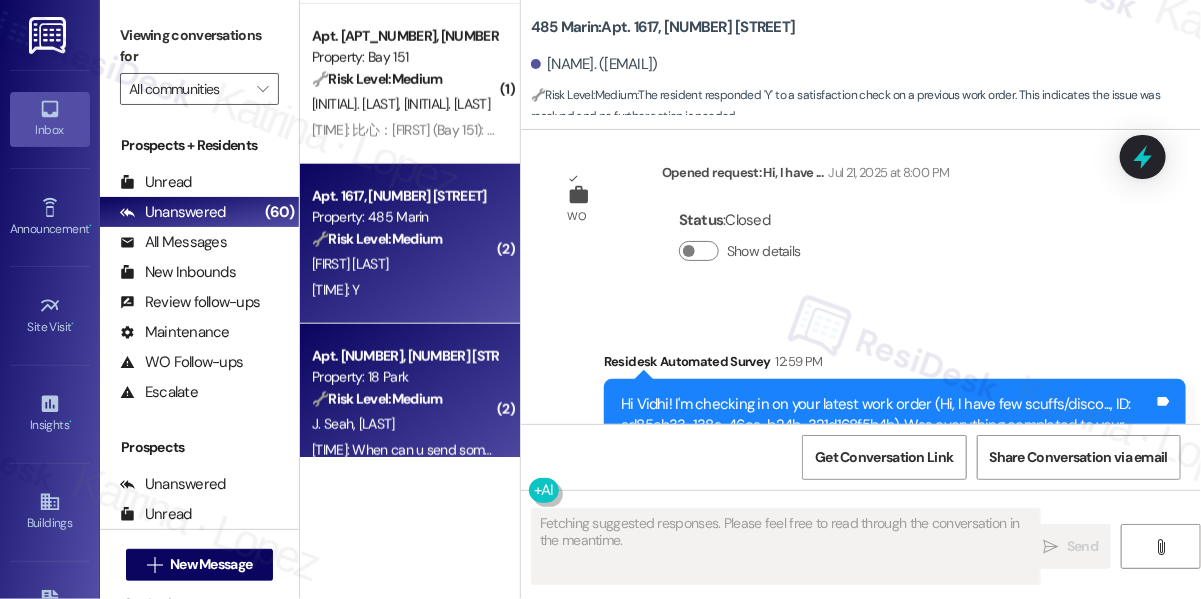 click on "Property: 18 Park" at bounding box center (404, 377) 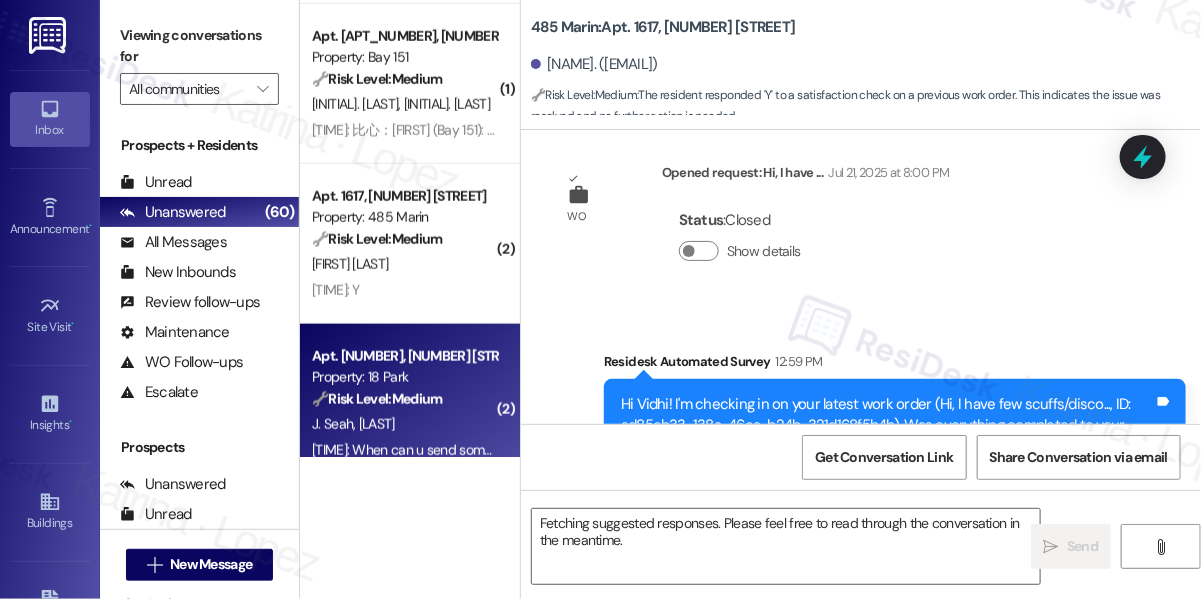 scroll, scrollTop: 3550, scrollLeft: 0, axis: vertical 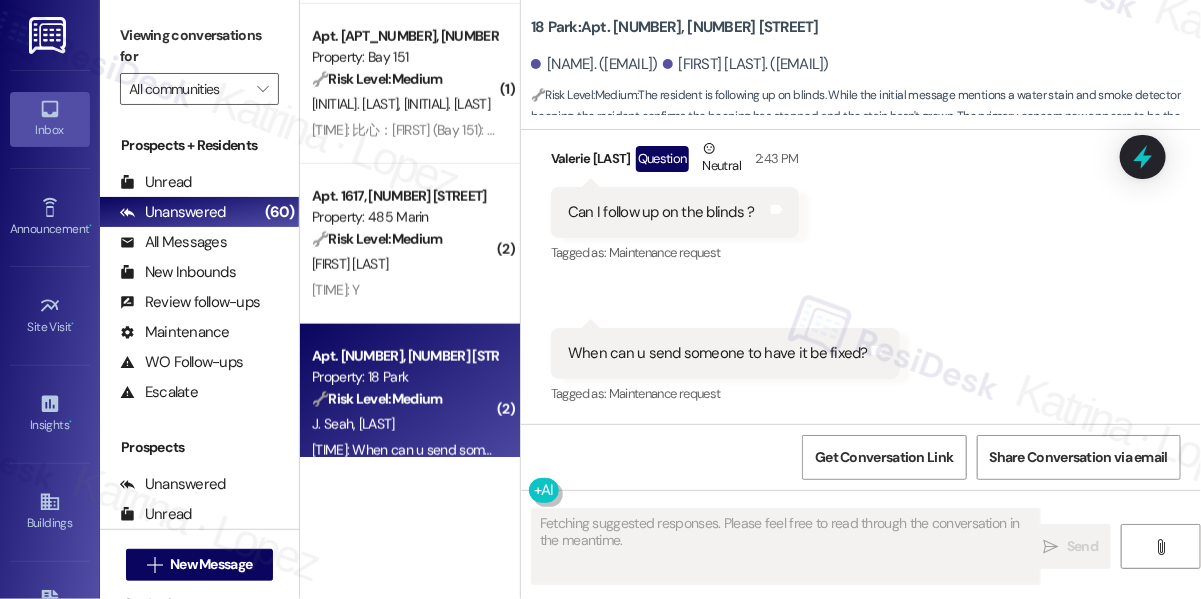 click on "When can u send someone to have it be fixed?  Tags and notes" at bounding box center (725, 353) 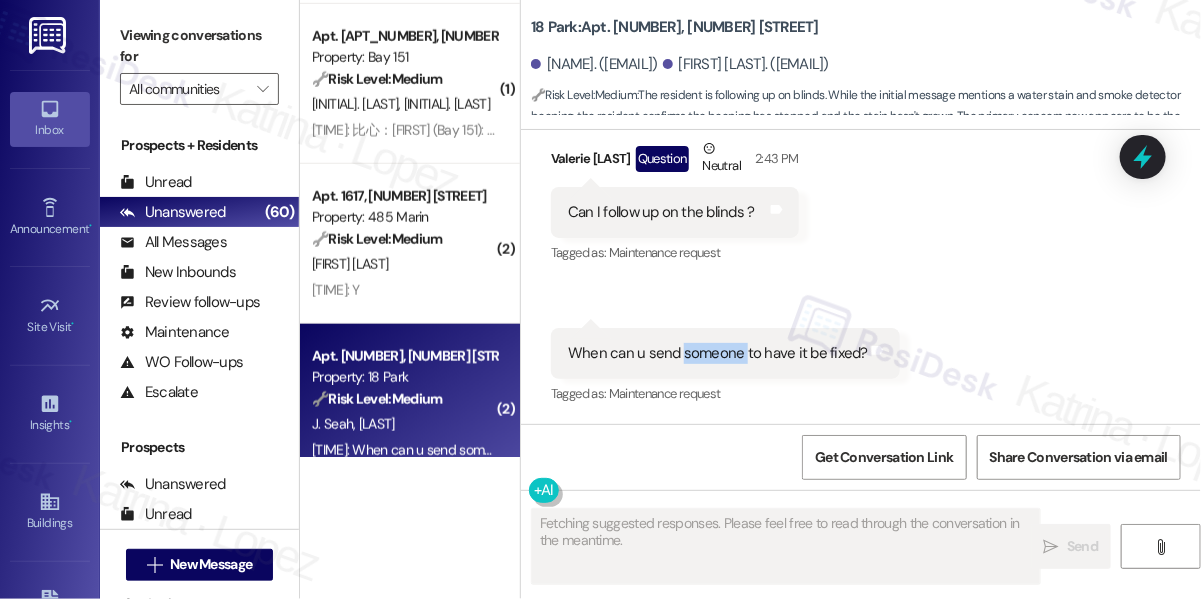 click on "When can u send someone to have it be fixed?  Tags and notes" at bounding box center [725, 353] 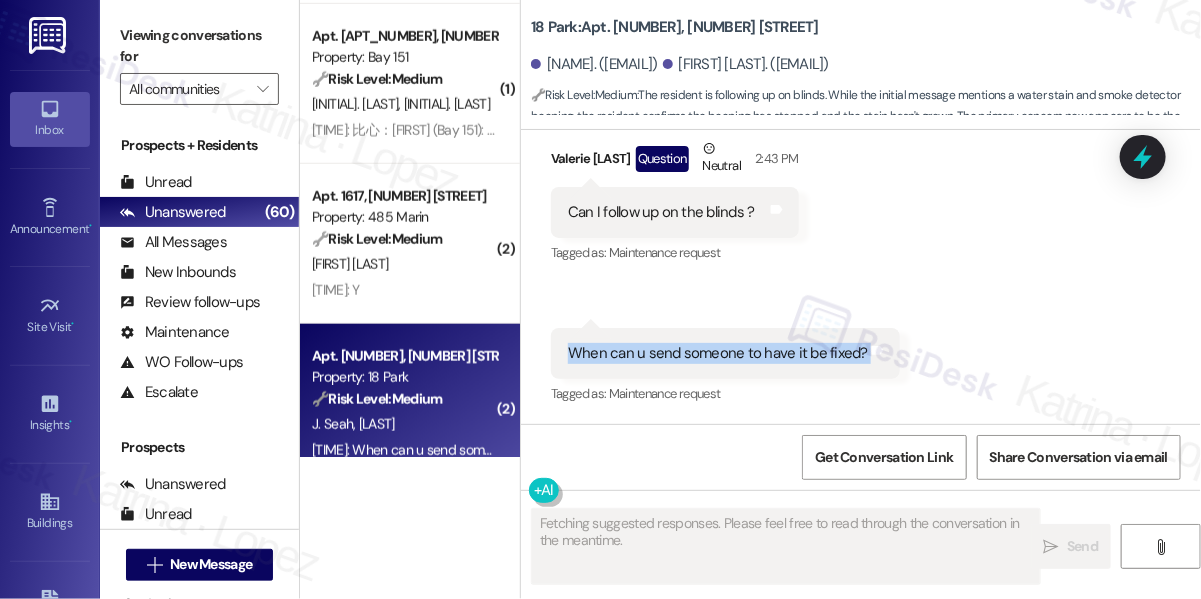 click on "When can u send someone to have it be fixed?  Tags and notes" at bounding box center [725, 353] 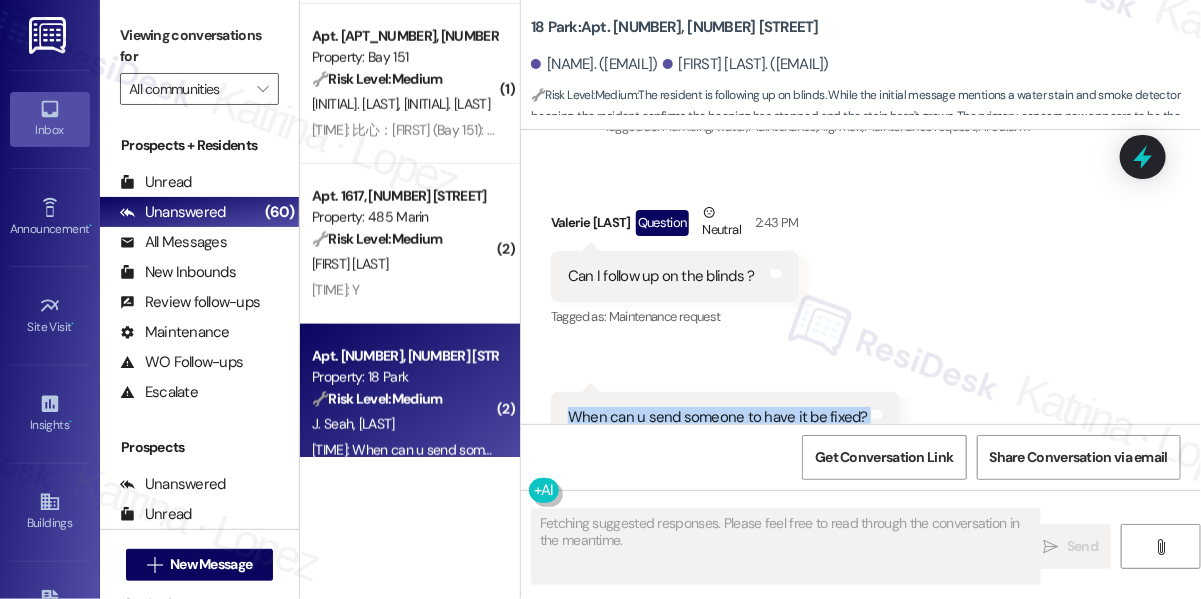 scroll, scrollTop: 3824, scrollLeft: 0, axis: vertical 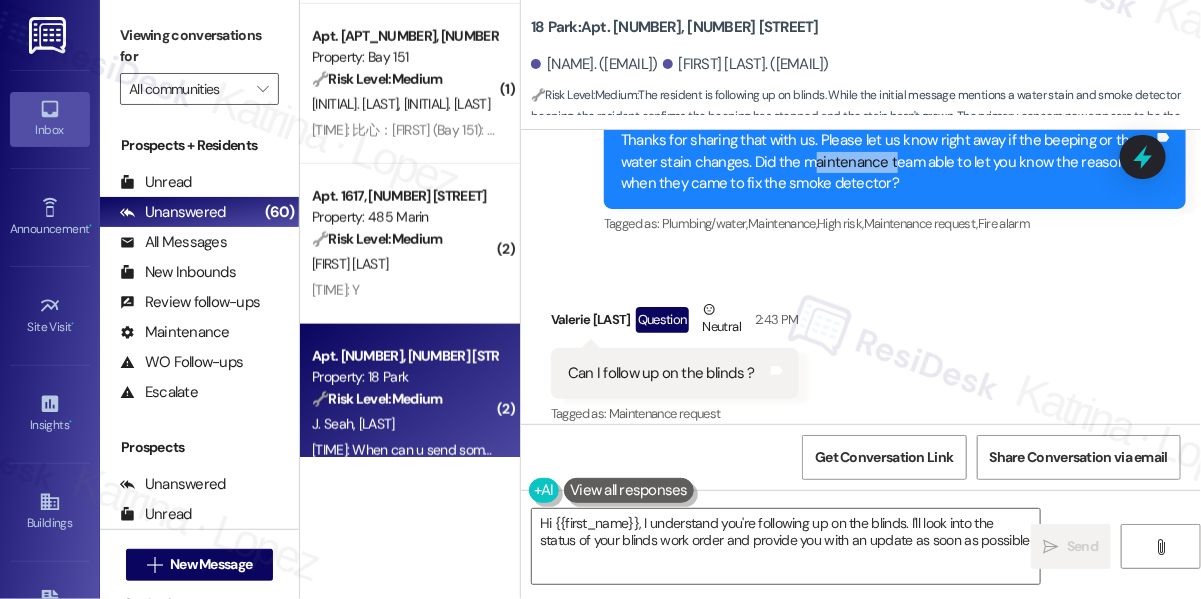 type on "Hi {{first_name}}, I understand you're following up on the blinds. I'll look into the status of your blinds work order and provide you with an update as soon as possible." 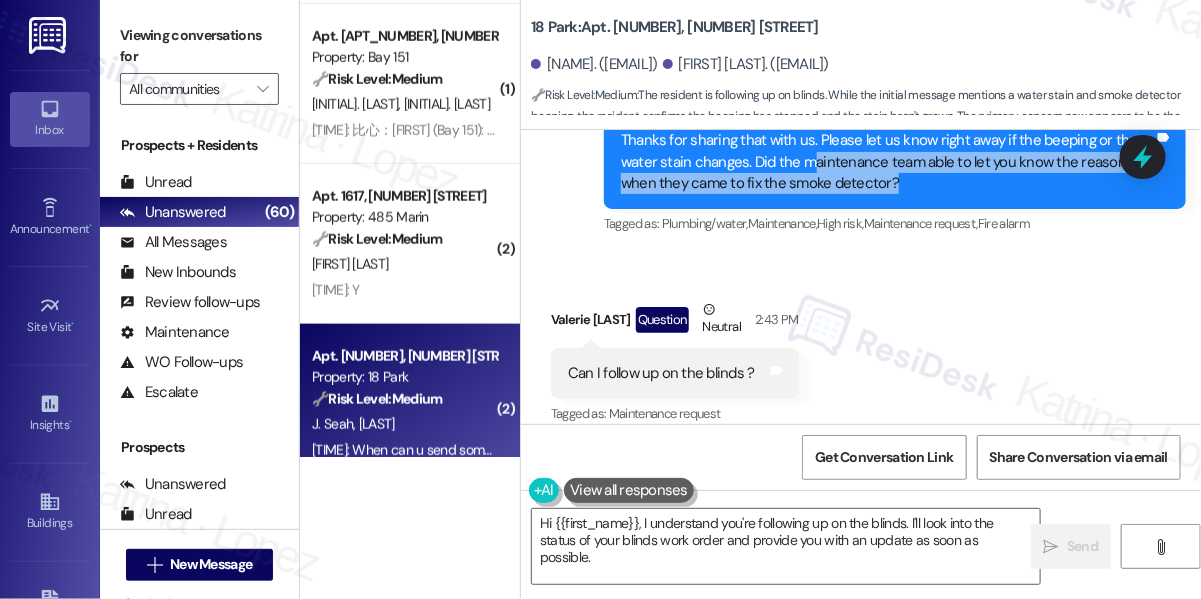drag, startPoint x: 808, startPoint y: 184, endPoint x: 903, endPoint y: 210, distance: 98.49365 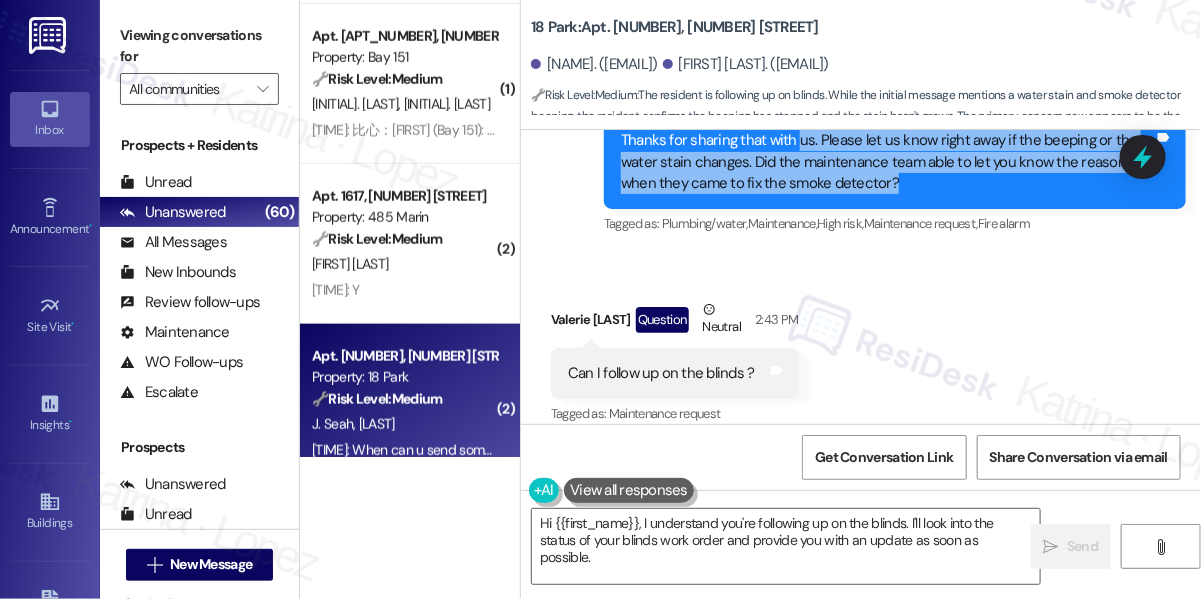 drag, startPoint x: 934, startPoint y: 210, endPoint x: 794, endPoint y: 173, distance: 144.80676 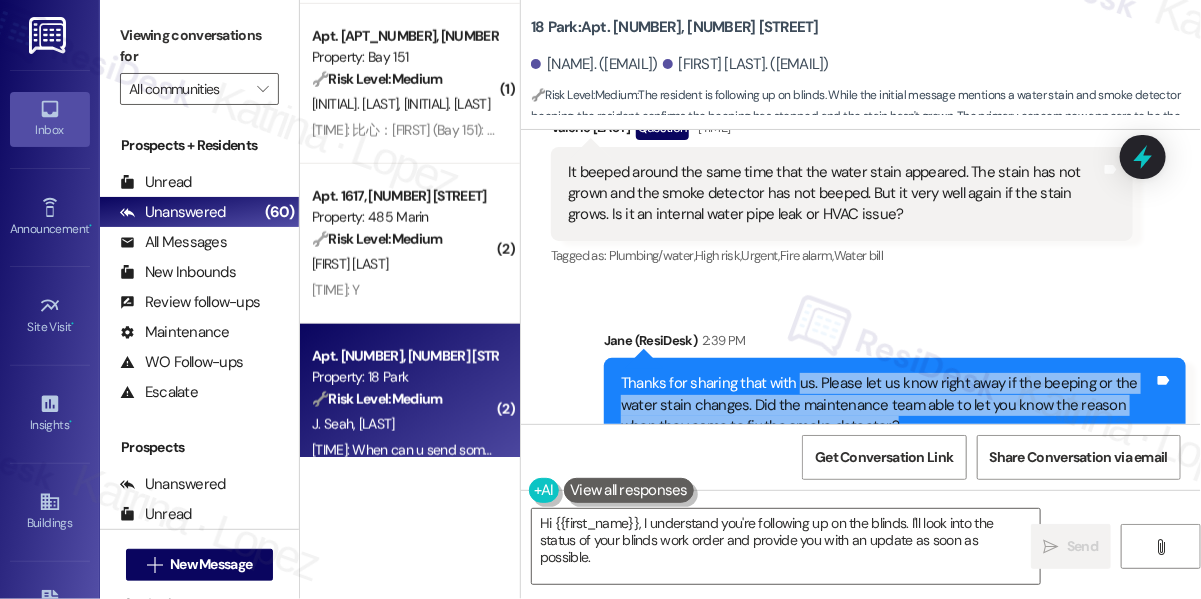 scroll, scrollTop: 3552, scrollLeft: 0, axis: vertical 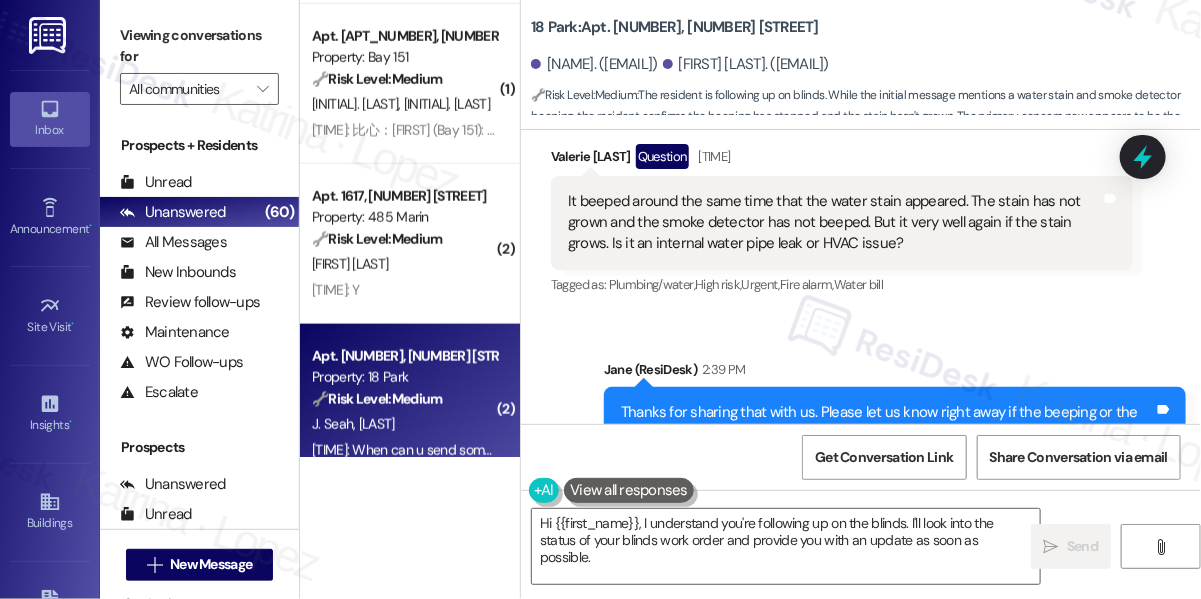 click on "It beeped around the same time that the water stain appeared. The stain has not grown and the smoke detector has not beeped. But it very well again if the stain grows. Is it an internal water pipe leak or HVAC issue?" at bounding box center (834, 223) 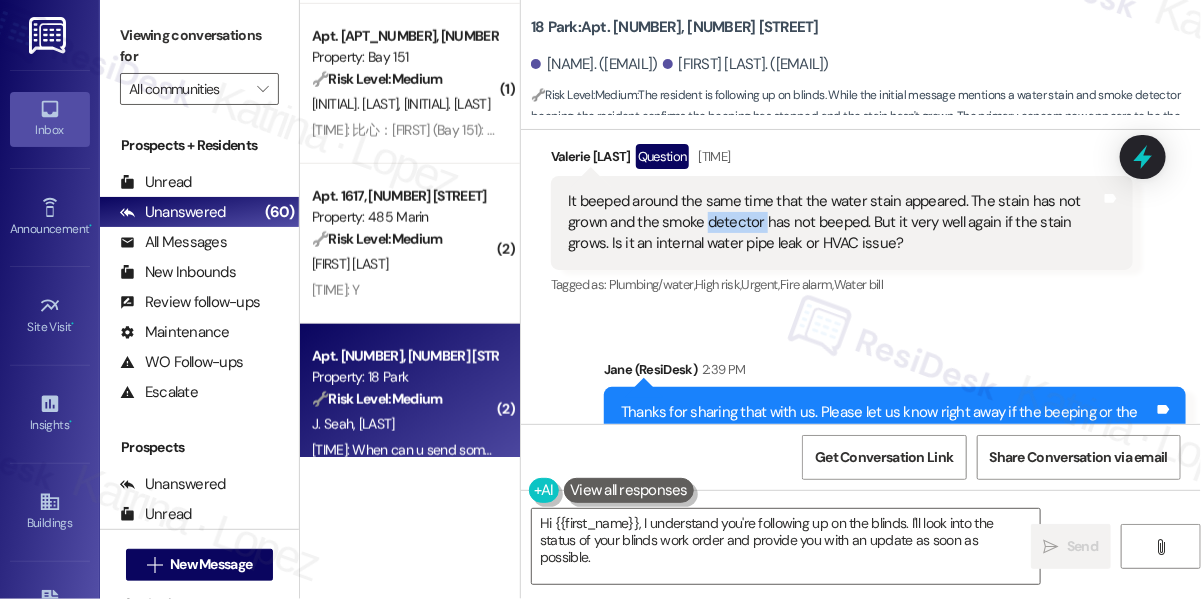 click on "It beeped around the same time that the water stain appeared. The stain has not grown and the smoke detector has not beeped. But it very well again if the stain grows. Is it an internal water pipe leak or HVAC issue?" at bounding box center (834, 223) 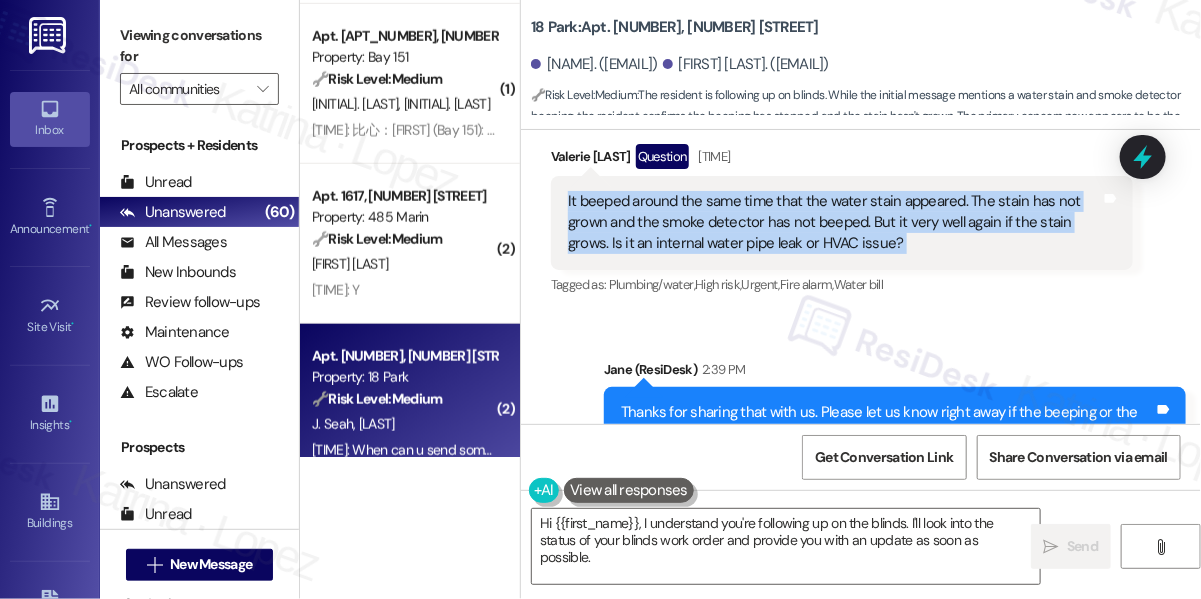 click on "It beeped around the same time that the water stain appeared. The stain has not grown and the smoke detector has not beeped. But it very well again if the stain grows. Is it an internal water pipe leak or HVAC issue?" at bounding box center (834, 223) 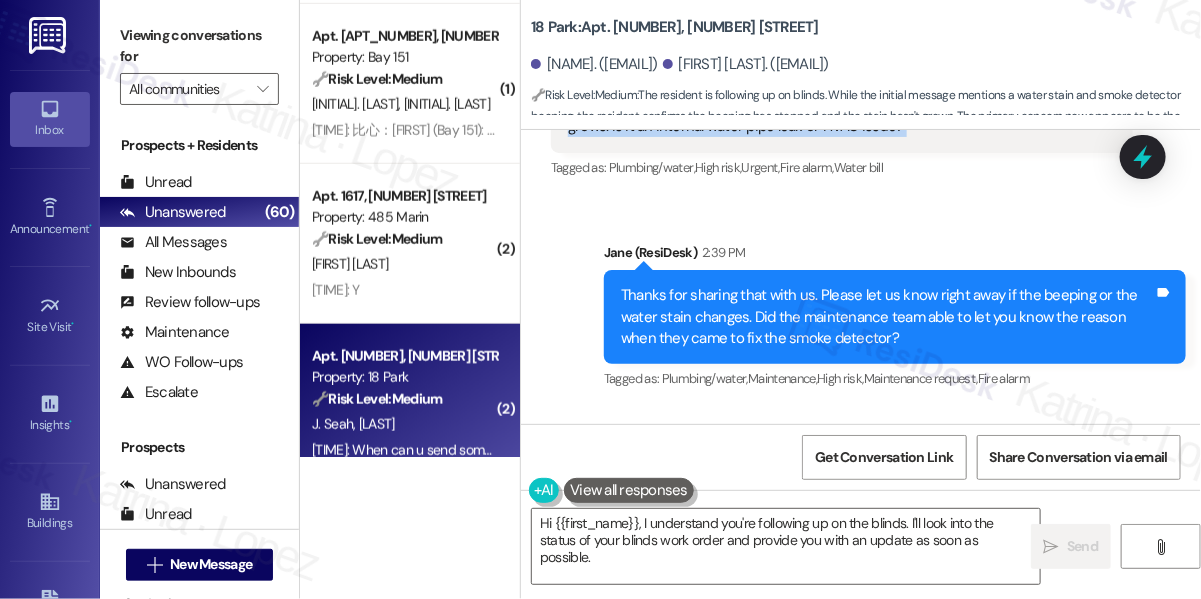 scroll, scrollTop: 3824, scrollLeft: 0, axis: vertical 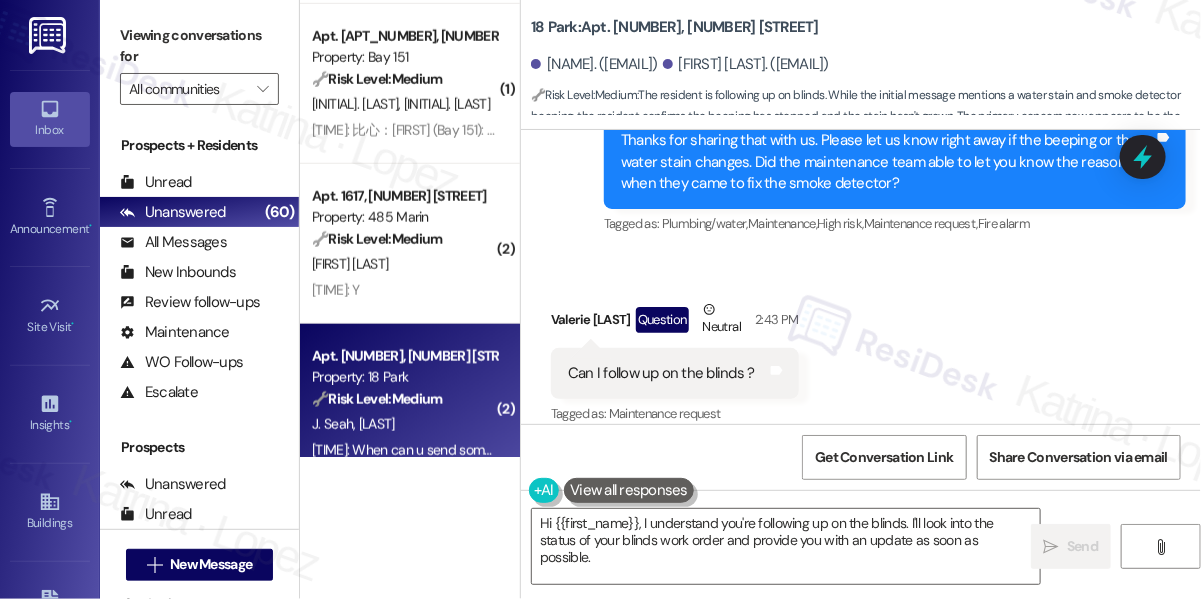 click on "Thanks for sharing that with us. Please let us know right away if the beeping or the water stain changes. Did the maintenance team able to let you know the reason when they came to fix the smoke detector?" at bounding box center [887, 162] 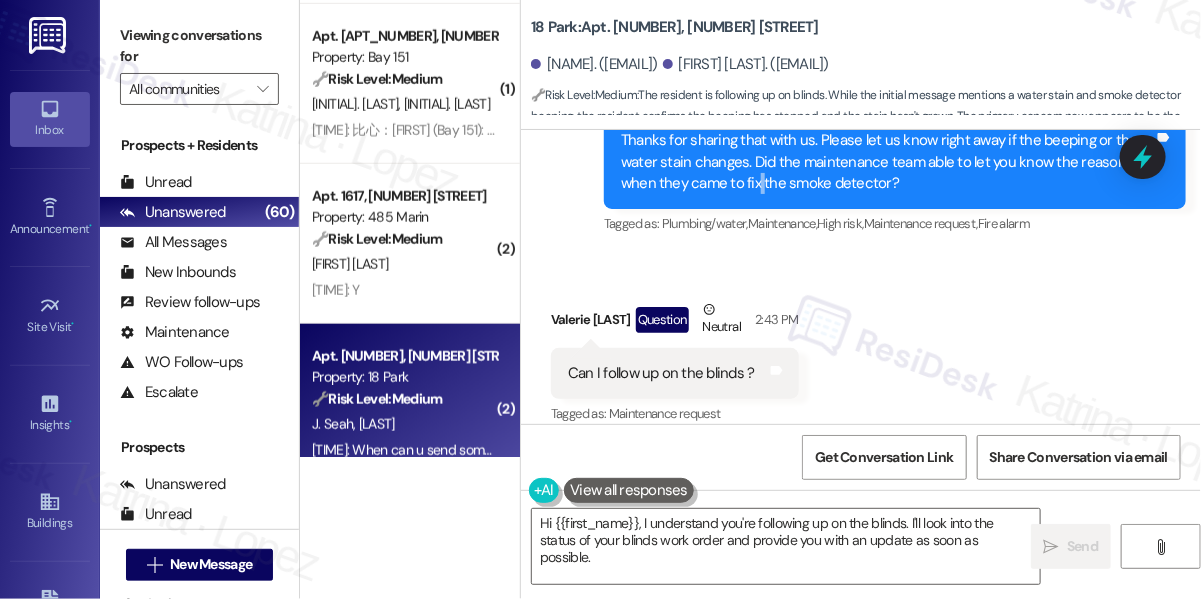 click on "Thanks for sharing that with us. Please let us know right away if the beeping or the water stain changes. Did the maintenance team able to let you know the reason when they came to fix the smoke detector?" at bounding box center (887, 162) 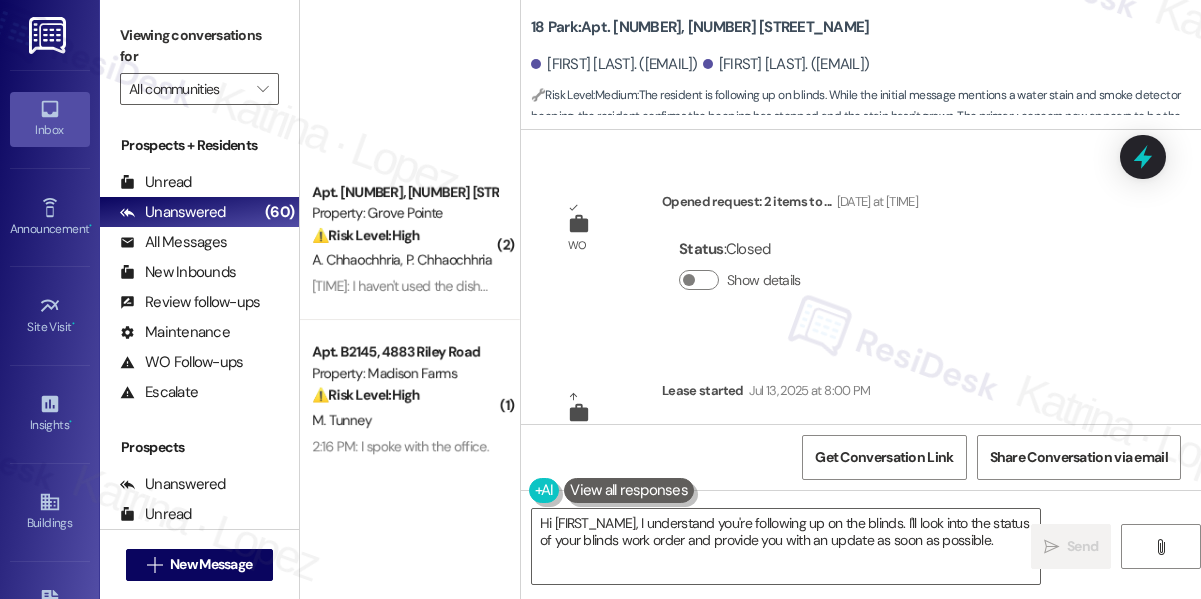 scroll, scrollTop: 0, scrollLeft: 0, axis: both 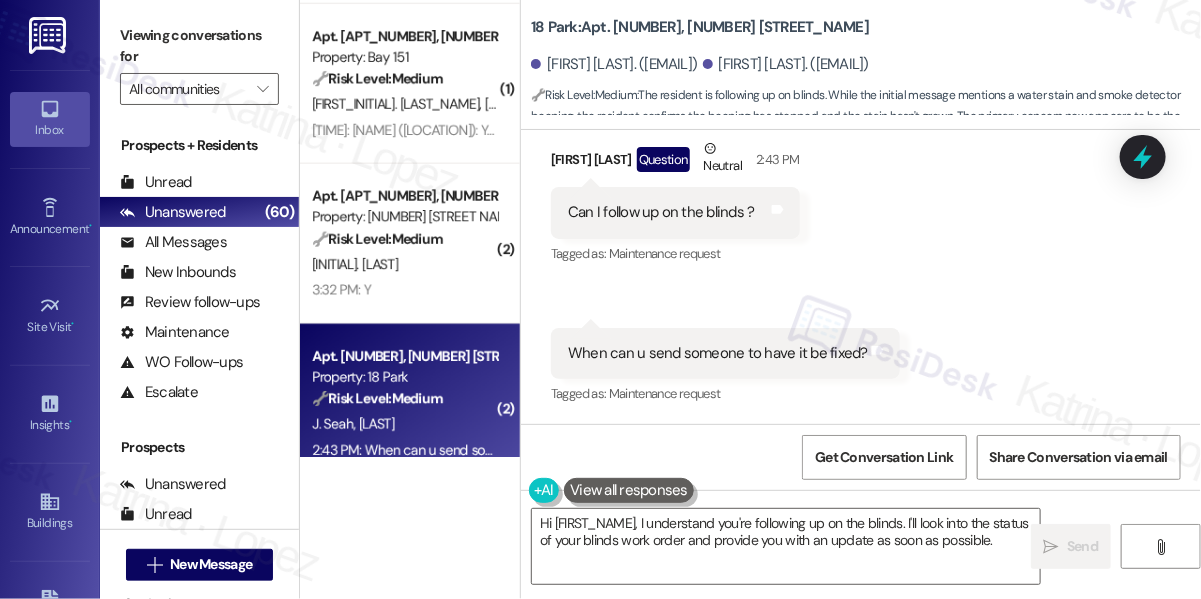 click on "Can I follow up on the blinds ?" at bounding box center (661, 212) 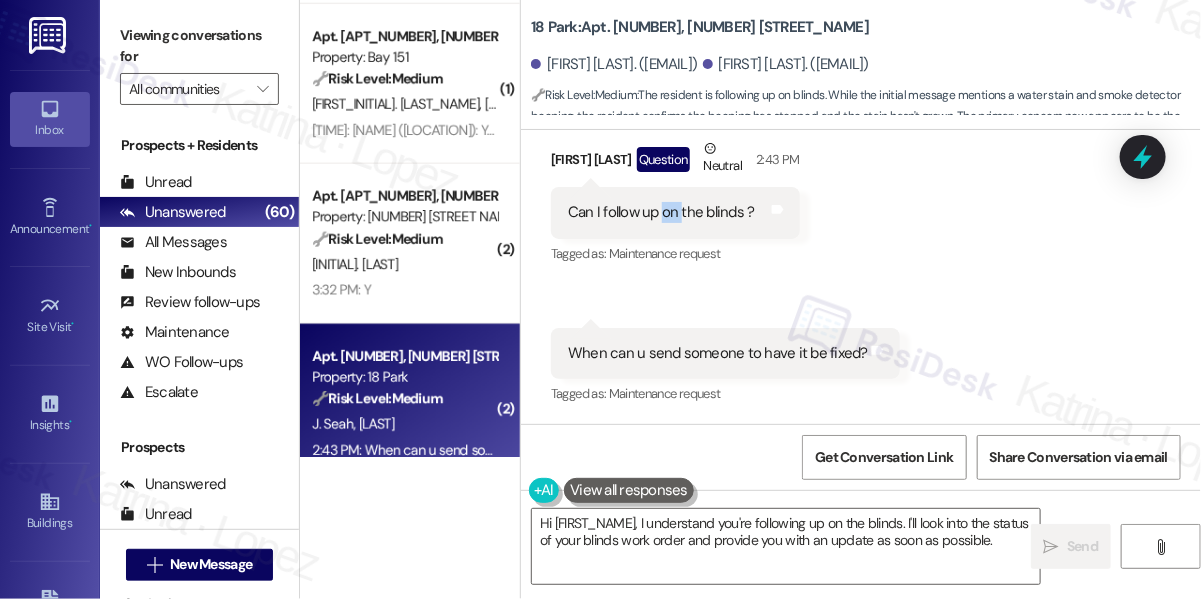 click on "Can I follow up on the blinds ?" at bounding box center (661, 212) 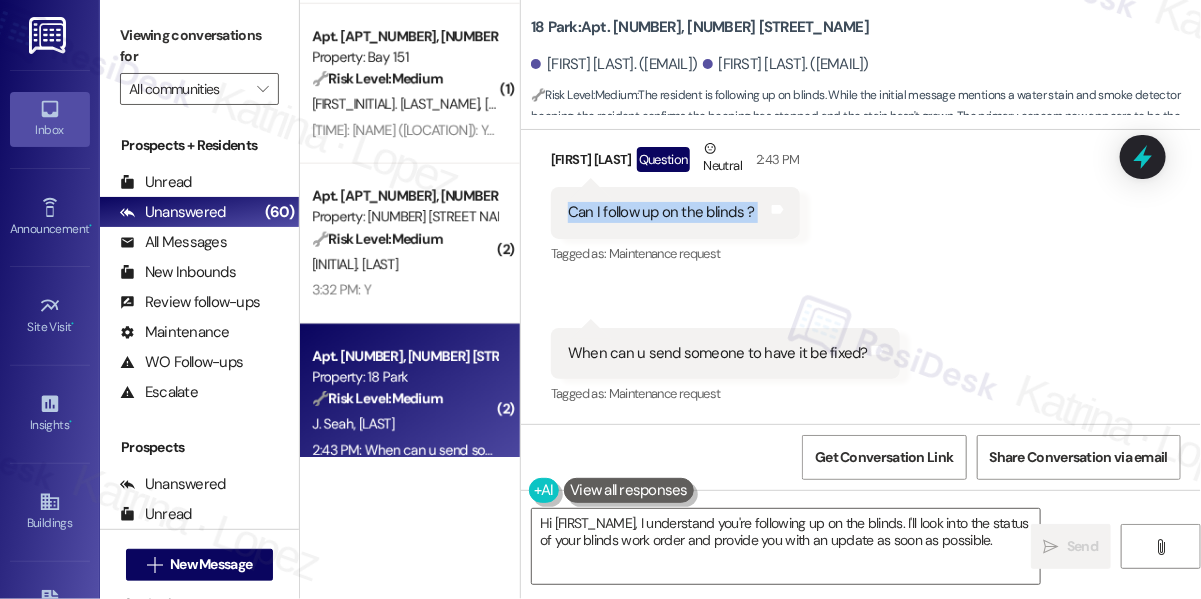 click on "Can I follow up on the blinds ?" at bounding box center [661, 212] 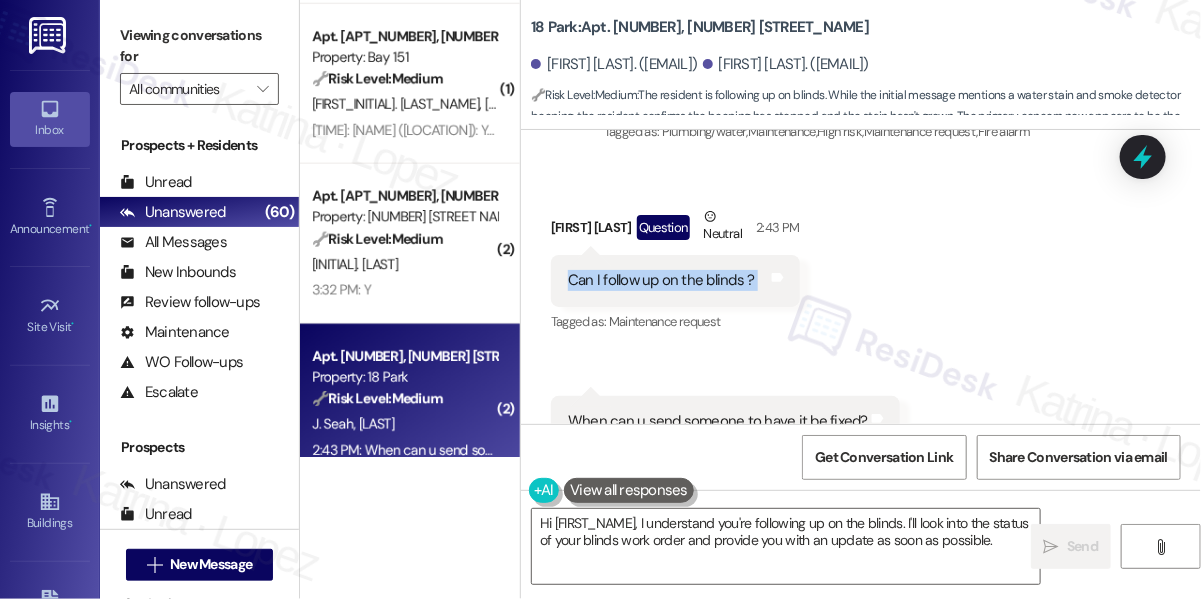 scroll, scrollTop: 3825, scrollLeft: 0, axis: vertical 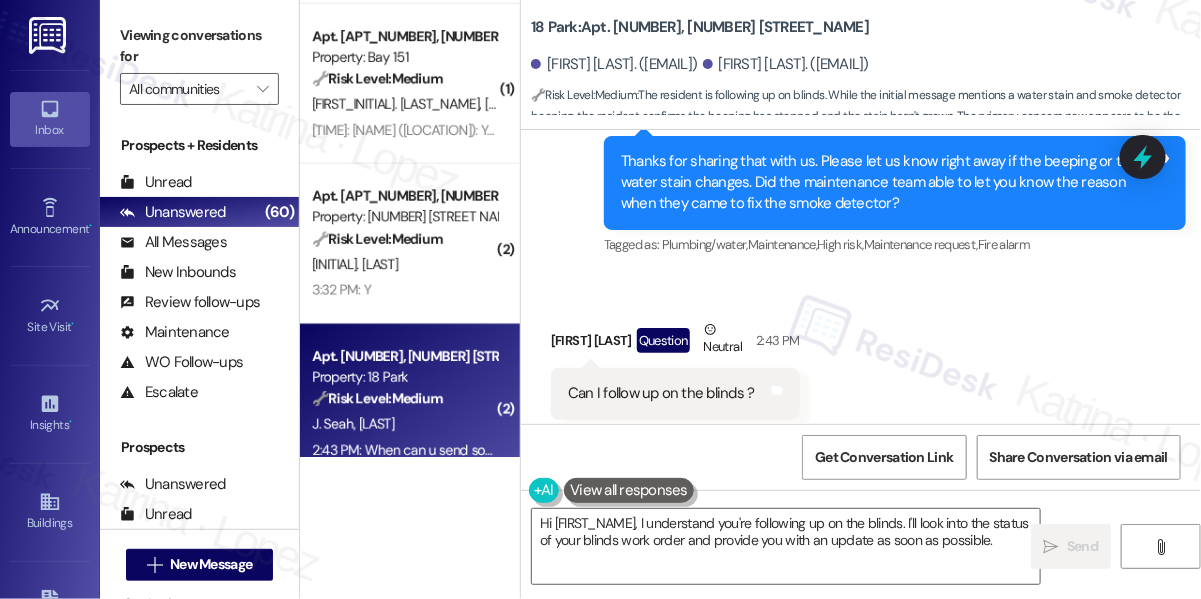 click on "[NUMBER] [STREET]: Apt. [NUMBER], [NUMBER] [STREET]" at bounding box center [700, 27] 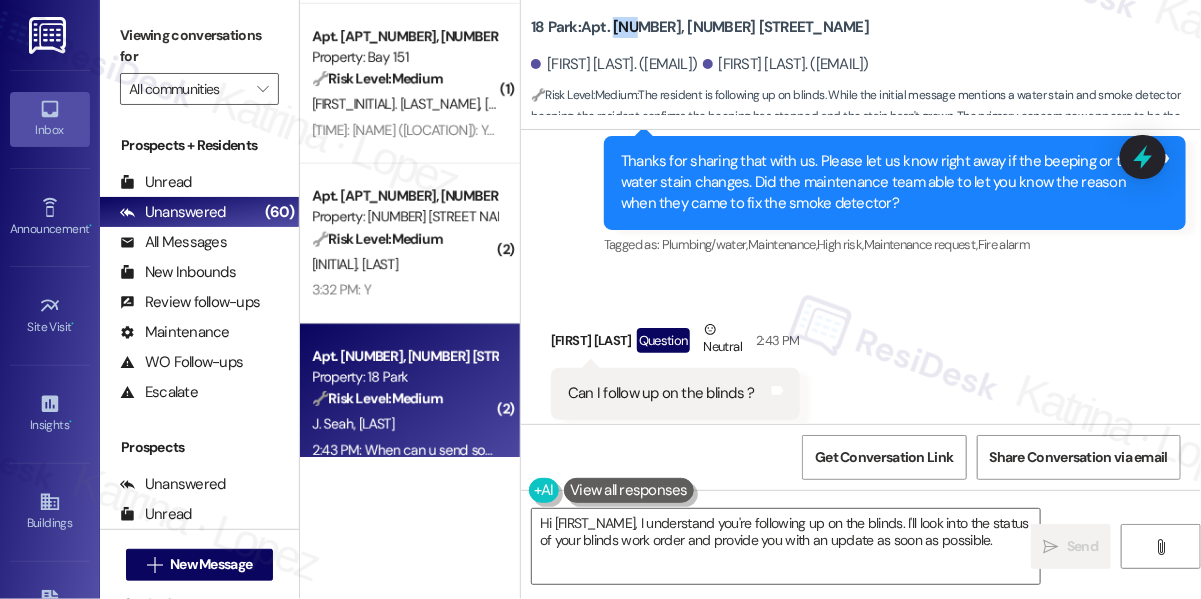 click on "[NUMBER] [STREET]: Apt. [NUMBER], [NUMBER] [STREET]" at bounding box center (700, 27) 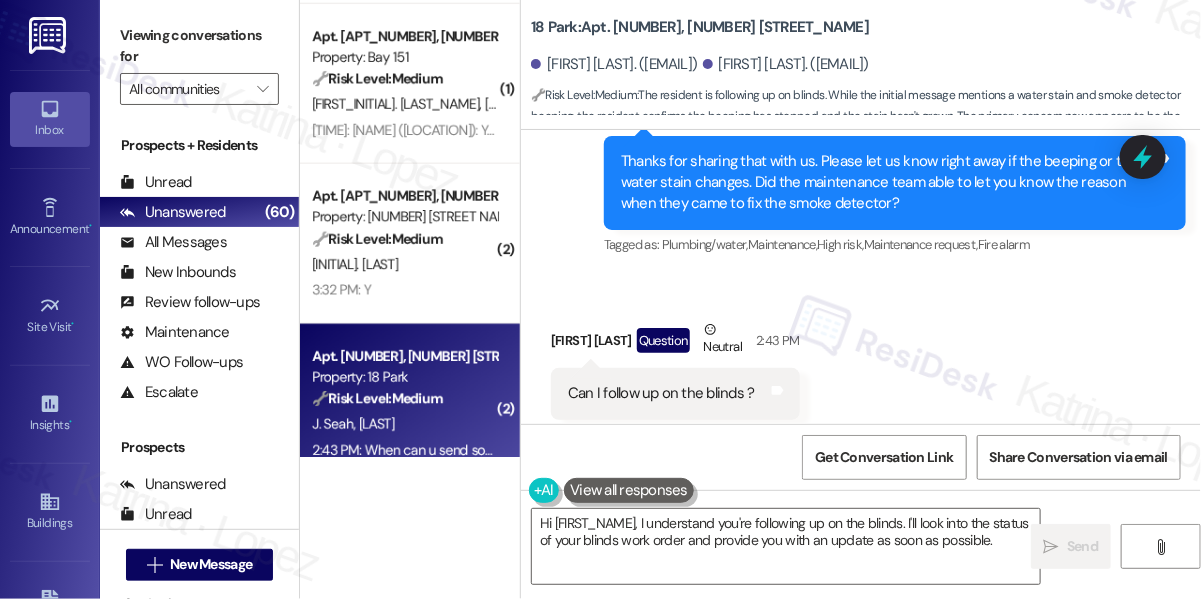 click on "Viewing conversations for" at bounding box center [199, 46] 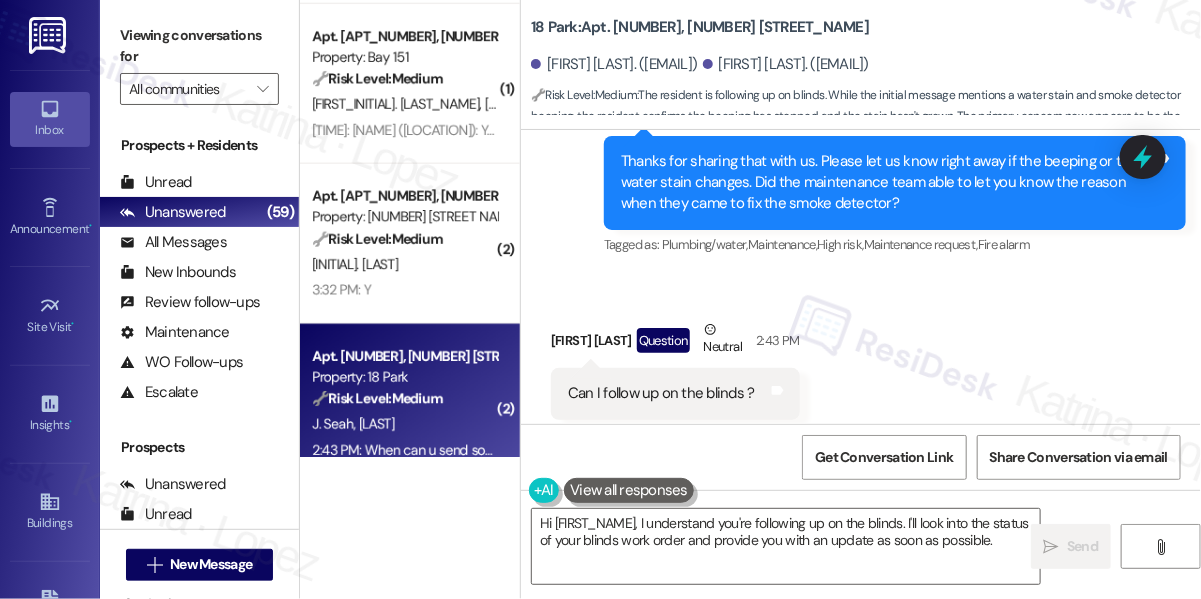 click on "[NUMBER] [STREET]: Apt. [NUMBER], [NUMBER] [STREET]" at bounding box center [700, 27] 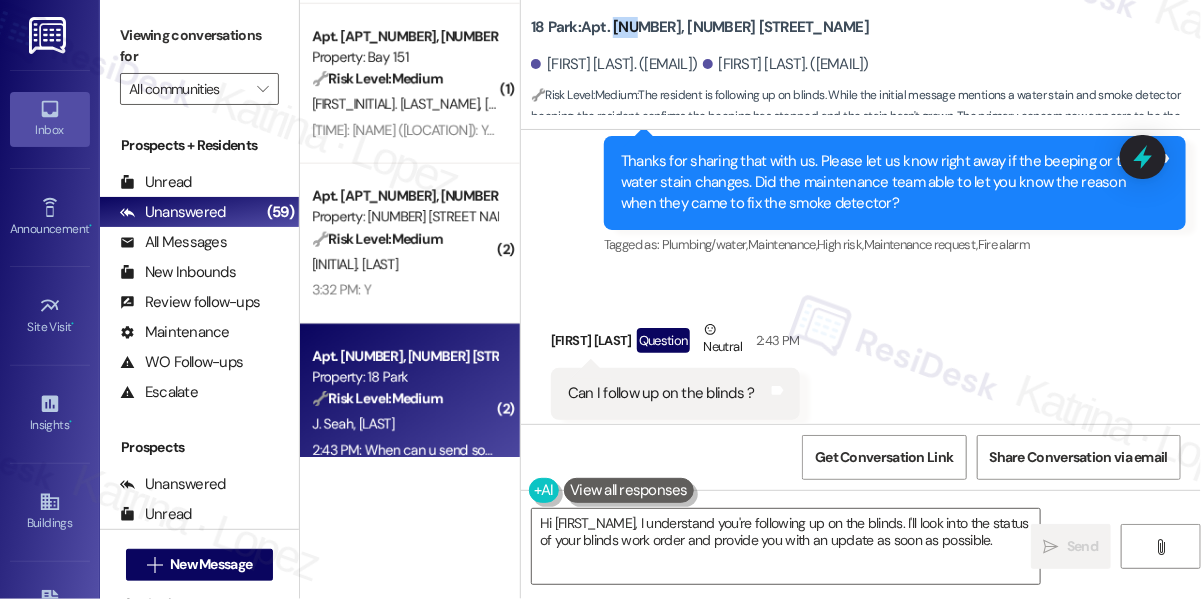 click on "[NUMBER] [STREET]: Apt. [NUMBER], [NUMBER] [STREET]" at bounding box center (700, 27) 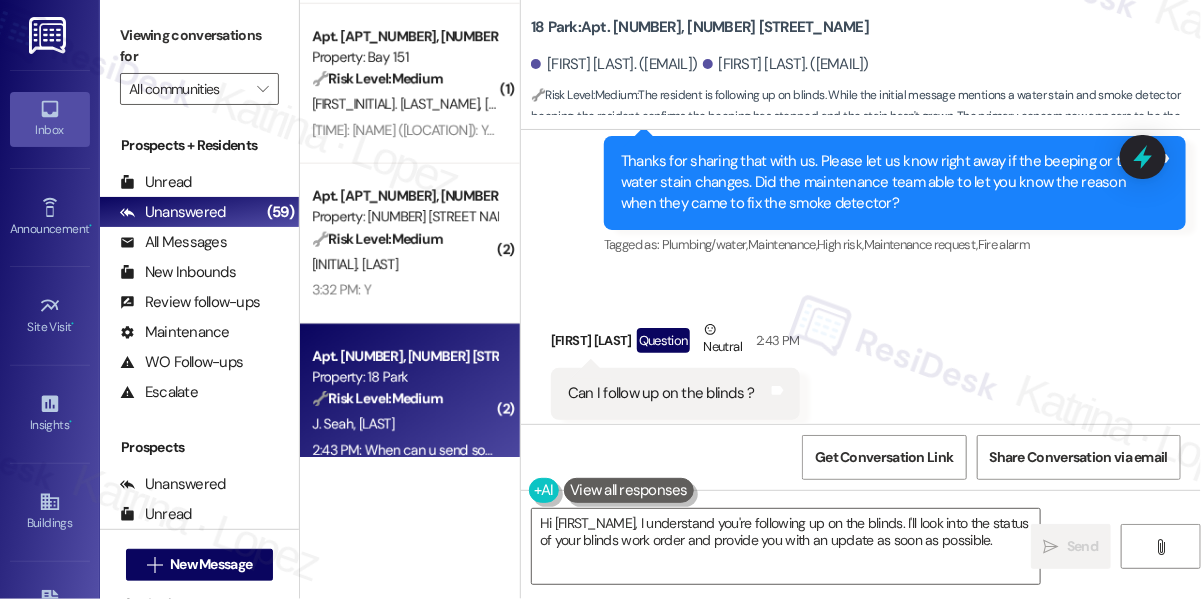 click on "Viewing conversations for" at bounding box center (199, 46) 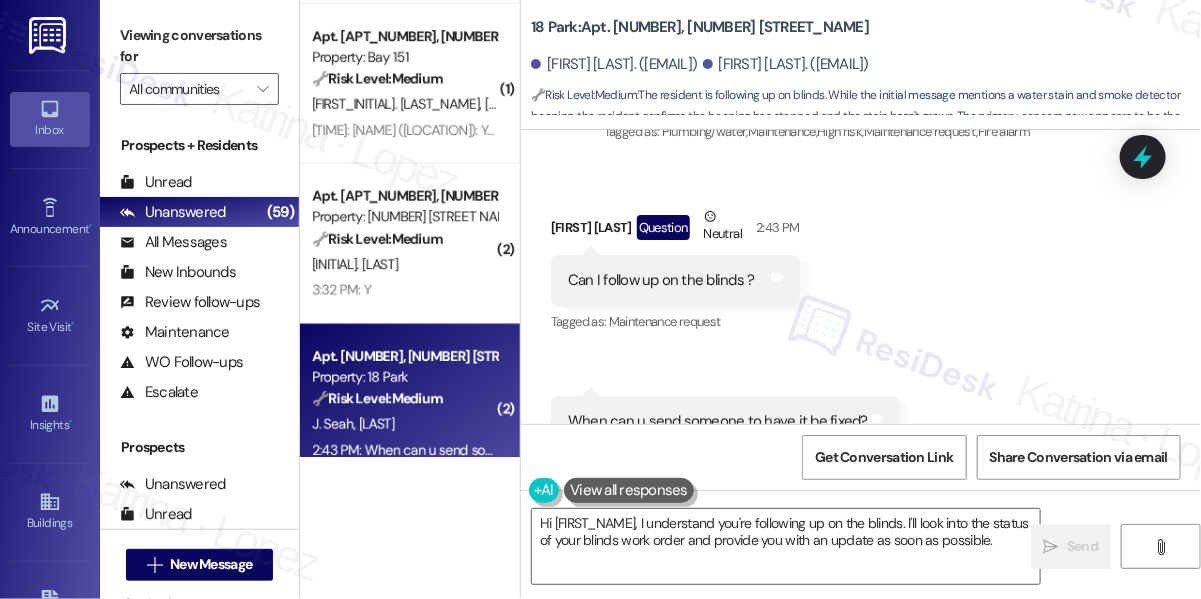 scroll, scrollTop: 4007, scrollLeft: 0, axis: vertical 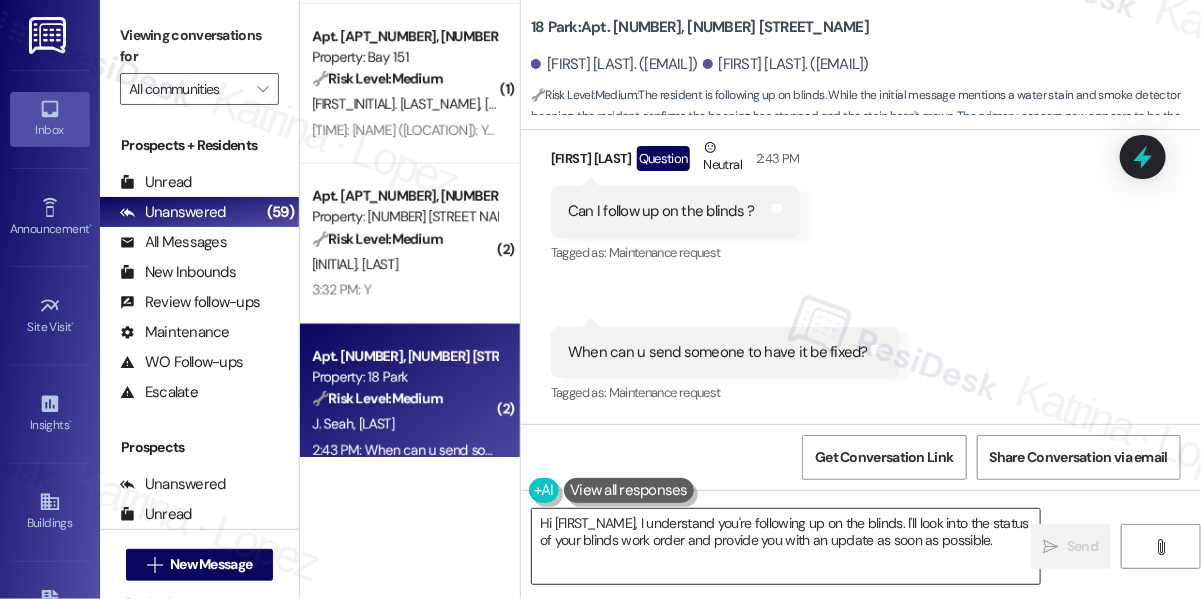 click on "Hi [FIRST_NAME], I understand you're following up on the blinds. I'll look into the status of your blinds work order and provide you with an update as soon as possible." at bounding box center [786, 546] 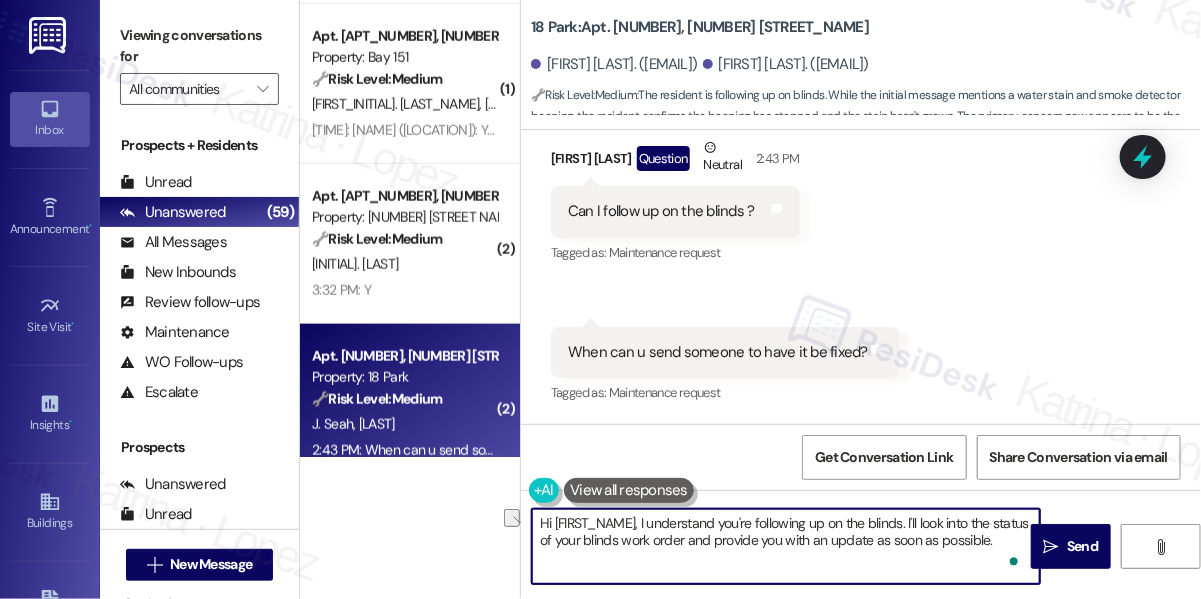 drag, startPoint x: 639, startPoint y: 522, endPoint x: 518, endPoint y: 508, distance: 121.80723 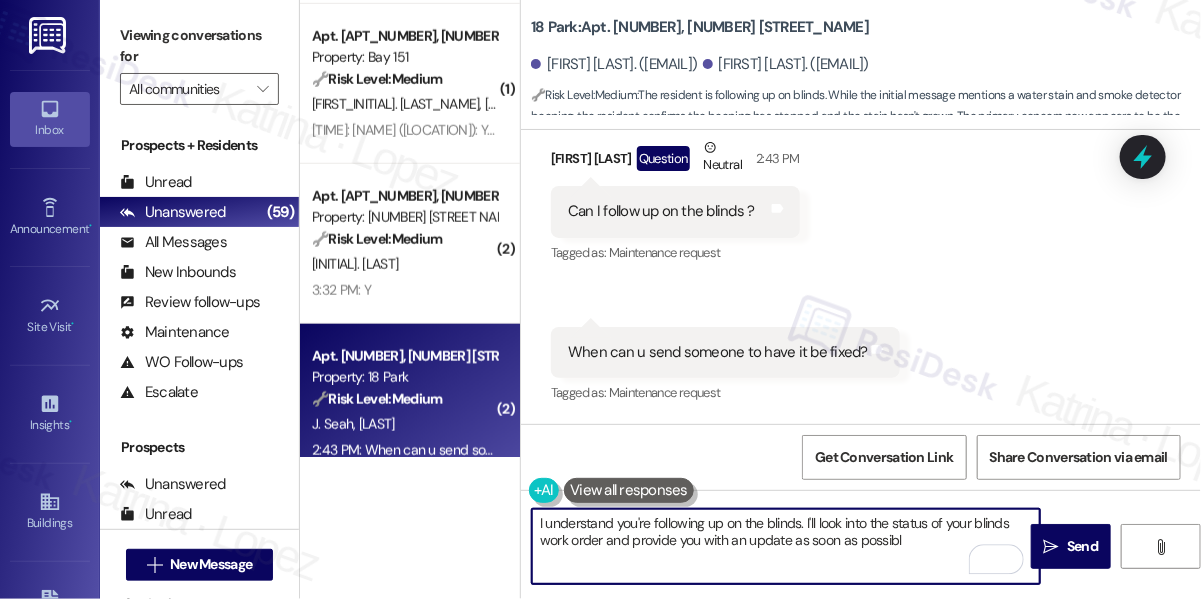 click on "I understand you're following up on the blinds. I'll look into the status of your blinds work order and provide you with an update as soon as possibl" at bounding box center [786, 546] 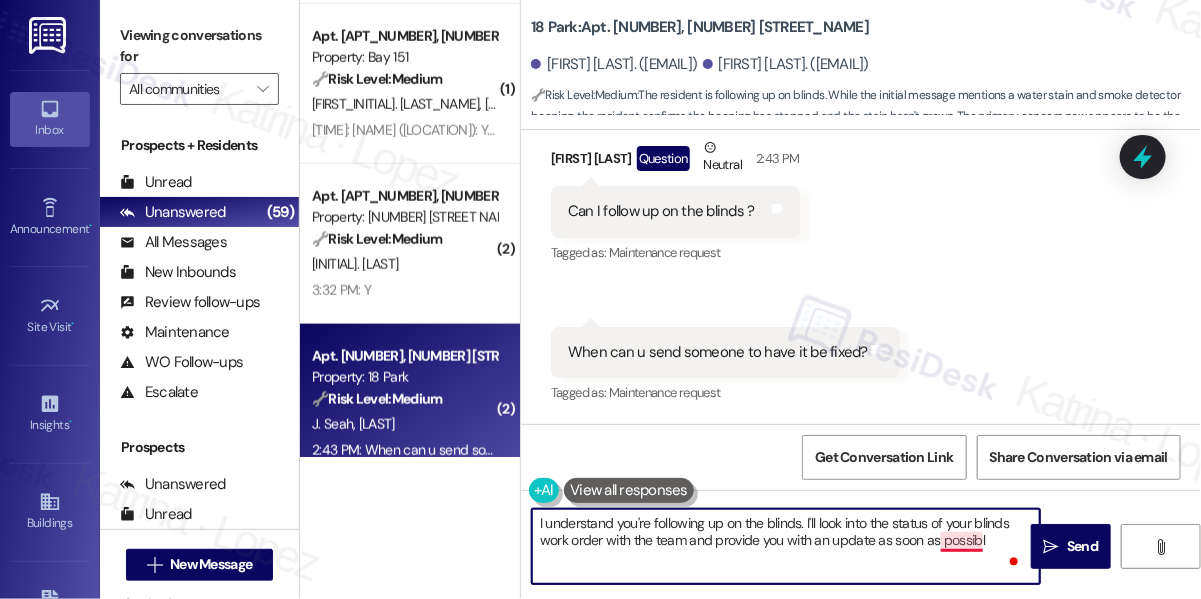 click on "I understand you're following up on the blinds. I'll look into the status of your blinds work order with the team and provide you with an update as soon as possibl" at bounding box center (786, 546) 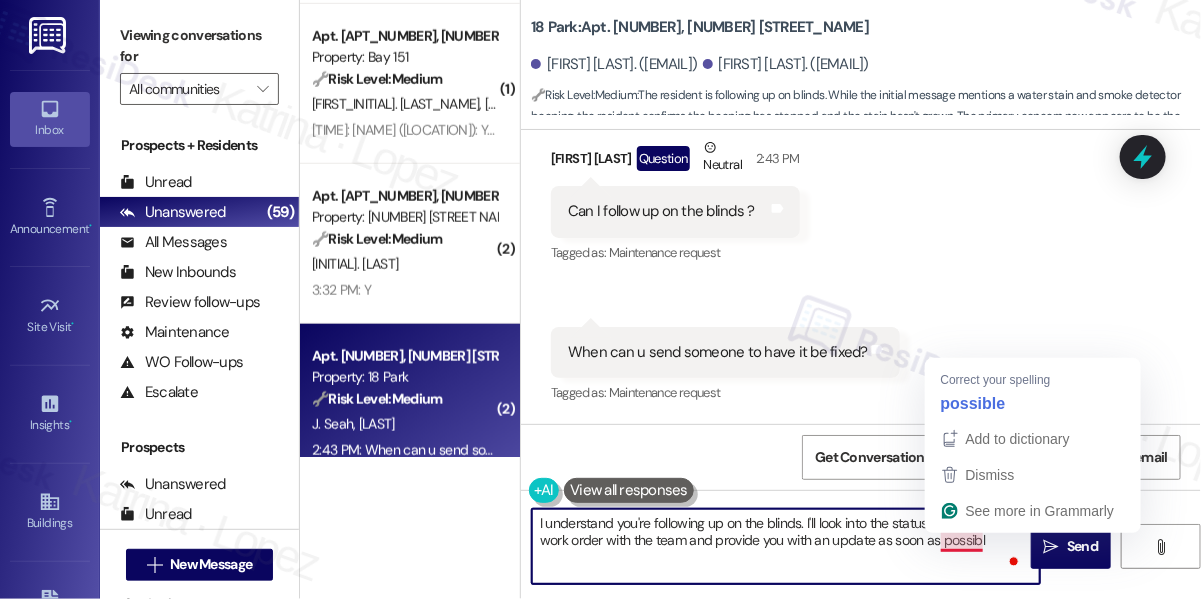click on "I understand you're following up on the blinds. I'll look into the status of your blinds work order with the team and provide you with an update as soon as possibl" at bounding box center [786, 546] 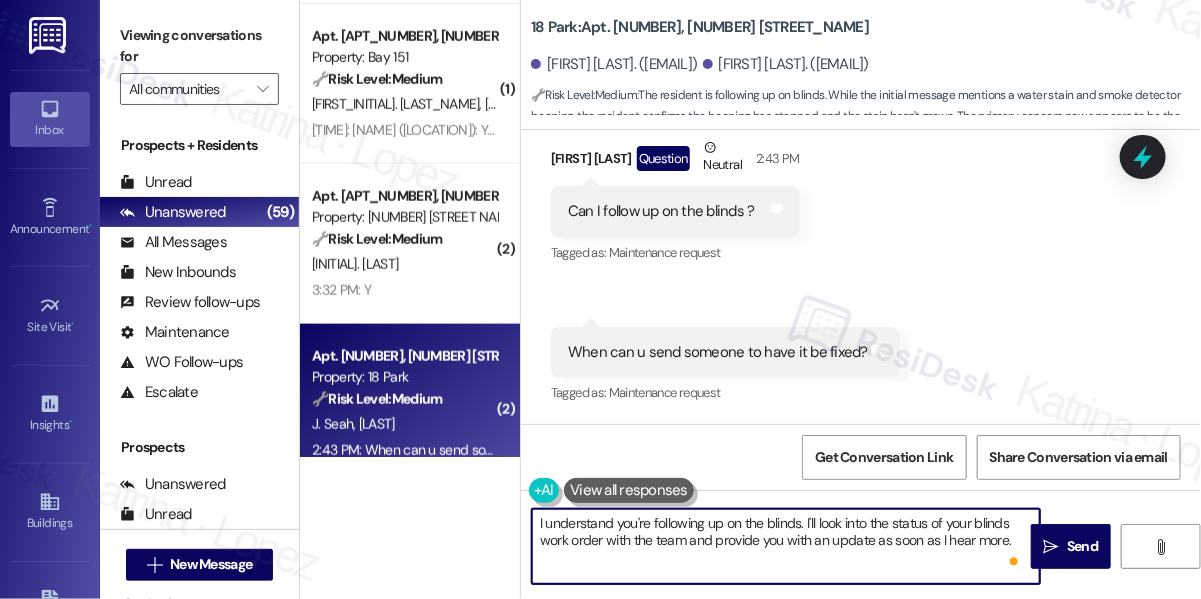 click on "I understand you're following up on the blinds. I'll look into the status of your blinds work order with the team and provide you with an update as soon as I hear more." at bounding box center (786, 546) 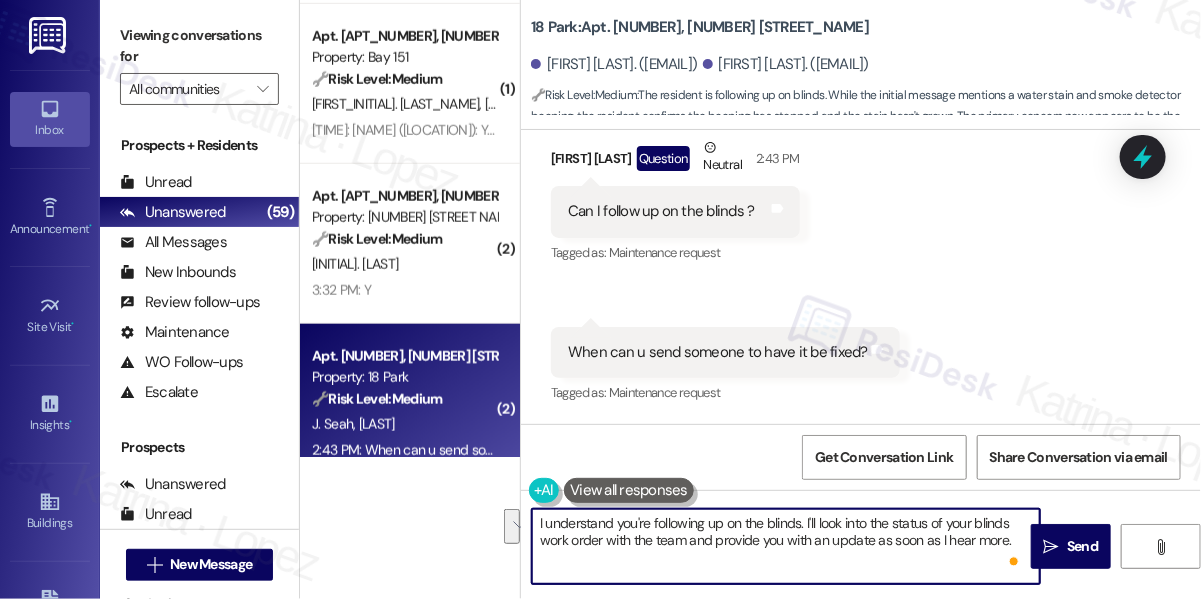 type on "I understand you're following up on the blinds. I'll look into the status of your blinds work order with the team and provide you with an update as soon as I hear more." 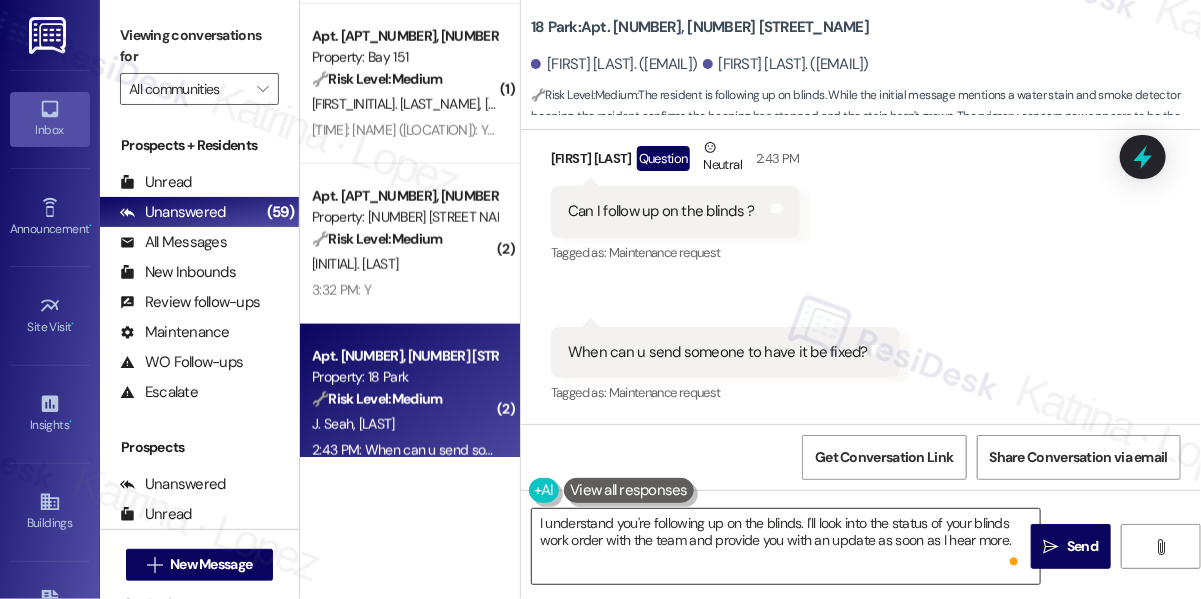 click on "I understand you're following up on the blinds. I'll look into the status of your blinds work order with the team and provide you with an update as soon as I hear more." at bounding box center [786, 546] 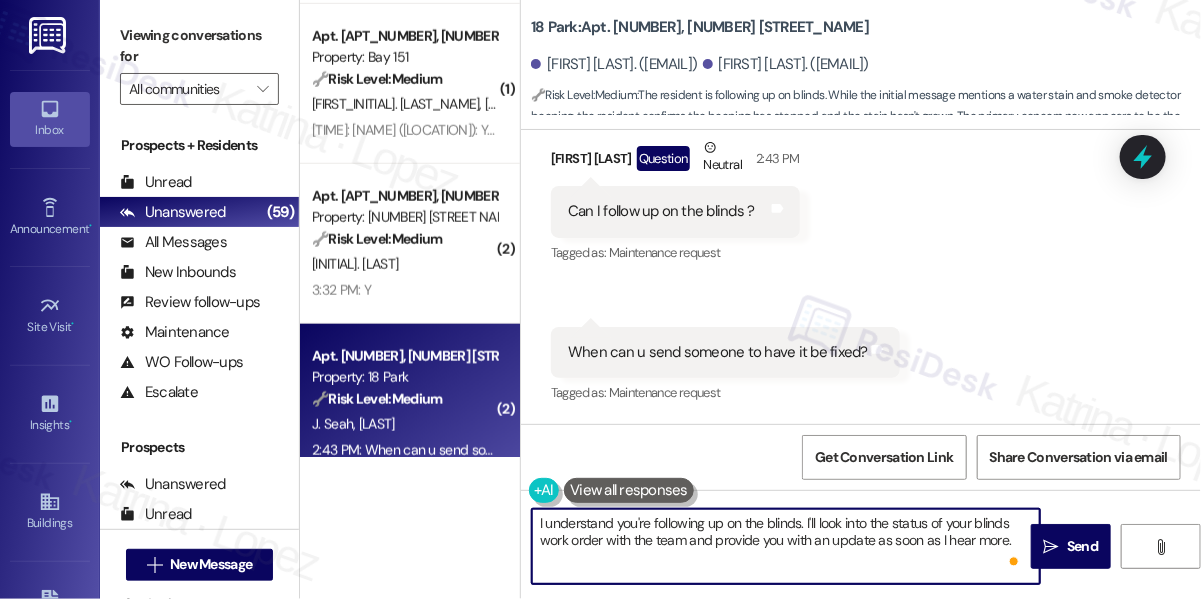 click on "I understand you're following up on the blinds. I'll look into the status of your blinds work order with the team and provide you with an update as soon as I hear more." at bounding box center [786, 546] 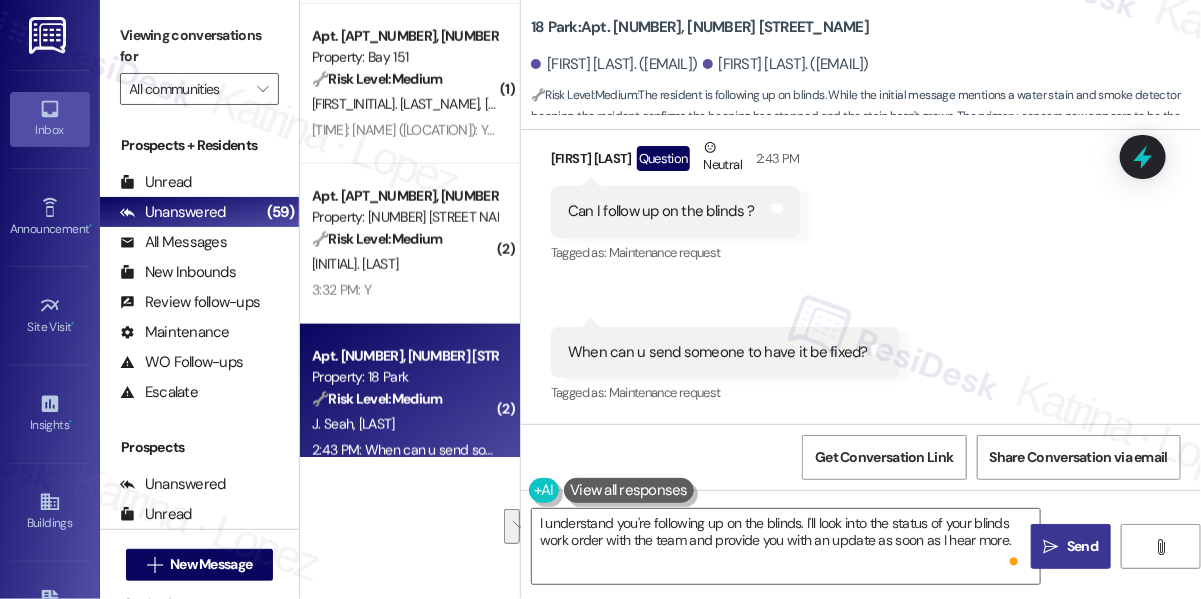 click on "" at bounding box center [1051, 547] 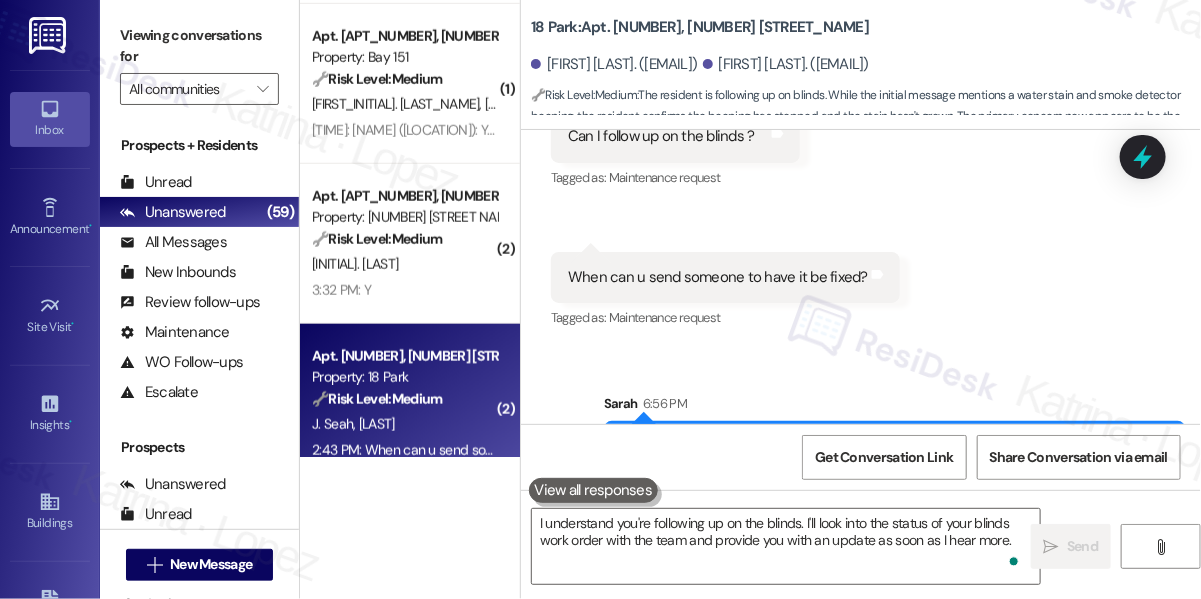 scroll, scrollTop: 4168, scrollLeft: 0, axis: vertical 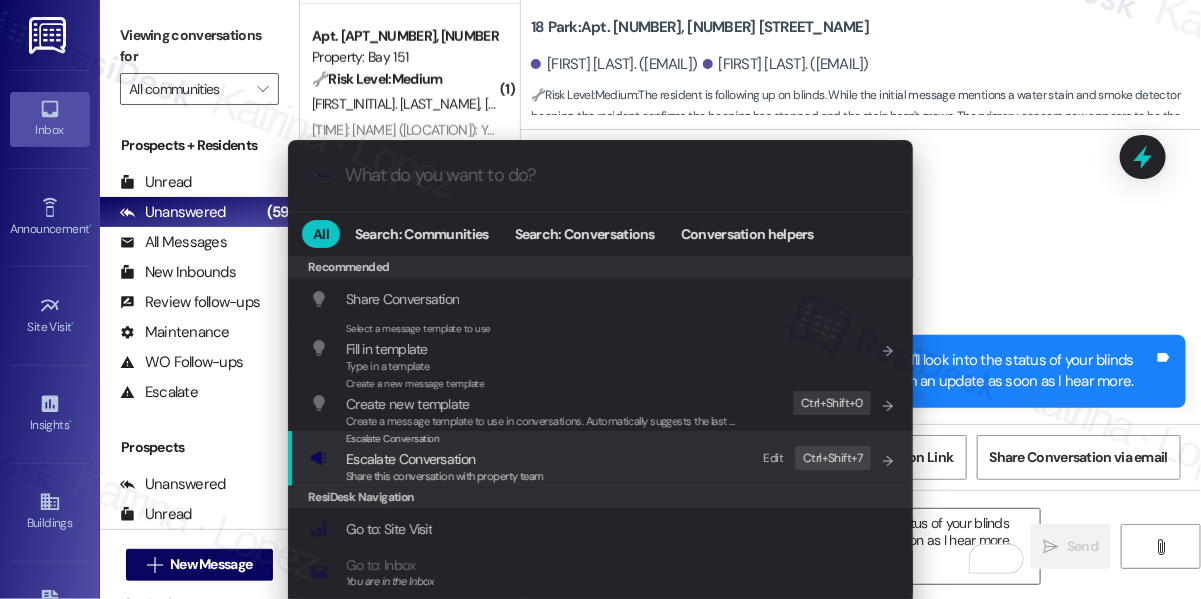 click on "Escalate Conversation Escalate Conversation Share this conversation with property team Edit Ctrl+ Shift+ 7" at bounding box center (602, 458) 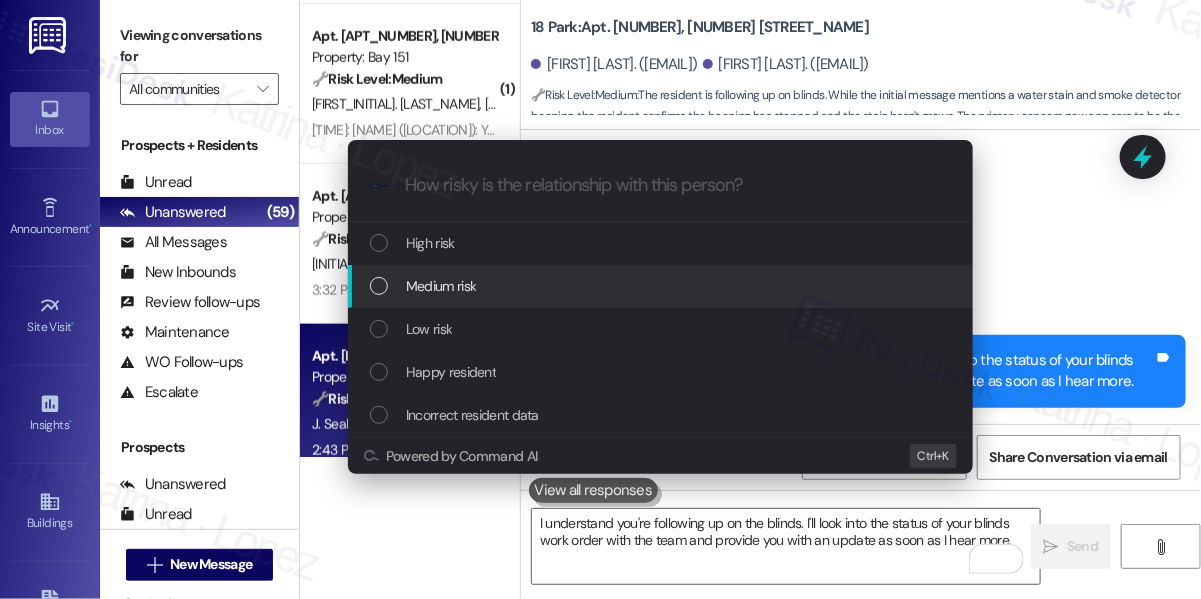click on "Medium risk" at bounding box center (662, 286) 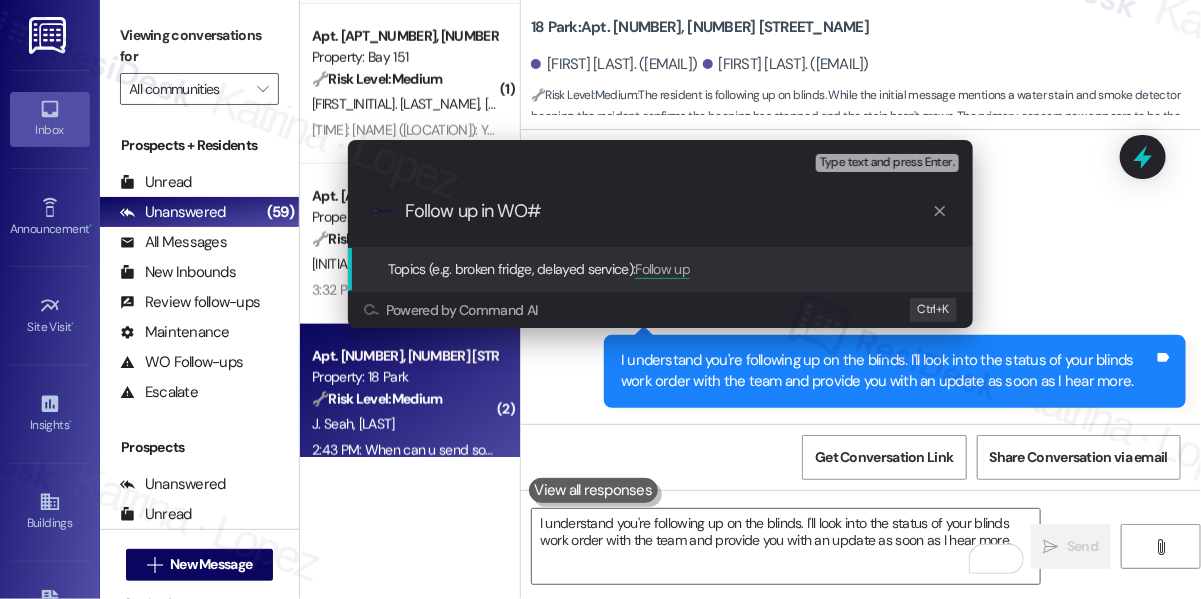 paste on "22268" 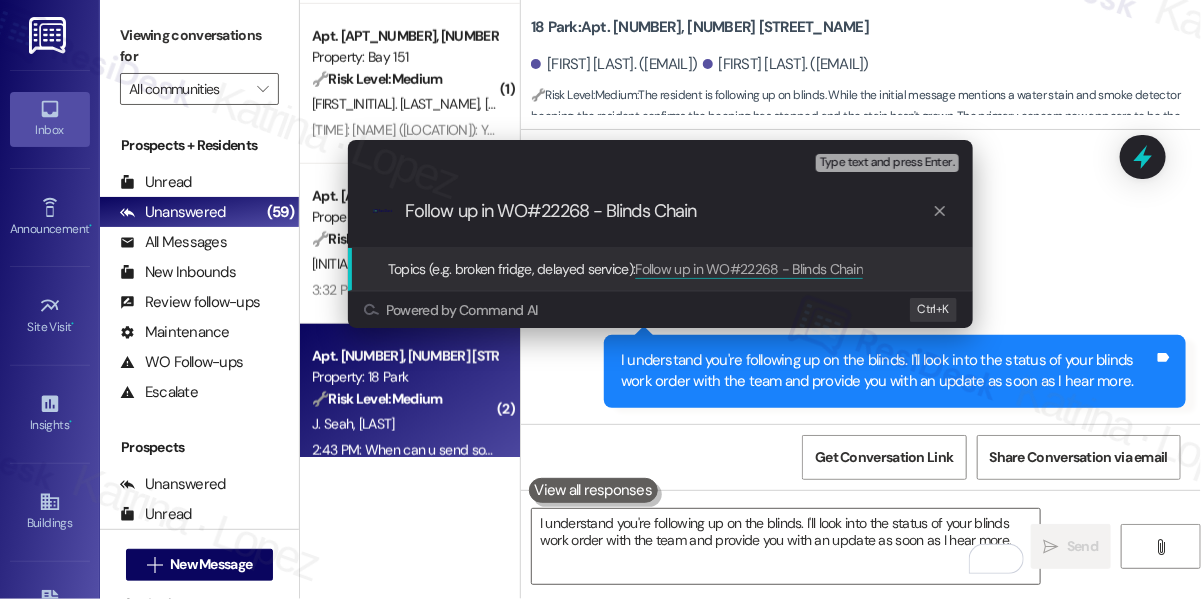 click on ".cls-1{fill:#0a055f;}.cls-2{fill:#0cc4c4;} resideskLogoBlueOrange Follow up in WO#22268 - Blinds Chain" at bounding box center [660, 211] 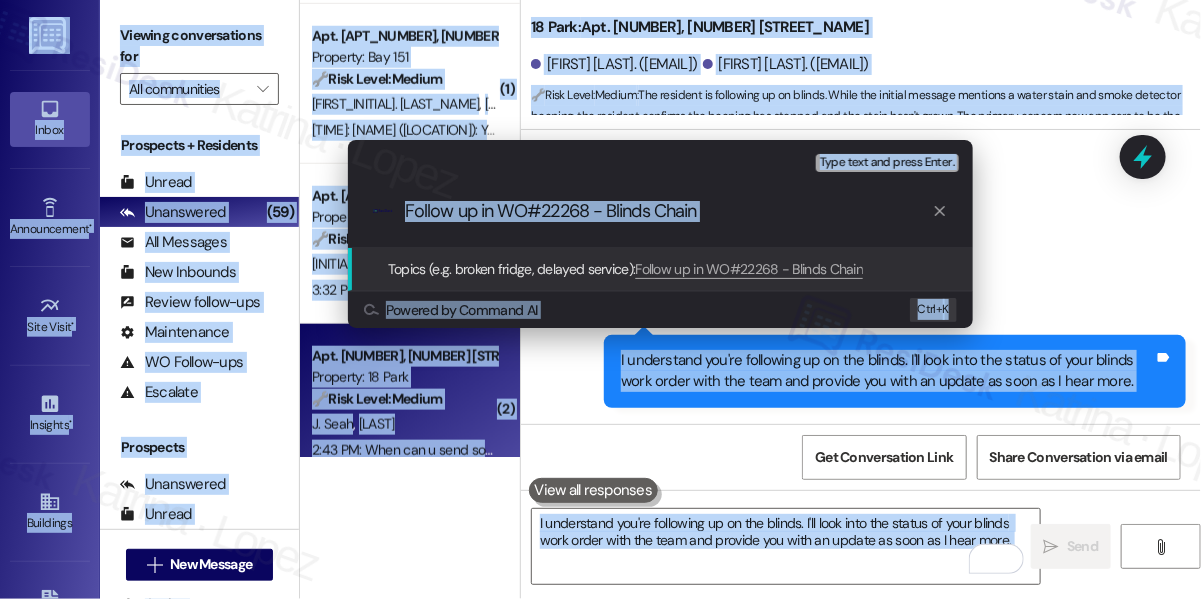 copy on "Inbox   Go to Inbox Announcement   • Send A Text Announcement Site Visit   • Go to Site Visit Insights   • Go to Insights Buildings   Go to Buildings Leads   Go to Leads Guest Cards   Go to Guest Cards Templates   • Go to Templates Account   Go to Account Support   Go to Support Viewing conversations for  Prospects + Residents Unread (0) Unread: Any message you haven't read yet will show up here Unanswered (59) Unanswered: ResiDesk identifies open questions and unanswered conversations so you can respond to them. All Messages (undefined) All Messages: This is your inbox. All of your tenant messages will show up here. New Inbounds (0) New Inbounds: If you publicly post your ResiDesk number, all new inbound messages from people who do not currently have a lease and are not currently prospects the last 45 days will surface here. Review follow-ups (undefined) Review follow-ups: ResiDesk identifies open review candidates and conversations so you can respond to them. Maintenance (undefined) Maintenance: ResiDes..." 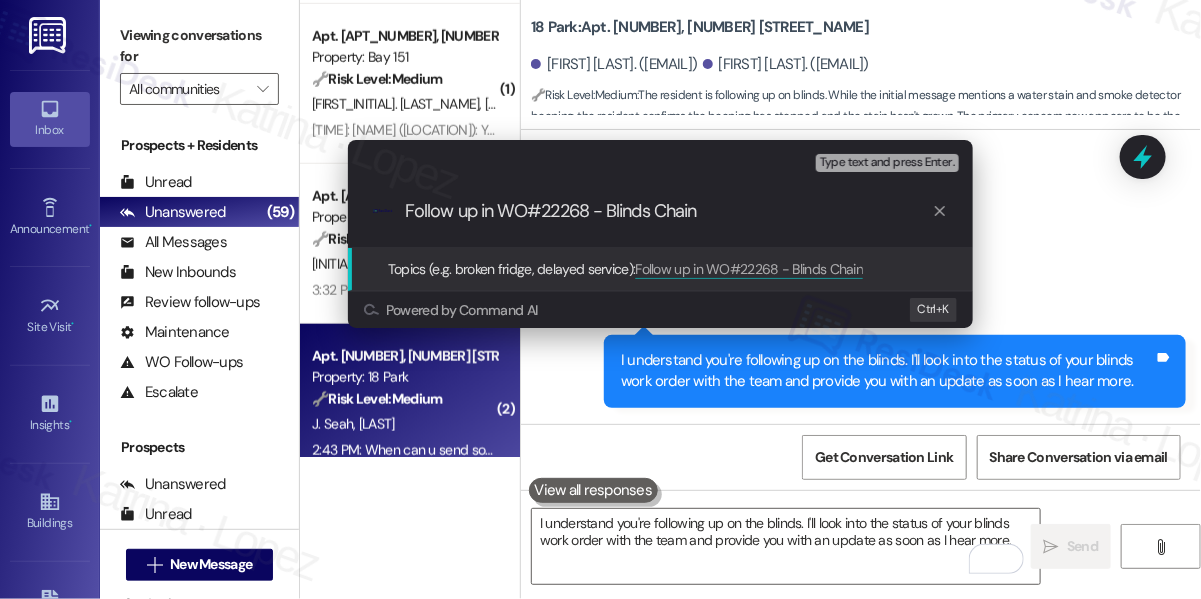 click on "Follow up in WO#22268 - Blinds Chain" at bounding box center (668, 211) 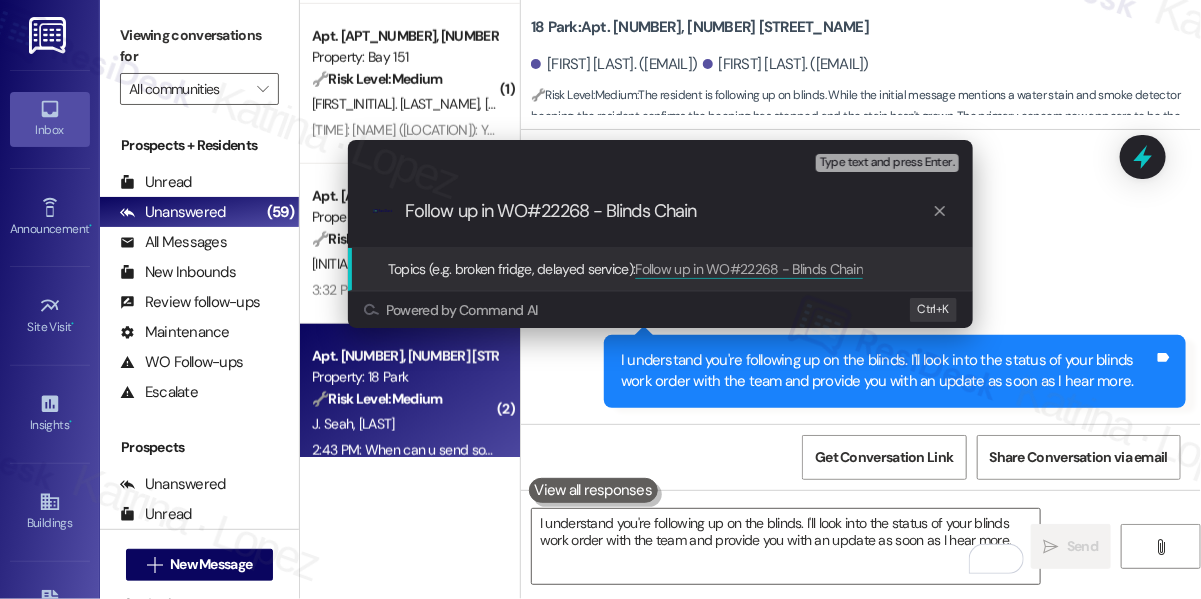 click on "Escalate Conversation Medium risk Topics (e.g. broken fridge, delayed service) Any messages to highlight in the email? Type text and press Enter. .cls-1{fill:#0a055f;}.cls-2{fill:#0cc4c4;} resideskLogoBlueOrange Follow up in WO#22268 - Blinds Chain Topics (e.g. broken fridge, delayed service):  Follow up in WO#22268 - Blinds Chain Powered by Command AI Ctrl+ K" at bounding box center (600, 299) 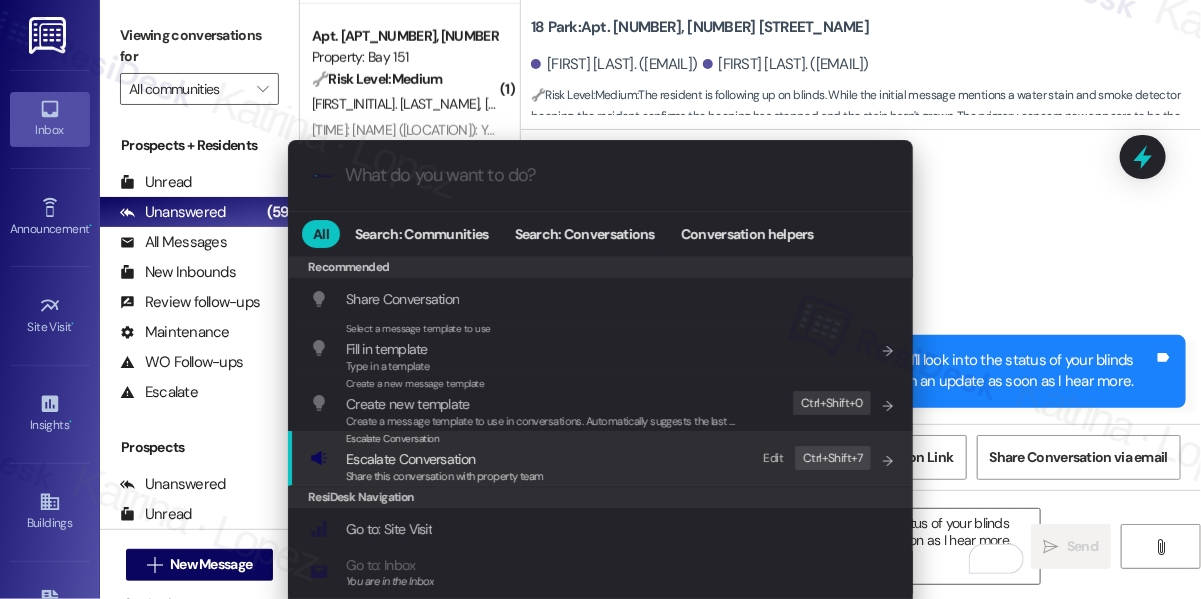 click on "Escalate Conversation" at bounding box center [410, 459] 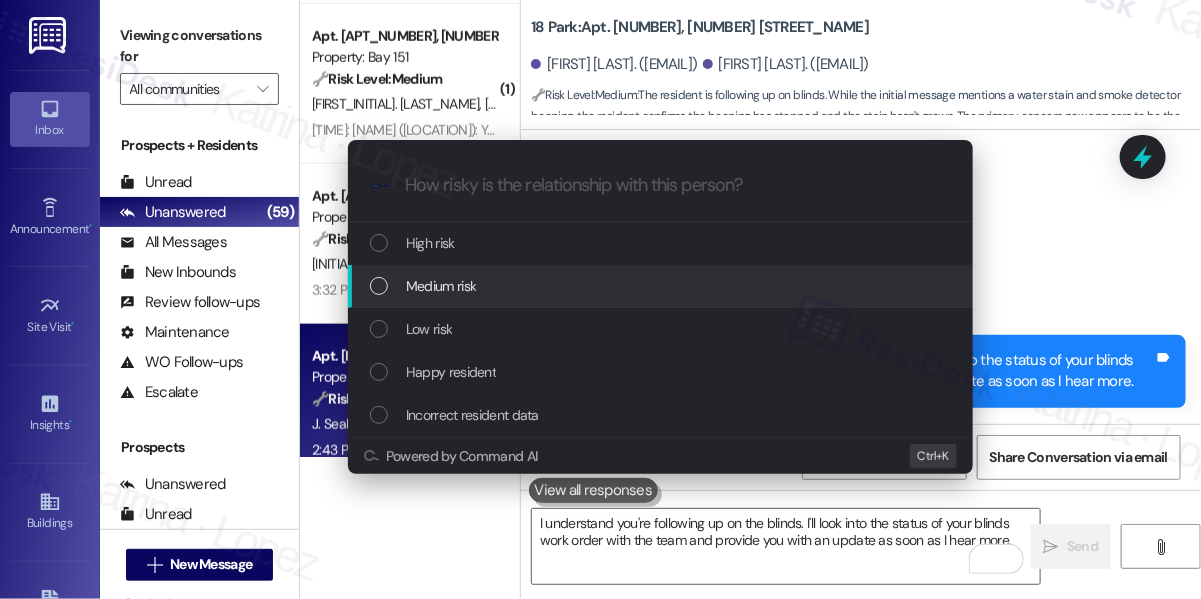 click on "Medium risk" at bounding box center [662, 286] 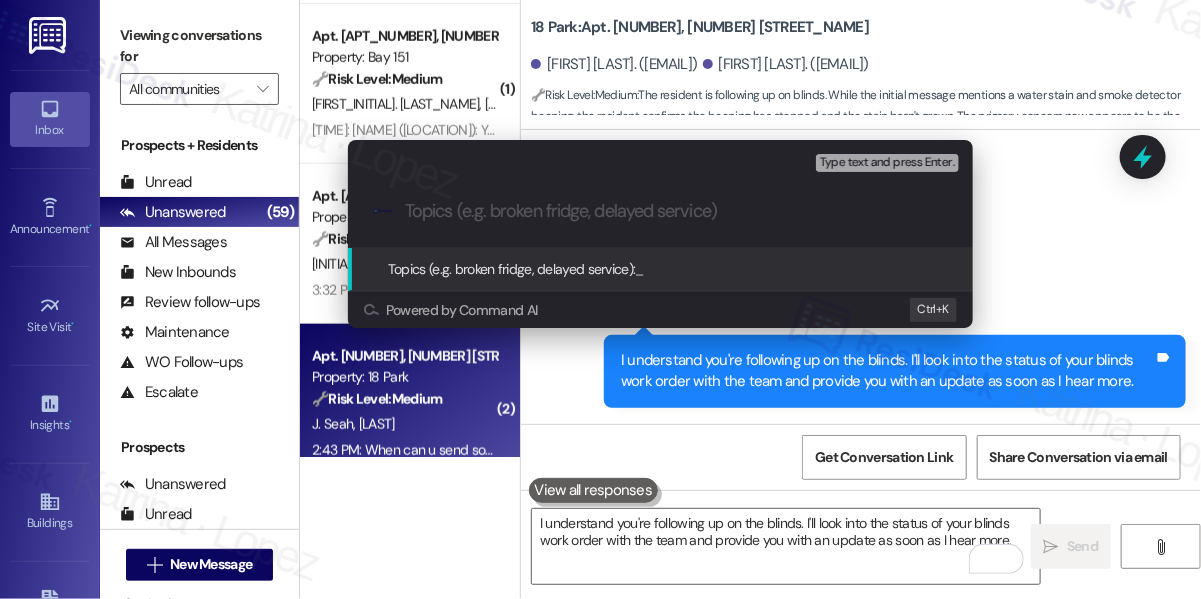 paste on "Follow up in WO#22268 - Blinds Chain" 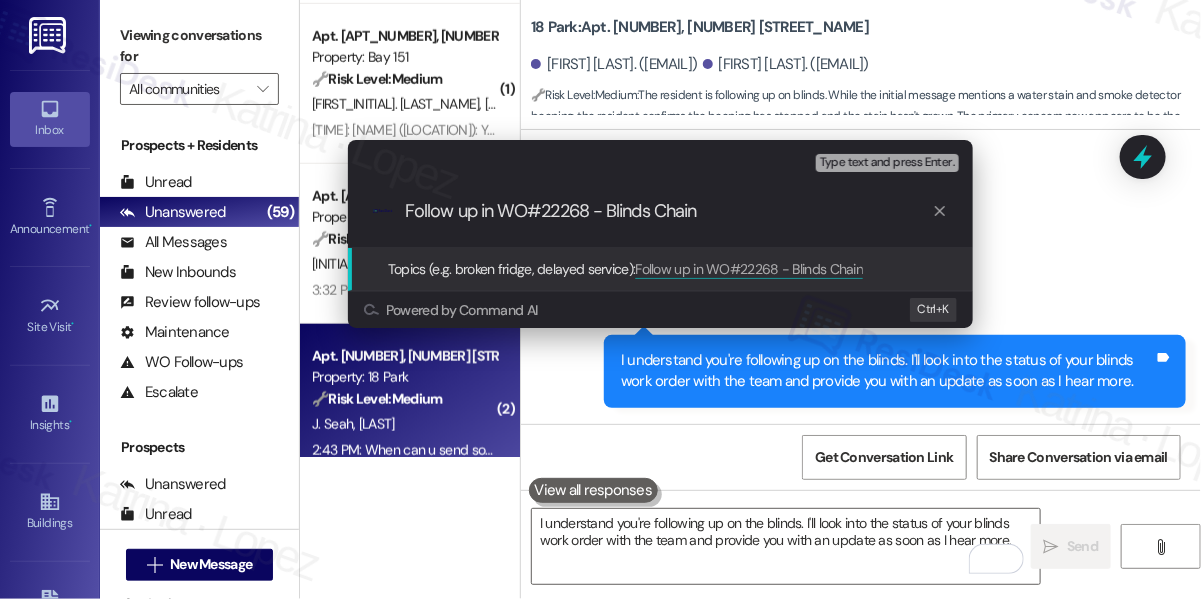 drag, startPoint x: 737, startPoint y: 212, endPoint x: 605, endPoint y: 210, distance: 132.01515 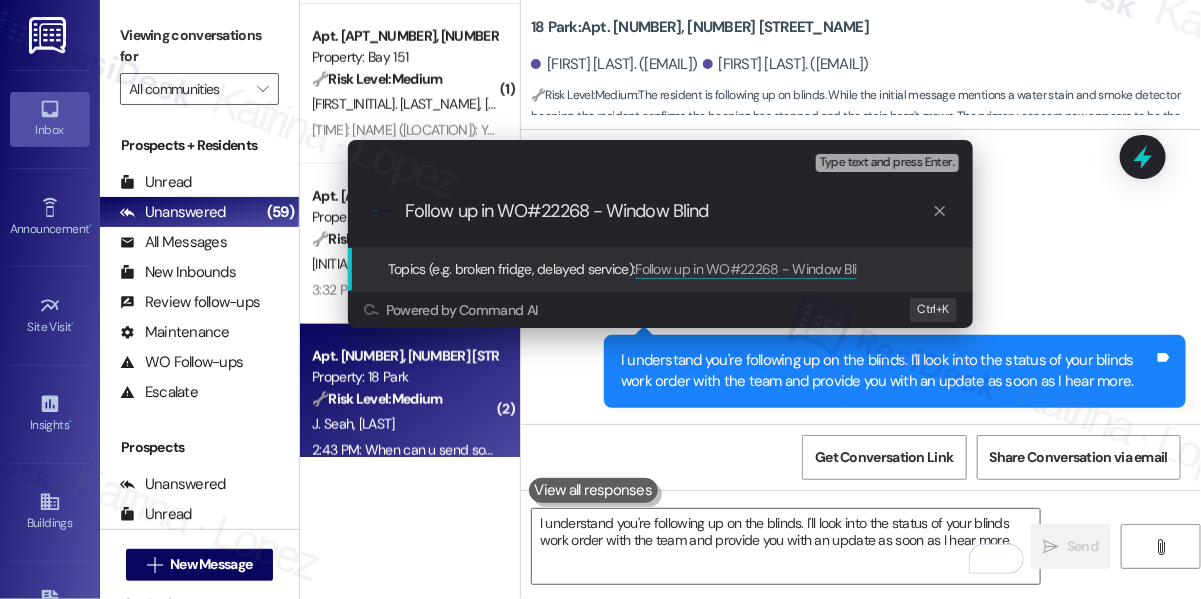 type on "Follow up in WO#22268 - Window Blinds" 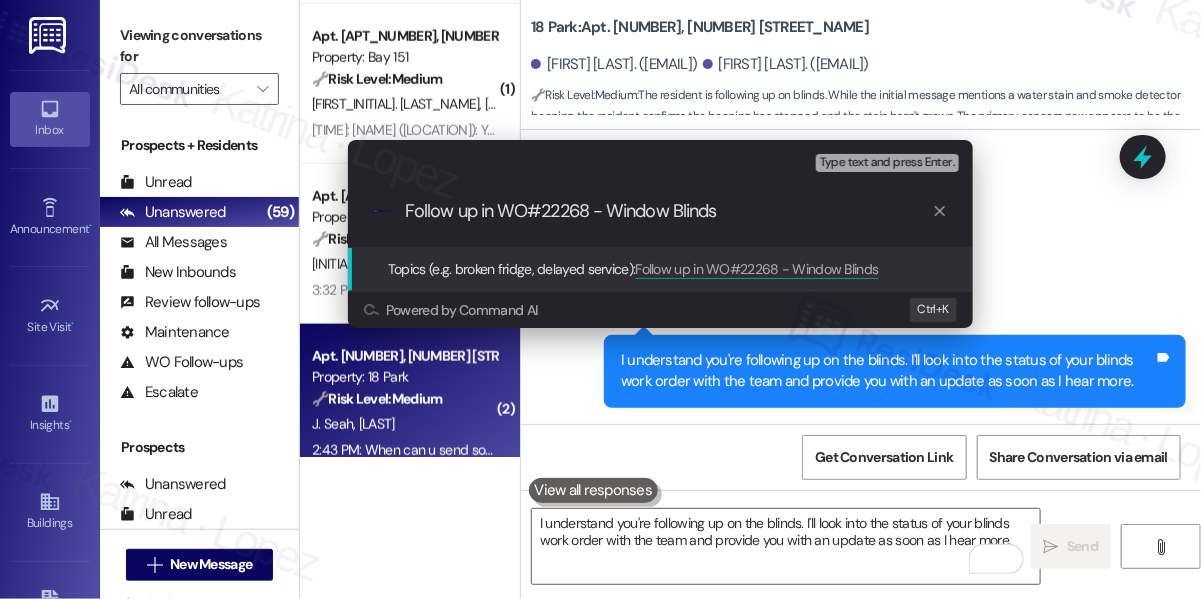type 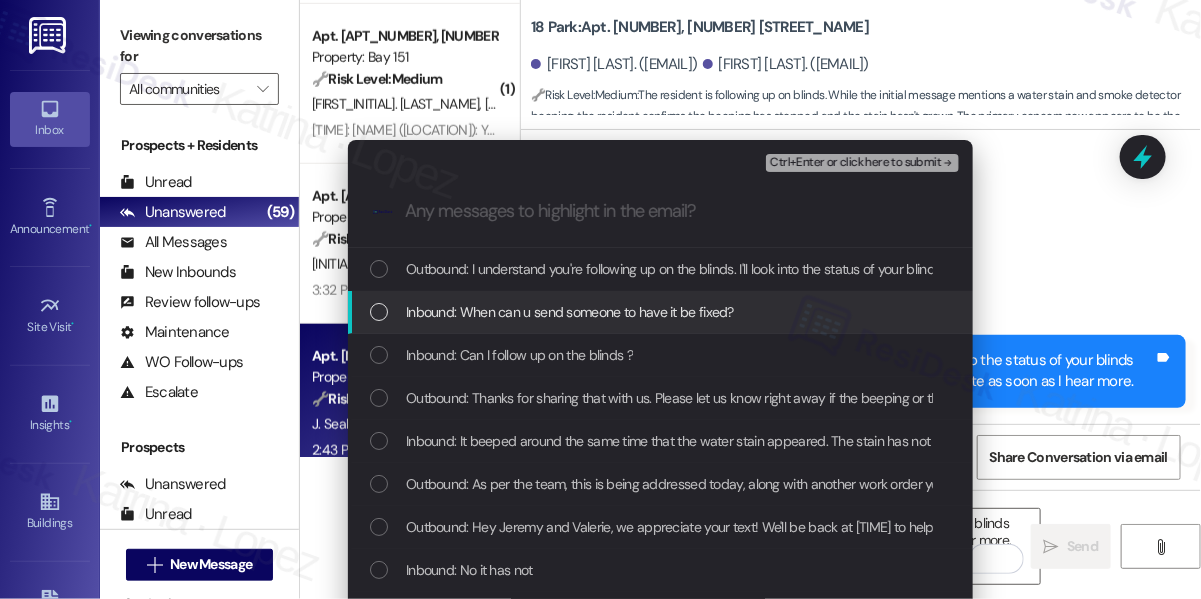 click on "Inbound: When can u send someone to have it be fixed?" at bounding box center (570, 312) 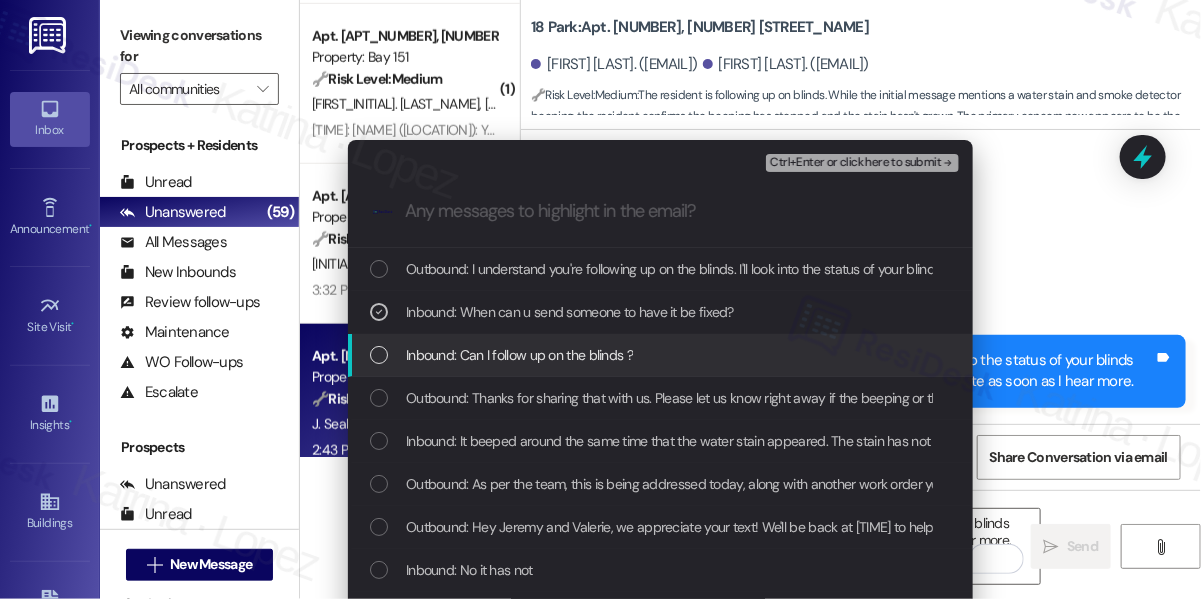 click on "Inbound: Can I follow up on the blinds ?" at bounding box center (519, 355) 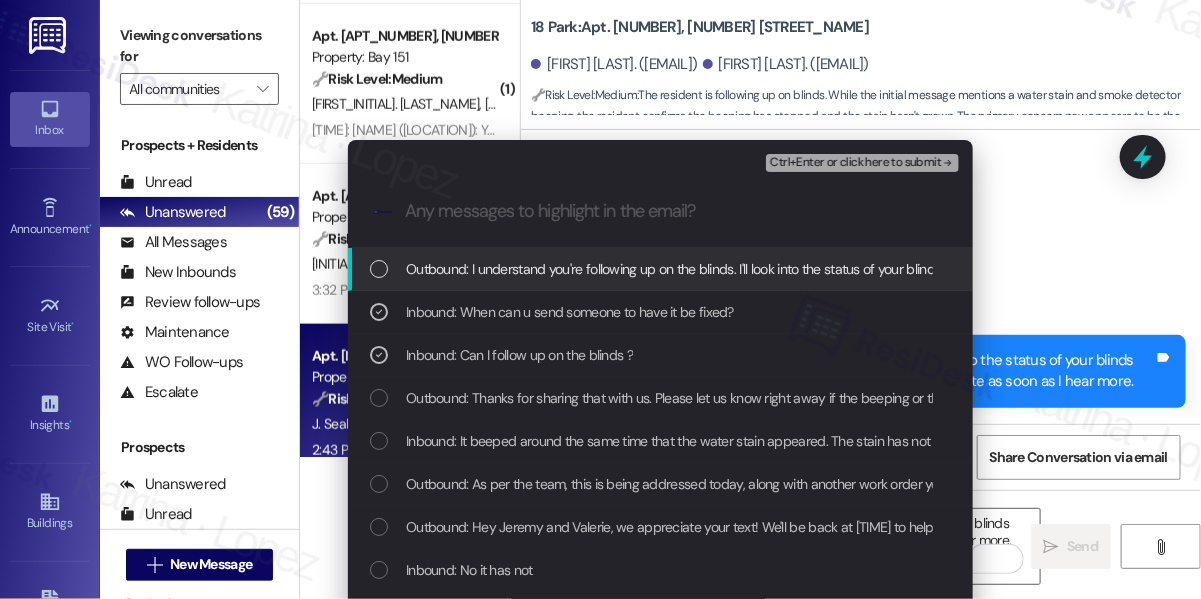 click on "Ctrl+Enter or click here to submit" at bounding box center [855, 163] 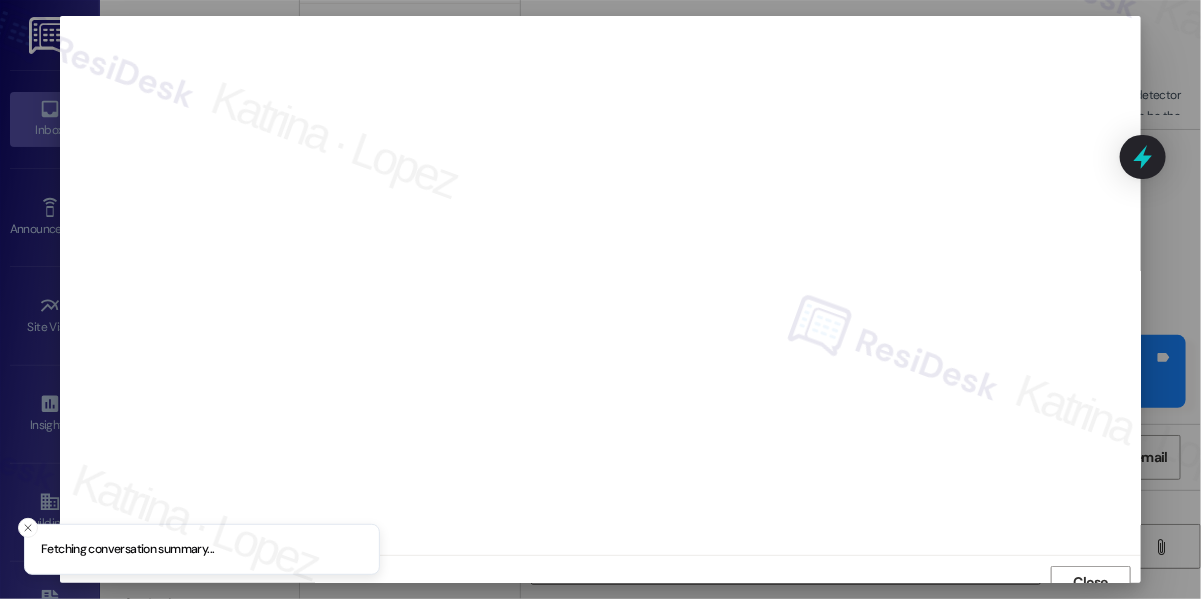 scroll, scrollTop: 14, scrollLeft: 0, axis: vertical 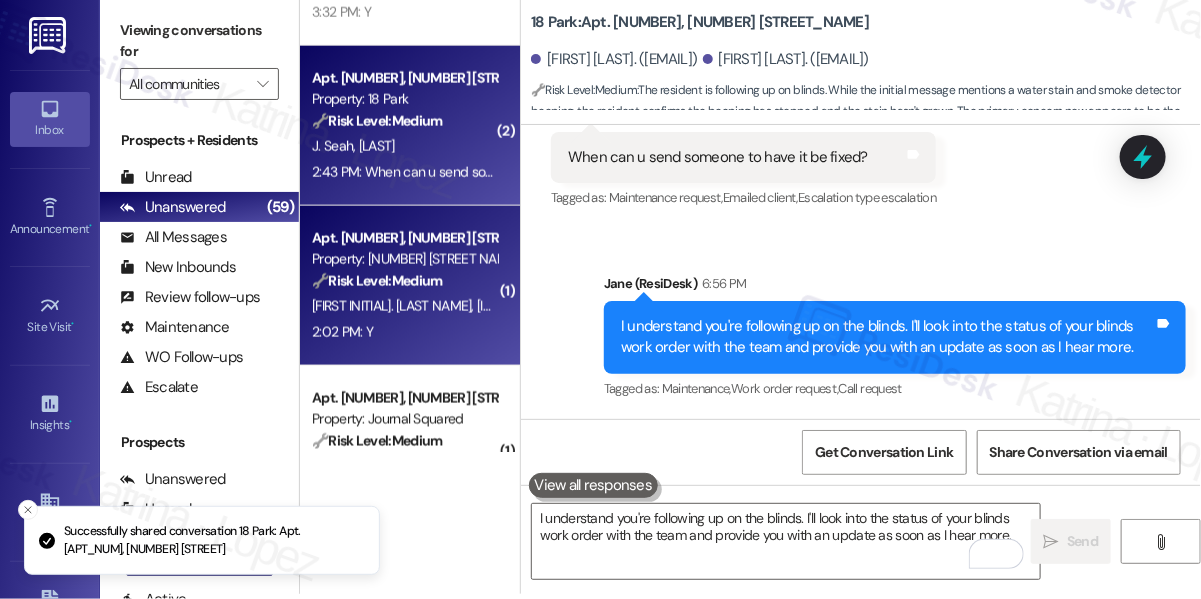 click on "🔧  Risk Level:  Medium" at bounding box center (377, 281) 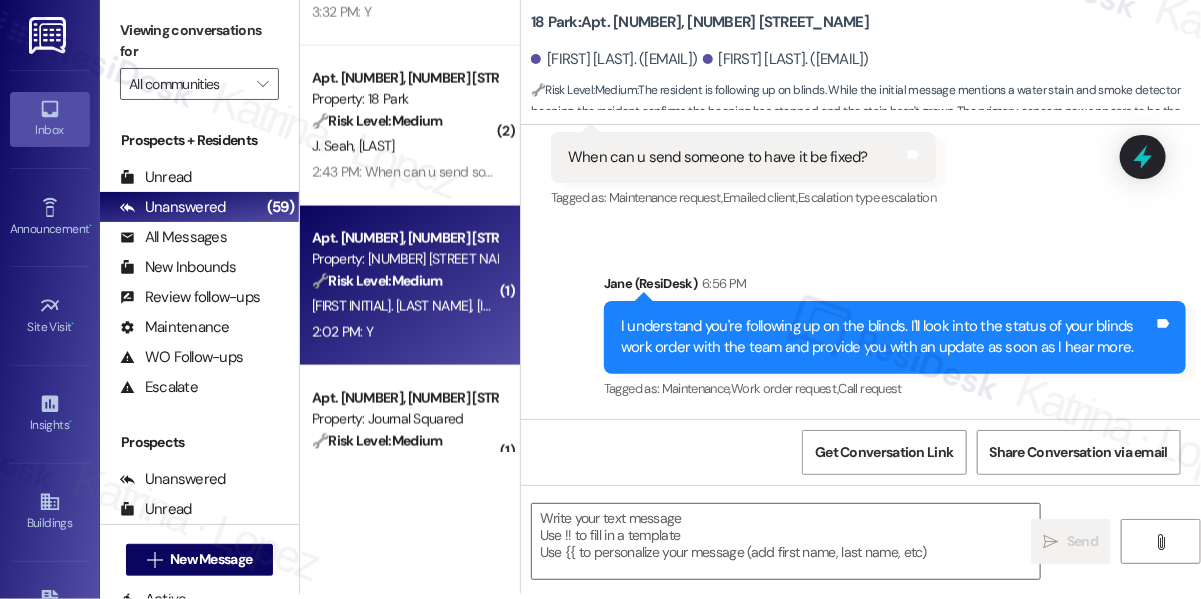 type on "Fetching suggested responses. Please feel free to read through the conversation in the meantime." 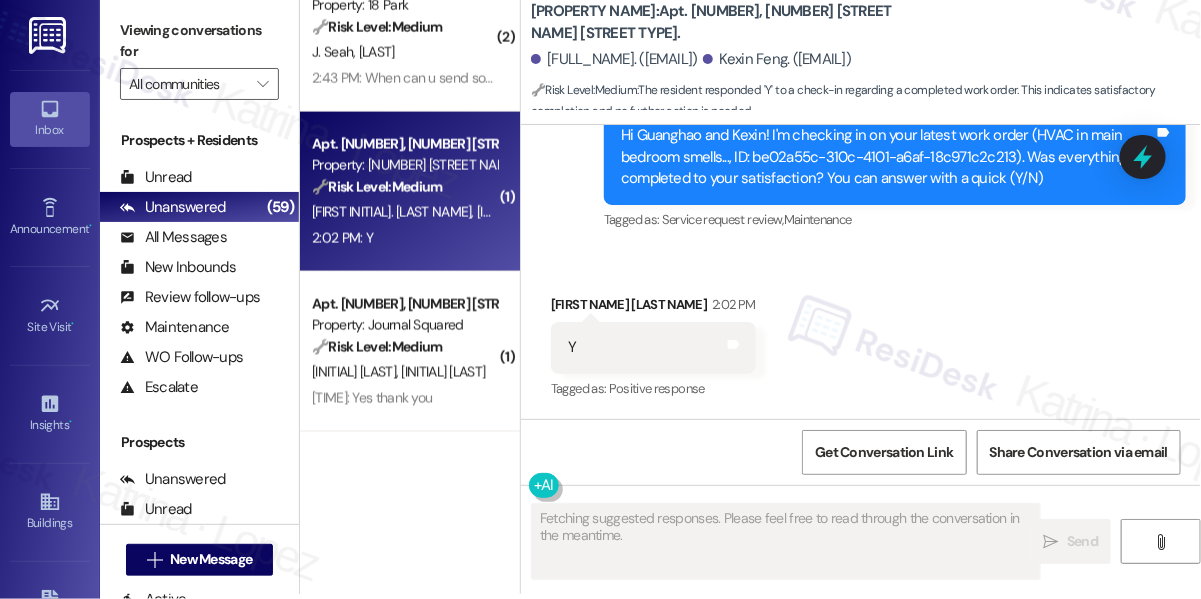 scroll, scrollTop: 1090, scrollLeft: 0, axis: vertical 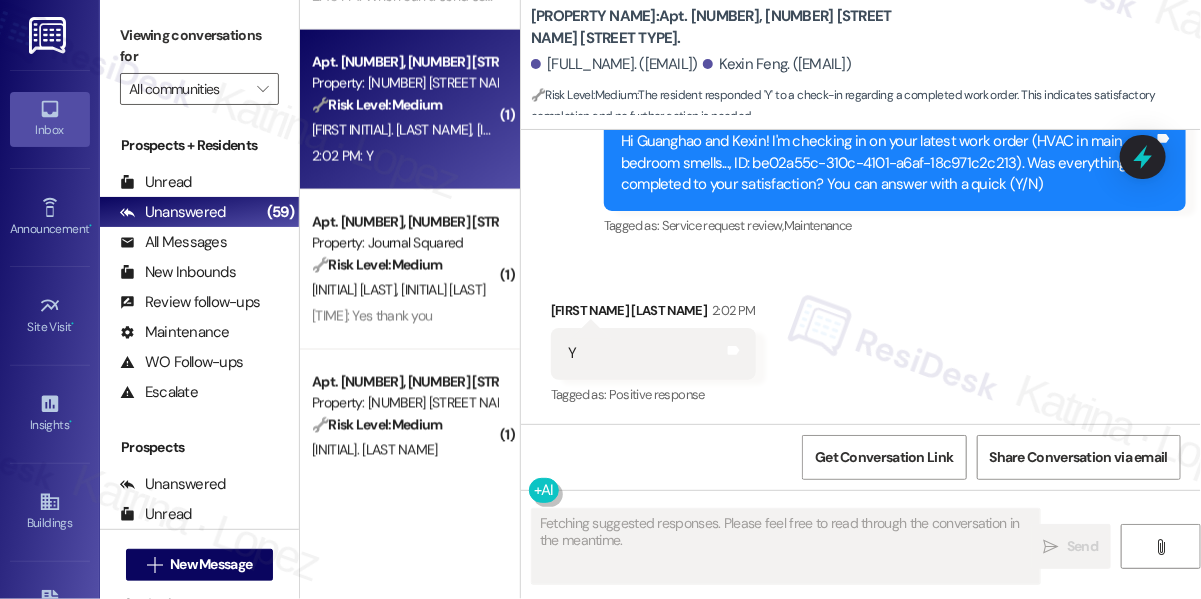 type 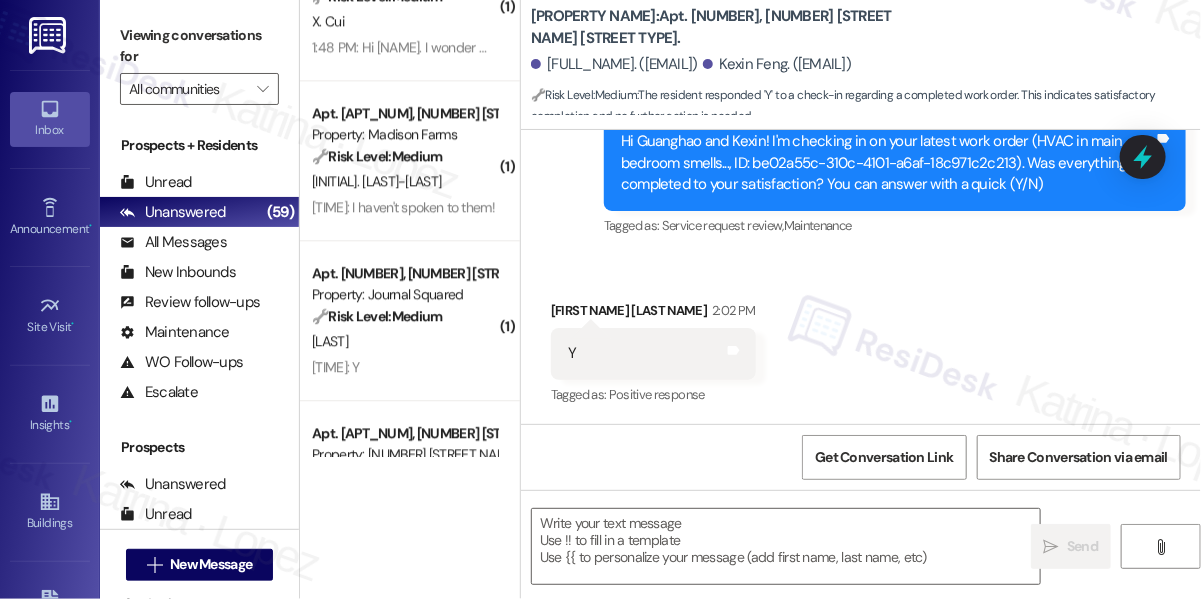 scroll, scrollTop: 1636, scrollLeft: 0, axis: vertical 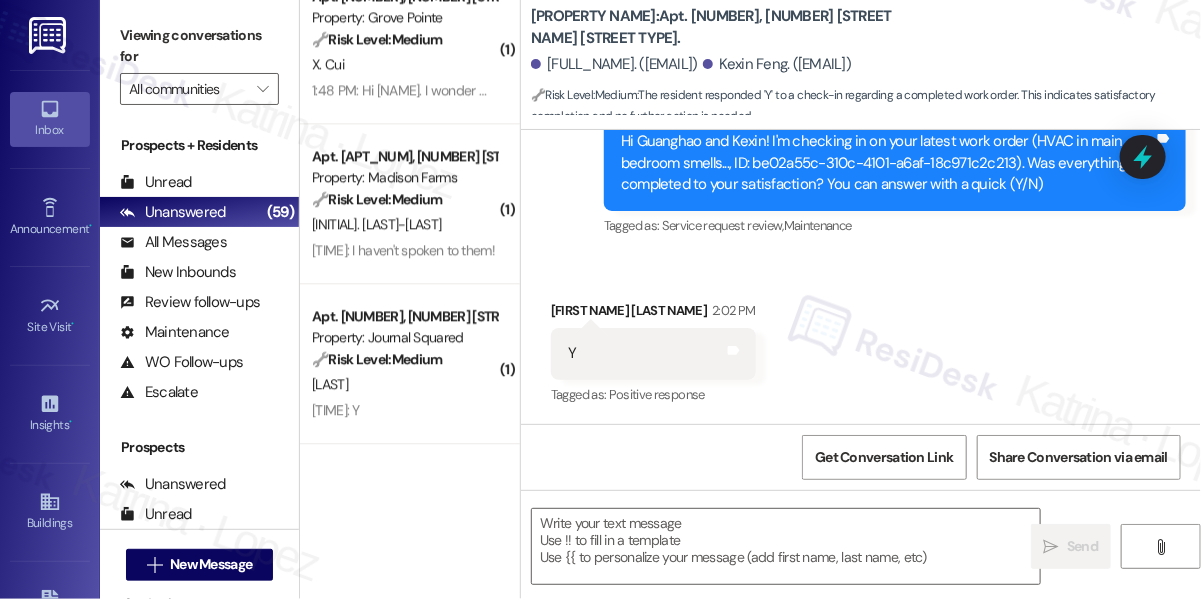 click on "( 1 ) Apt. 5810, 605 Pavonia Avenue Property: Journal Squared 🔧  Risk Level:  Medium The resident is confirming the satisfactory completion of a maintenance work order. This is a routine follow-up and does not indicate any urgent issues or concerns. H. Gupta I. Shah 1:56 PM: Yes thank you  1:56 PM: Yes thank you  ( 1 ) Apt. 932, 485 Marin Blvd. Property: 485 Marin 🔧  Risk Level:  Medium The resident responded 'Y' to confirm that the AC work order was completed to their satisfaction. This indicates a successful resolution and no further action is required beyond documentation. This is a standard follow-up on a maintenance request. A. Chaizemartin 1:48 PM: Y 1:48 PM: Y ( 1 ) Apt. 1402, 100 C. Columbus Drive Property: Grove Pointe 🔧  Risk Level:  Medium The resident is inquiring about a package and the front desk phone number. This is a non-urgent request related to package delivery and general information. X. Cui ( 1 ) Apt. H2553, 4883 Riley Road Property: Madison Farms 🔧  Risk Level:  Medium ( 1 )" at bounding box center (410, 228) 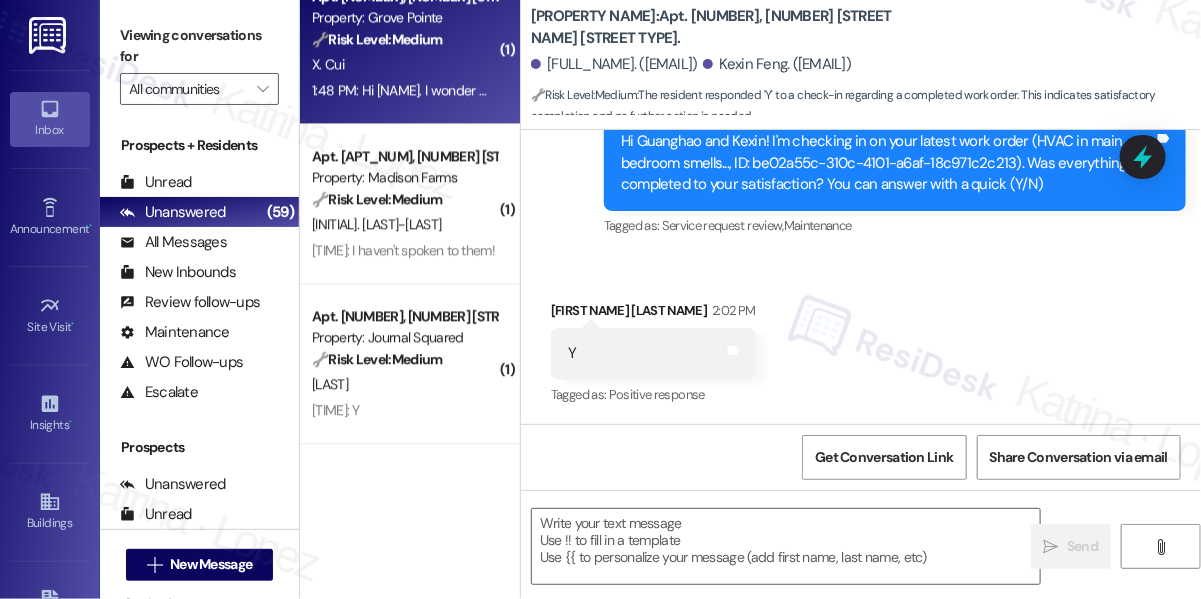 click on "1:48 PM: Hi Jane. I wonder what's the front desk phone number? I was tracking one of my package and it arrived on Aug 1, but I never get a notification. 1:48 PM: Hi Jane. I wonder what's the front desk phone number? I was tracking one of my package and it arrived on Aug 1, but I never get a notification." at bounding box center (753, 90) 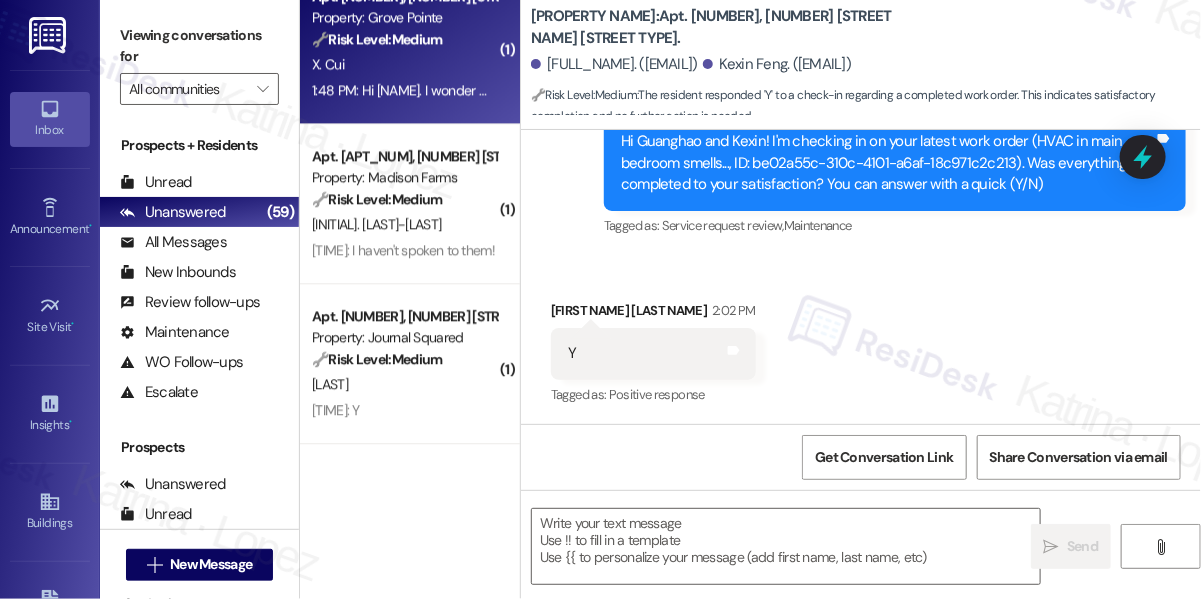 type on "Fetching suggested responses. Please feel free to read through the conversation in the meantime." 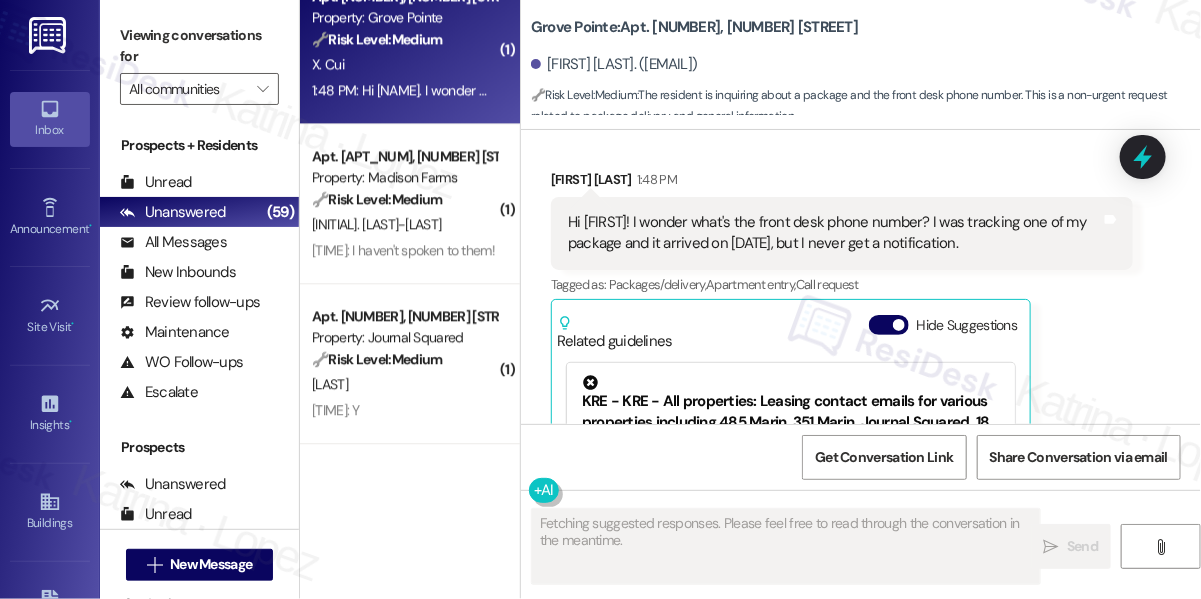 scroll, scrollTop: 13427, scrollLeft: 0, axis: vertical 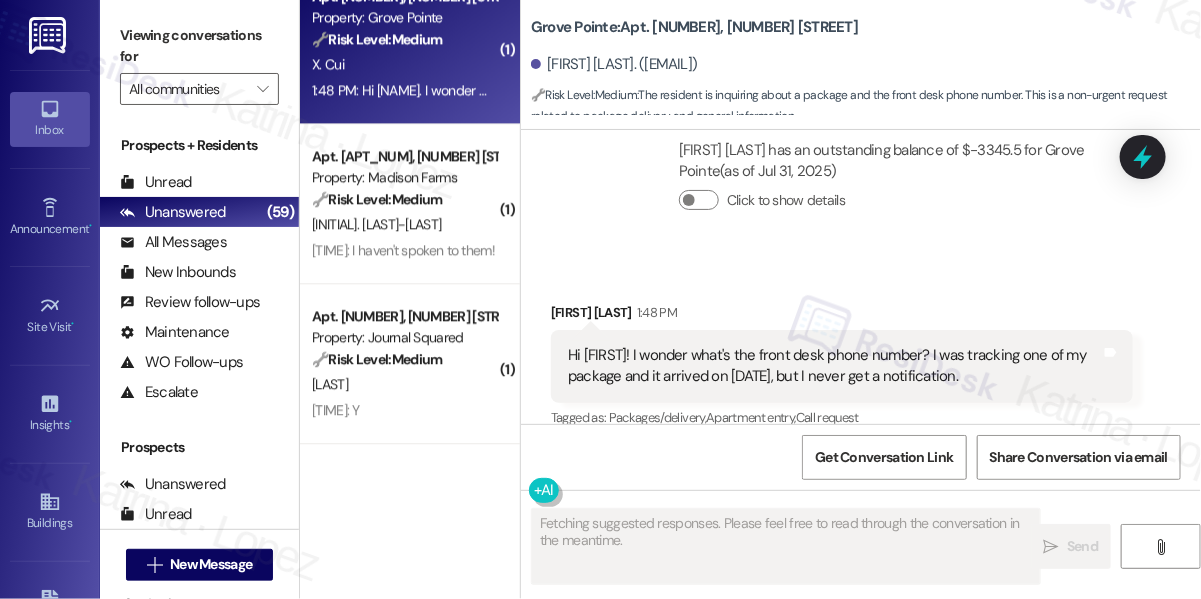 click on "Hi Jane. I wonder what's the front desk phone number? I was tracking one of my package and it arrived on Aug 1, but I never get a notification." at bounding box center [834, 366] 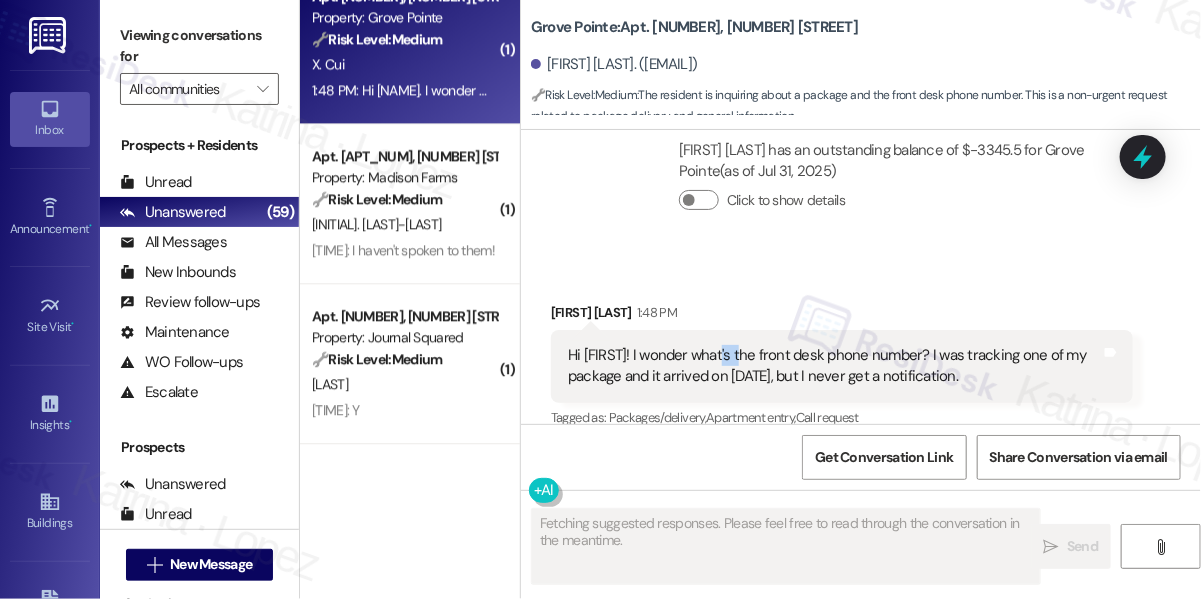 click on "Hi Jane. I wonder what's the front desk phone number? I was tracking one of my package and it arrived on Aug 1, but I never get a notification." at bounding box center (834, 366) 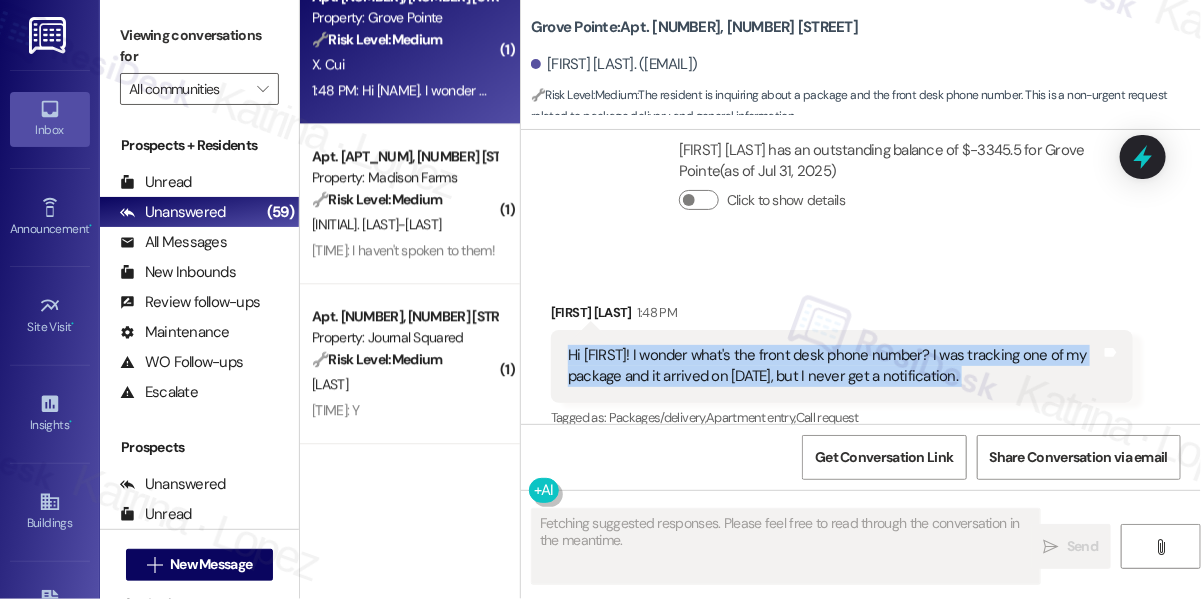 click on "Hi Jane. I wonder what's the front desk phone number? I was tracking one of my package and it arrived on Aug 1, but I never get a notification." at bounding box center (834, 366) 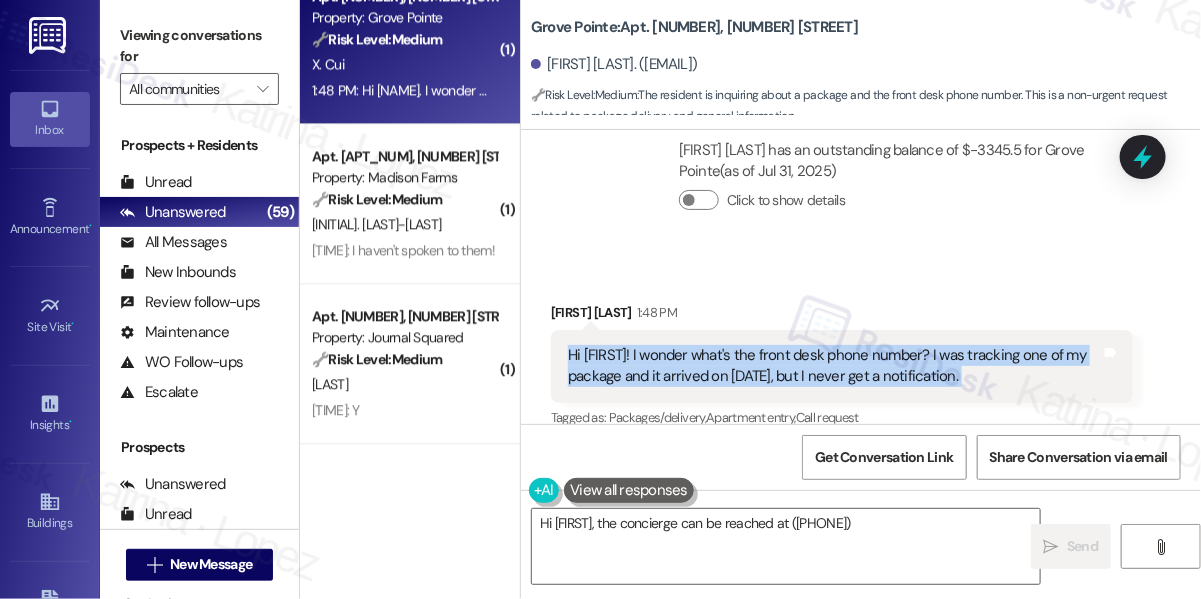 click on "Hi Jane. I wonder what's the front desk phone number? I was tracking one of my package and it arrived on Aug 1, but I never get a notification." at bounding box center [834, 366] 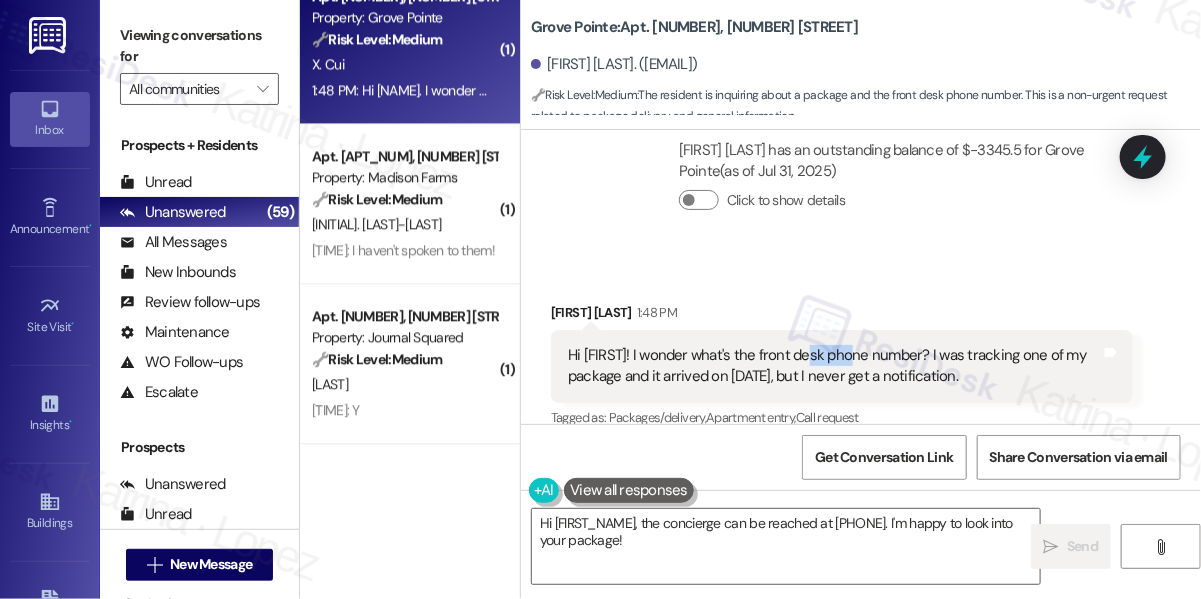 click on "Hi Jane. I wonder what's the front desk phone number? I was tracking one of my package and it arrived on Aug 1, but I never get a notification." at bounding box center [834, 366] 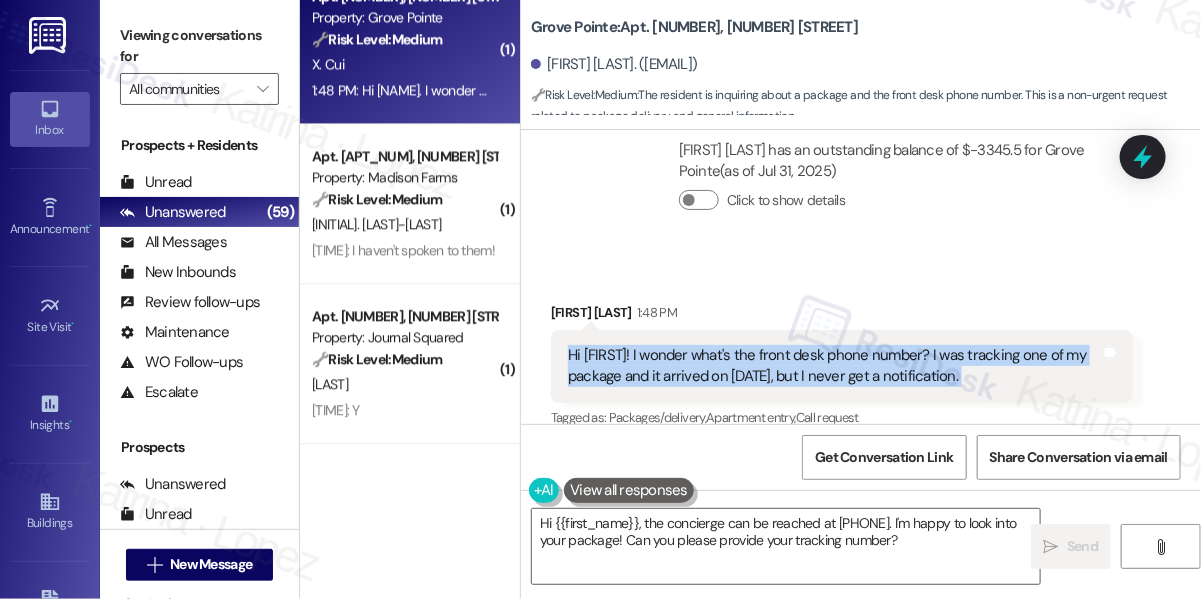 click on "Hi Jane. I wonder what's the front desk phone number? I was tracking one of my package and it arrived on Aug 1, but I never get a notification." at bounding box center (834, 366) 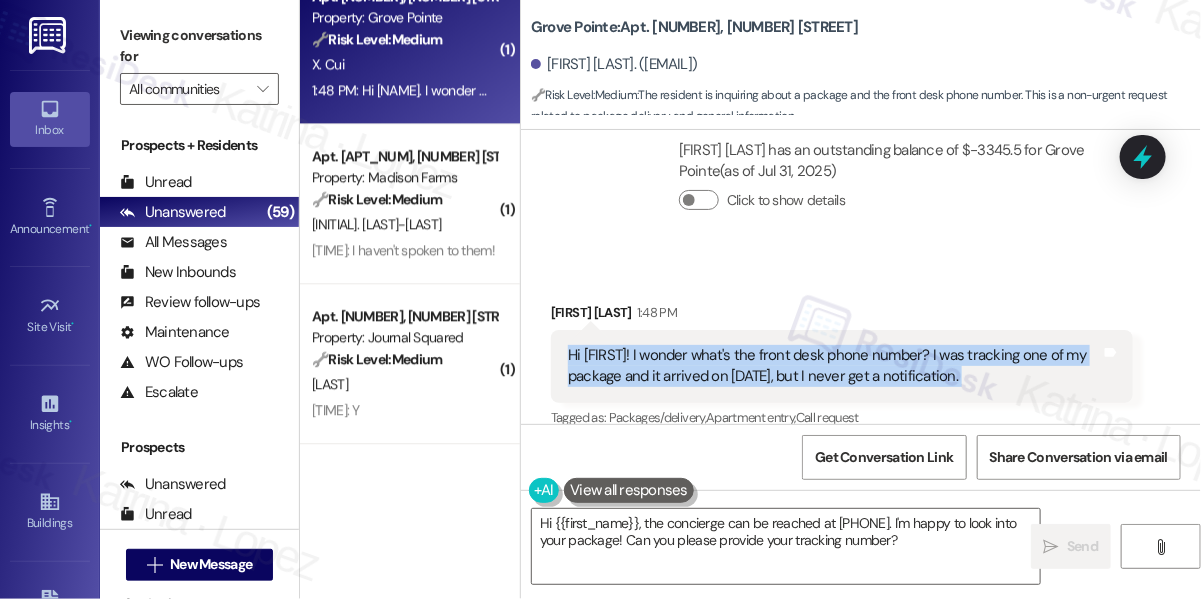 click on "Hi Jane. I wonder what's the front desk phone number? I was tracking one of my package and it arrived on Aug 1, but I never get a notification." at bounding box center [834, 366] 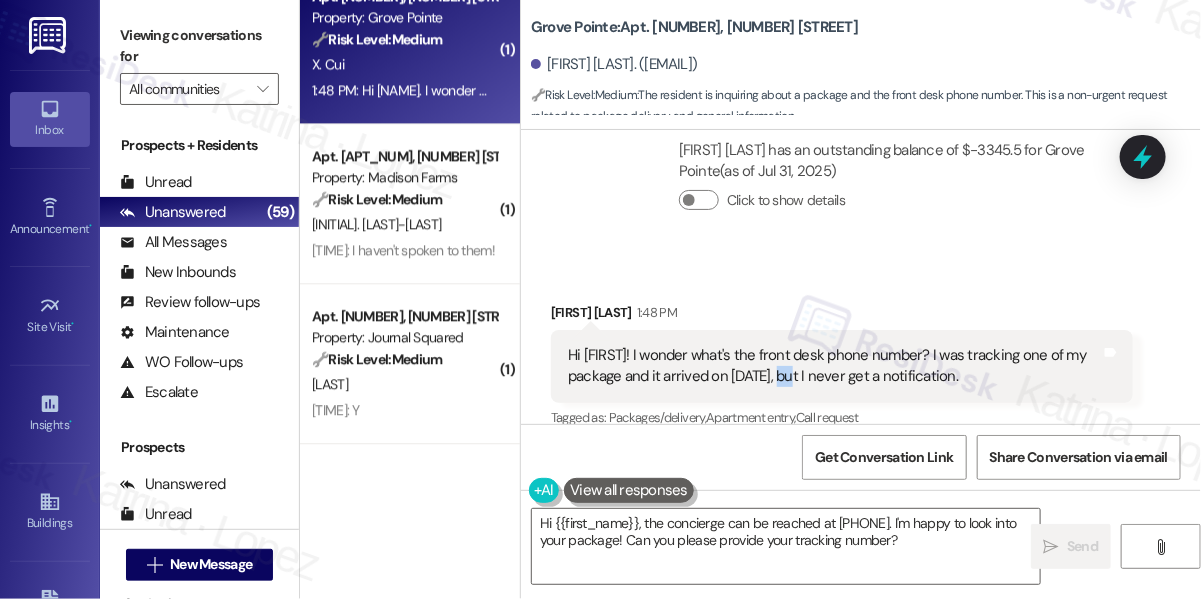 click on "Hi Jane. I wonder what's the front desk phone number? I was tracking one of my package and it arrived on Aug 1, but I never get a notification." at bounding box center (834, 366) 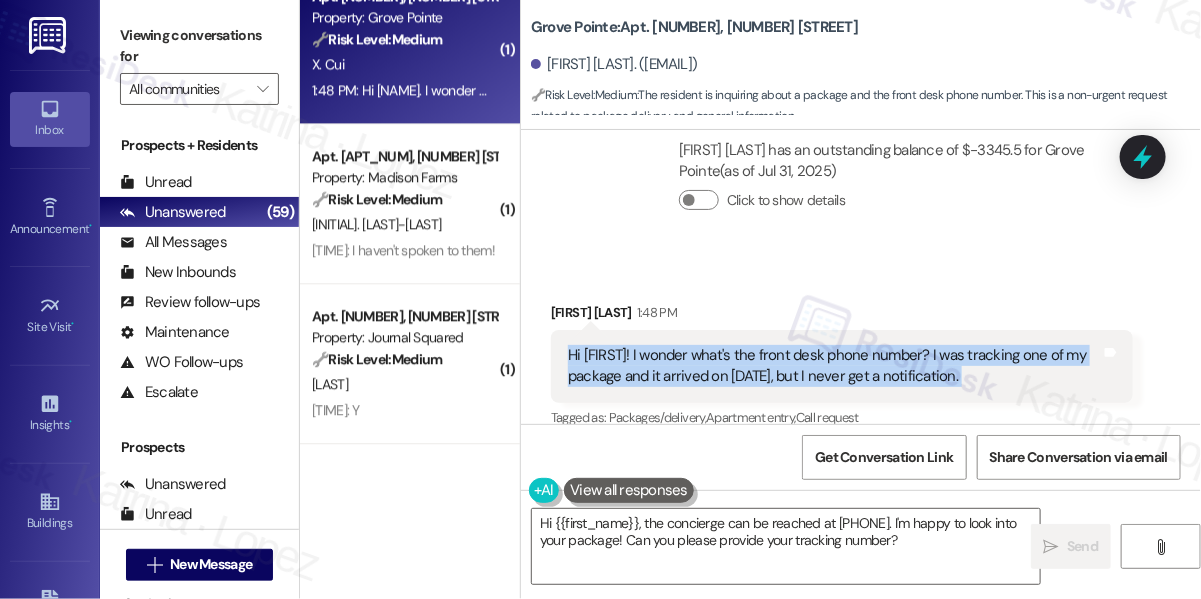 click on "Hi Jane. I wonder what's the front desk phone number? I was tracking one of my package and it arrived on Aug 1, but I never get a notification." at bounding box center (834, 366) 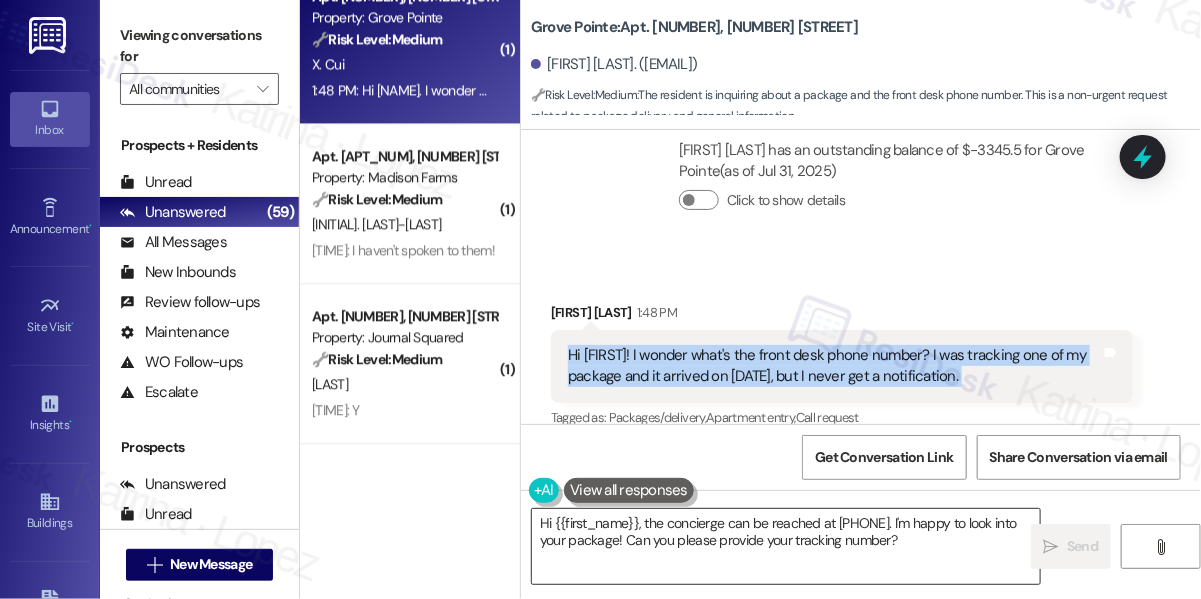 click on "Hi {{first_name}}, the concierge can be reached at (201) 433-4337. I'm happy to look into your package! Can you please provide your tracking number?" at bounding box center (786, 546) 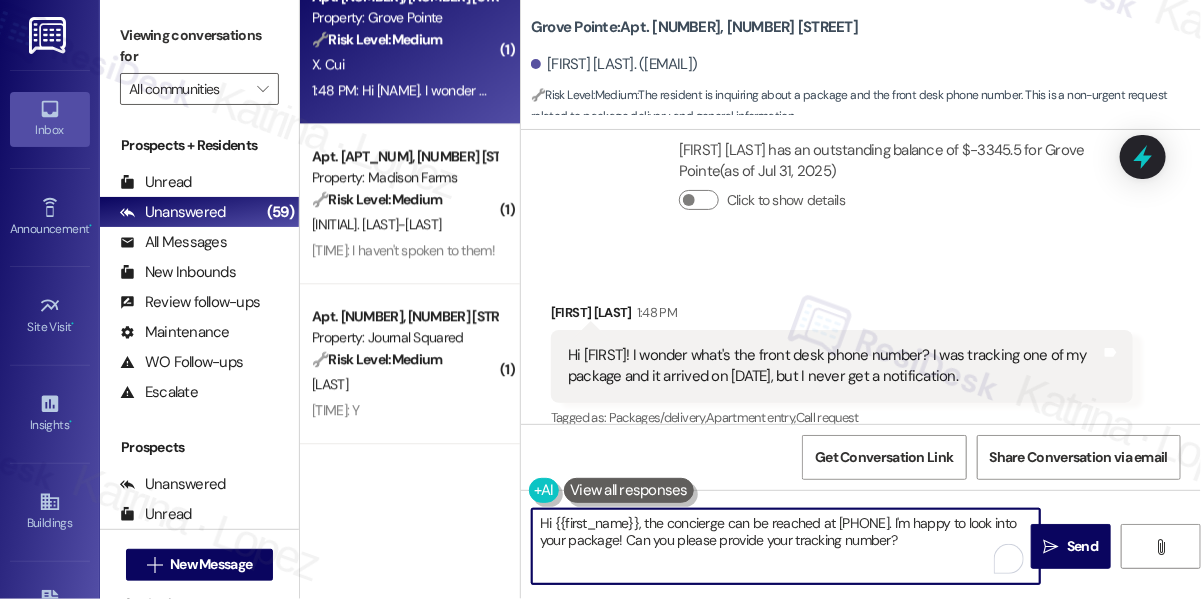 click on "Xing Cui 1:48 PM" at bounding box center (842, 316) 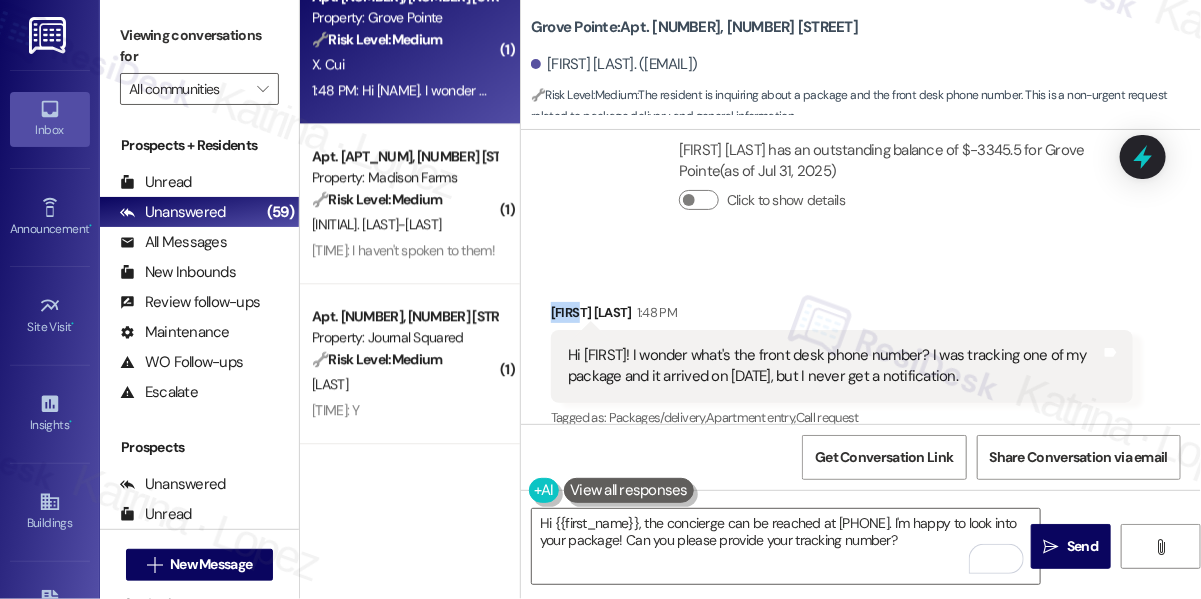 scroll, scrollTop: 13609, scrollLeft: 0, axis: vertical 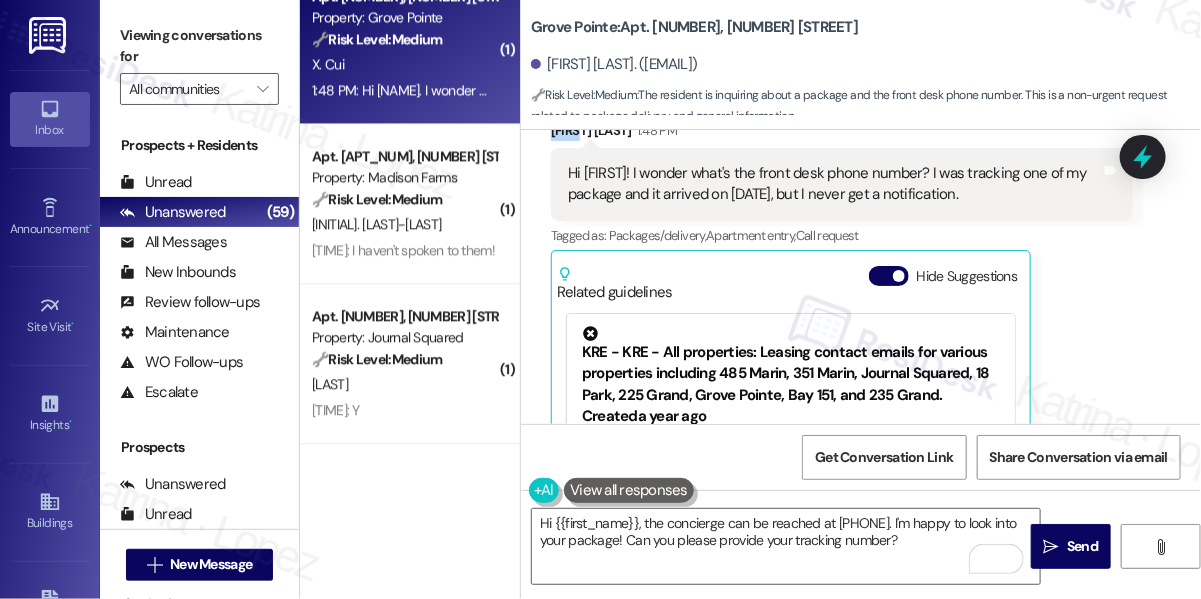 click on "KRE - KRE - All properties: Leasing contact emails for various properties including 485 Marin, 351 Marin, Journal Squared, 18 Park, 225 Grand, Grove Pointe, Bay 151, and 235 Grand." at bounding box center [791, 366] 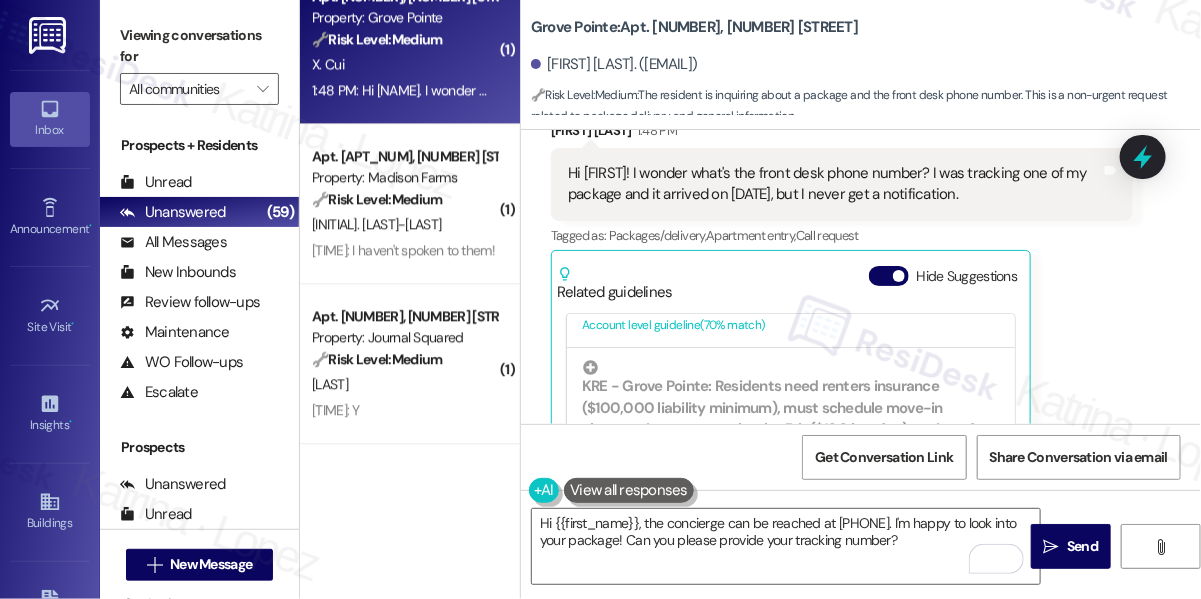 scroll, scrollTop: 0, scrollLeft: 0, axis: both 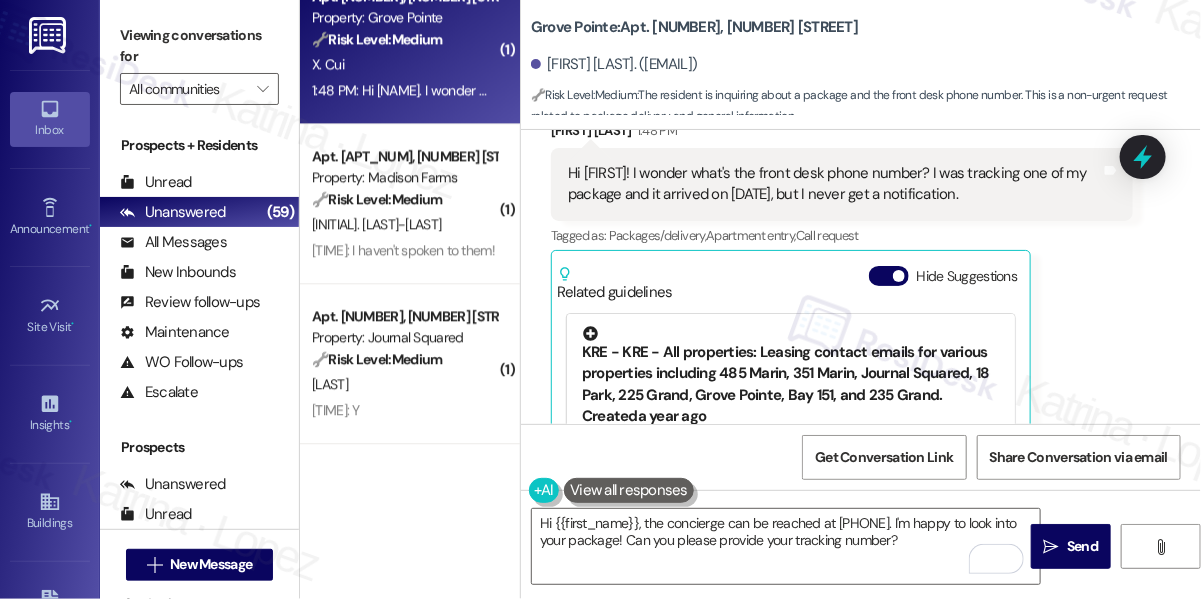 click on "KRE - KRE - All properties: Leasing contact emails for various properties including 485 Marin, 351 Marin, Journal Squared, 18 Park, 225 Grand, Grove Pointe, Bay 151, and 235 Grand." at bounding box center [791, 366] 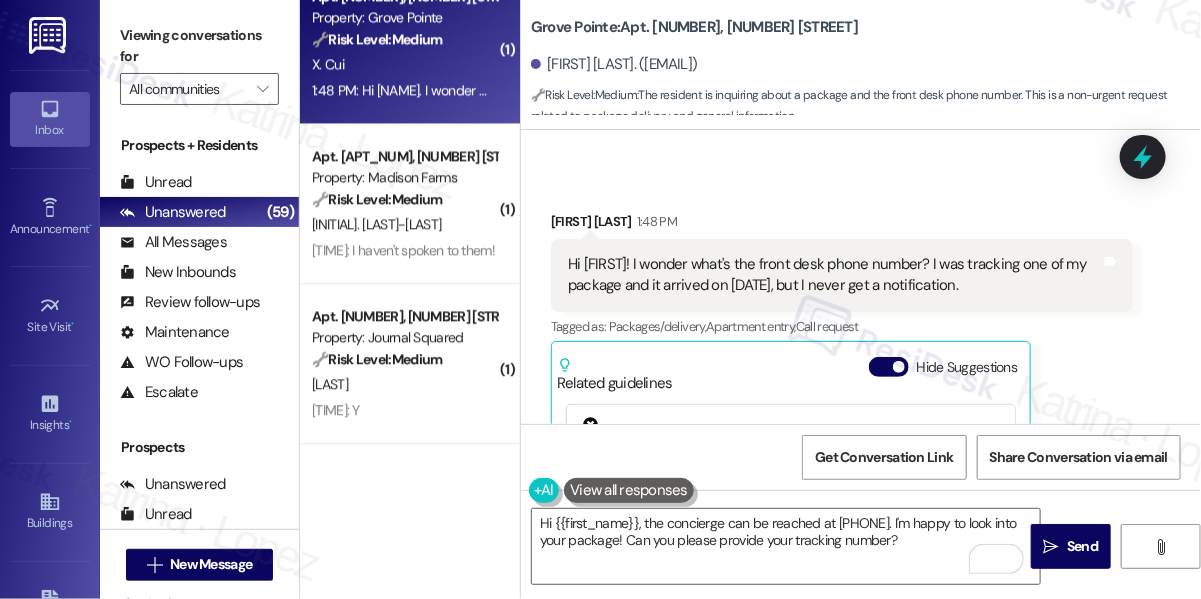 scroll, scrollTop: 13700, scrollLeft: 0, axis: vertical 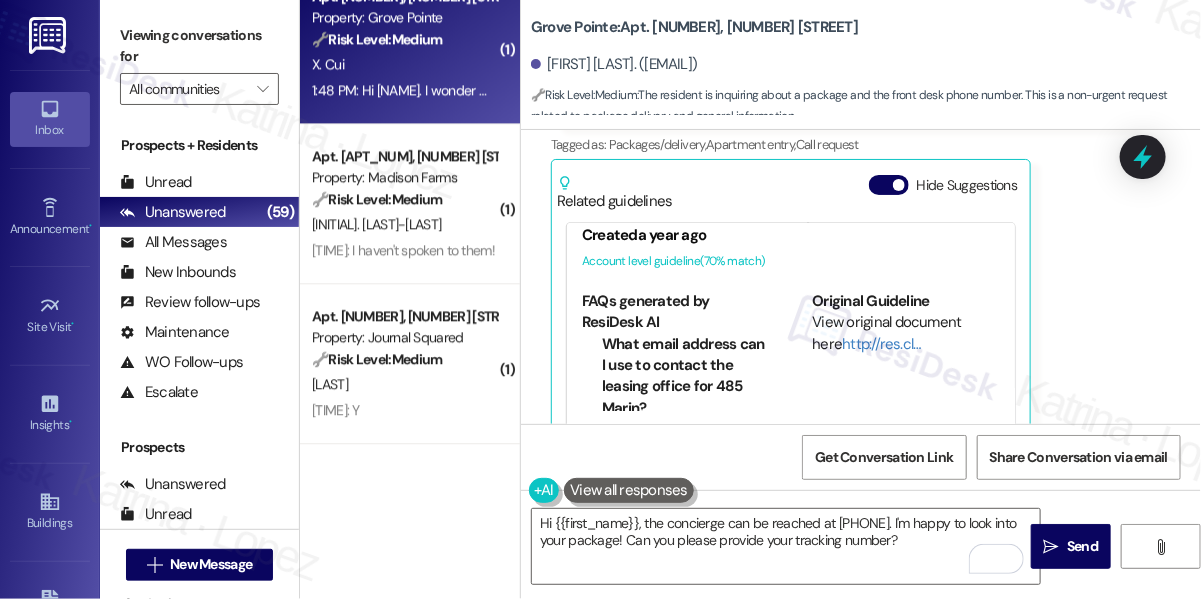 click on "Viewing conversations for All communities " at bounding box center (199, 62) 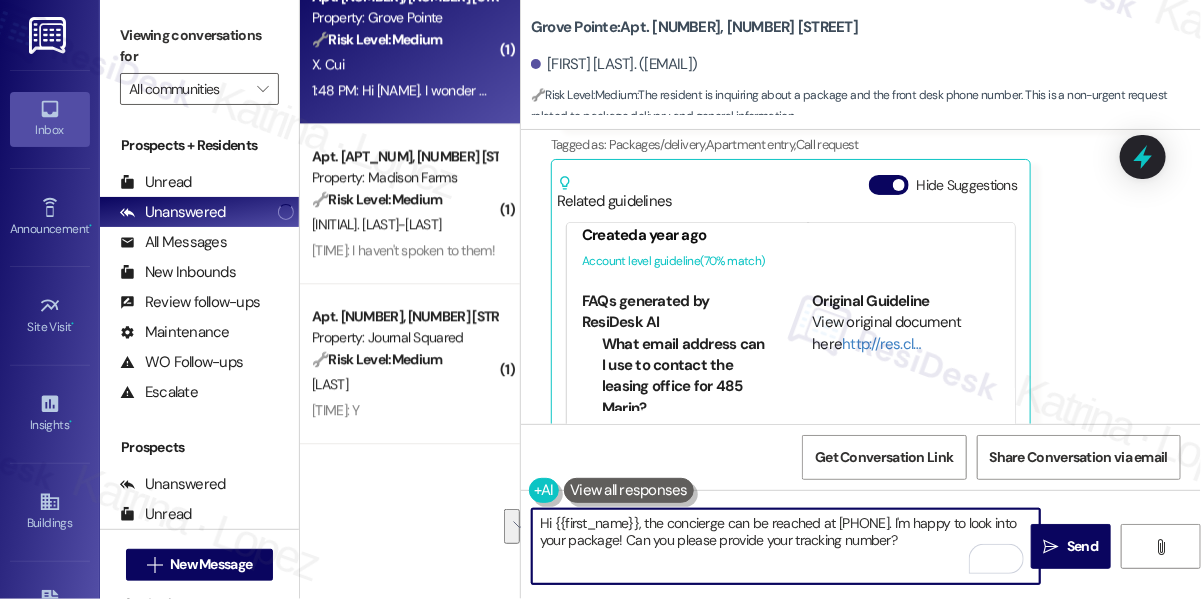 drag, startPoint x: 949, startPoint y: 539, endPoint x: 930, endPoint y: 521, distance: 26.172504 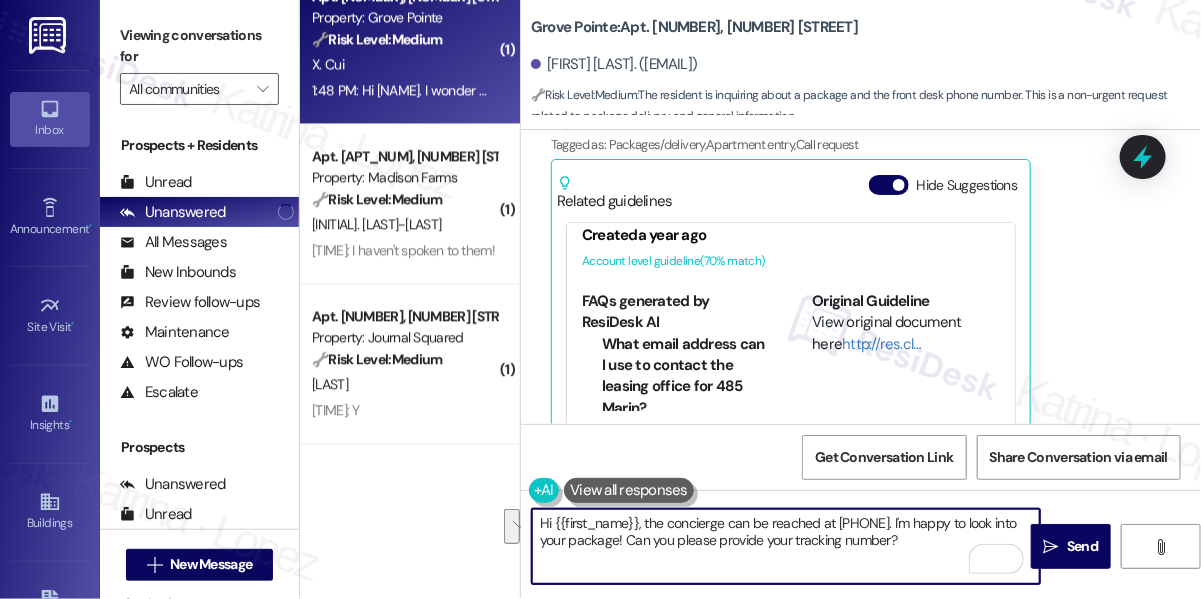 click on "Hi {{first_name}}, the concierge can be reached at (201) 433-4337. I'm happy to look into your package! Can you please provide your tracking number?" at bounding box center [786, 546] 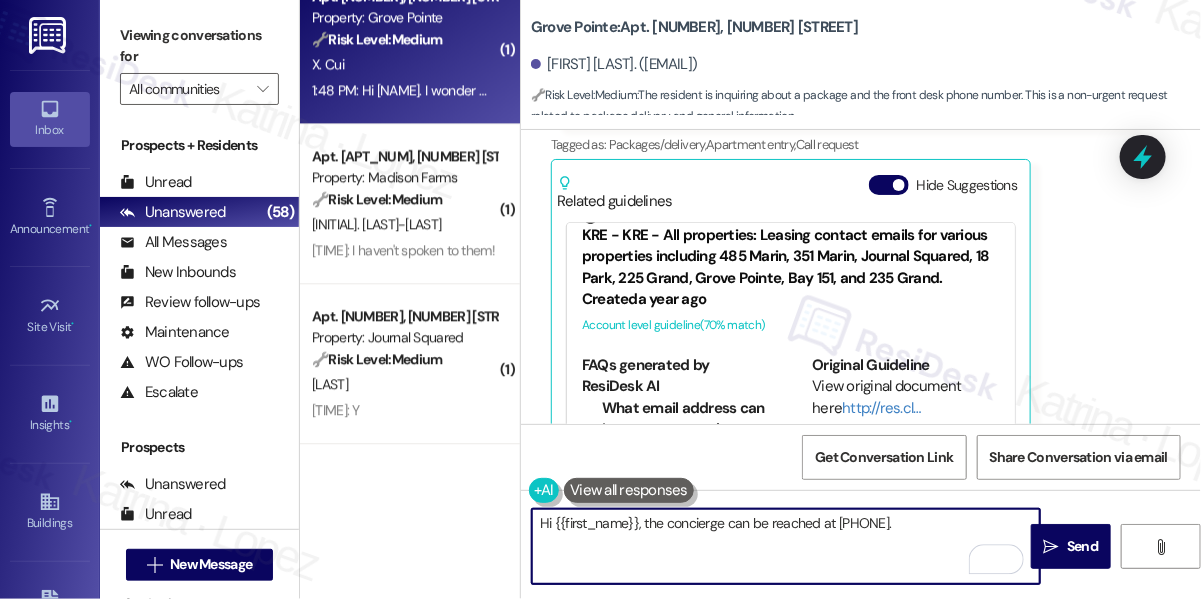 scroll, scrollTop: 0, scrollLeft: 0, axis: both 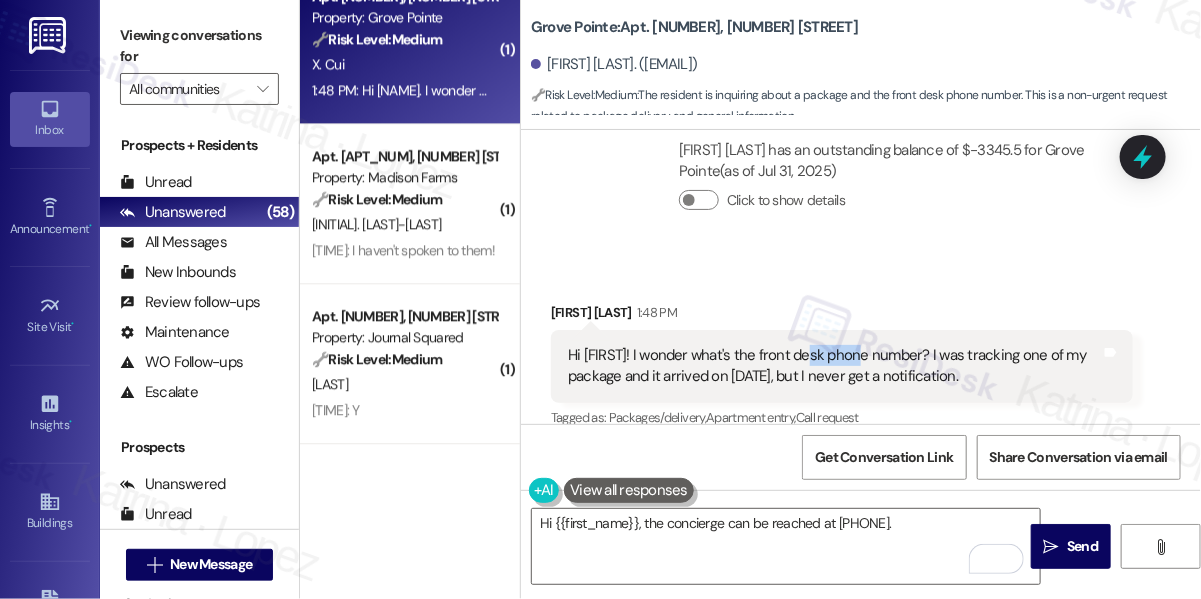 drag, startPoint x: 809, startPoint y: 305, endPoint x: 858, endPoint y: 310, distance: 49.25444 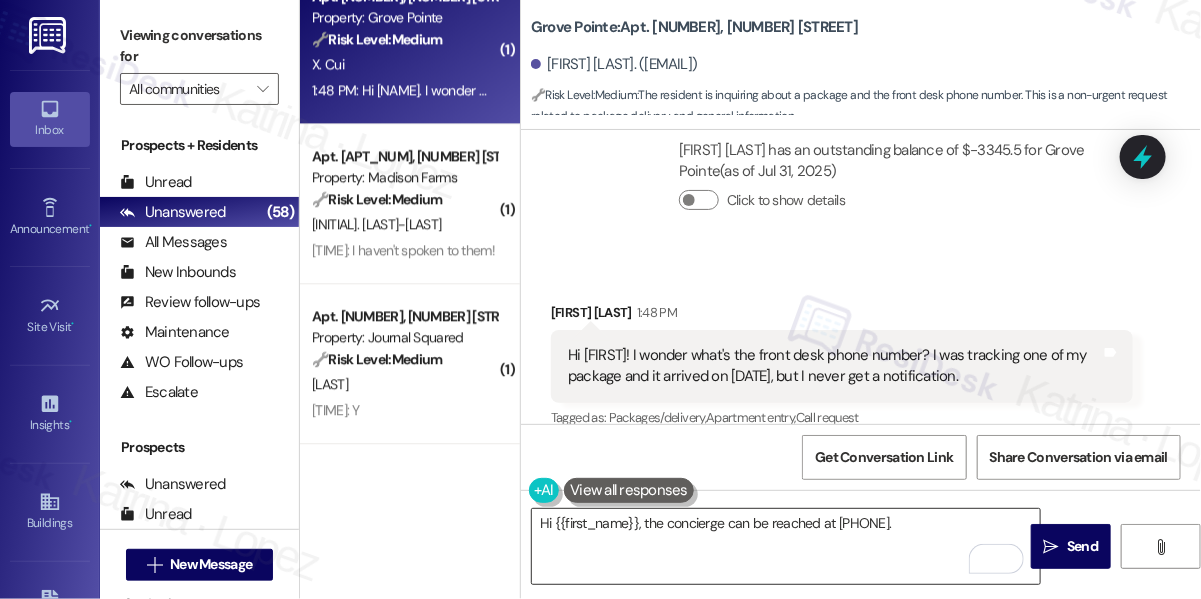 click on "Hi {{first_name}}, the concierge can be reached at (201) 433-4337." at bounding box center [786, 546] 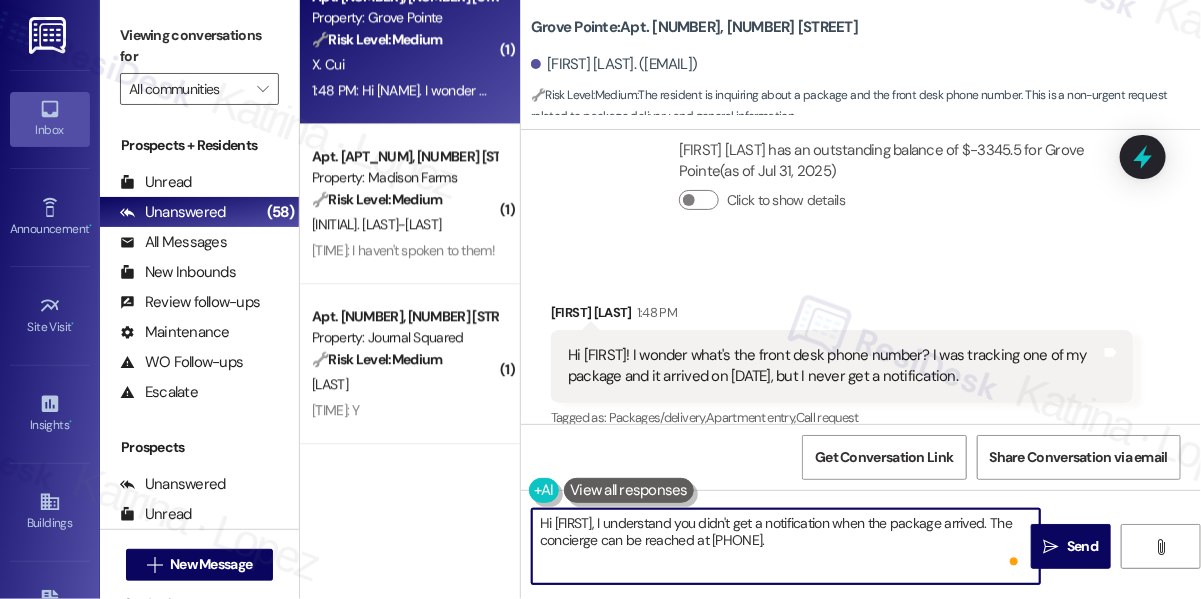 click on "Hi {{first_name}}, I understand you didn't get a notification when the package arrived. The concierge can be reached at (201) 433-4337." at bounding box center [786, 546] 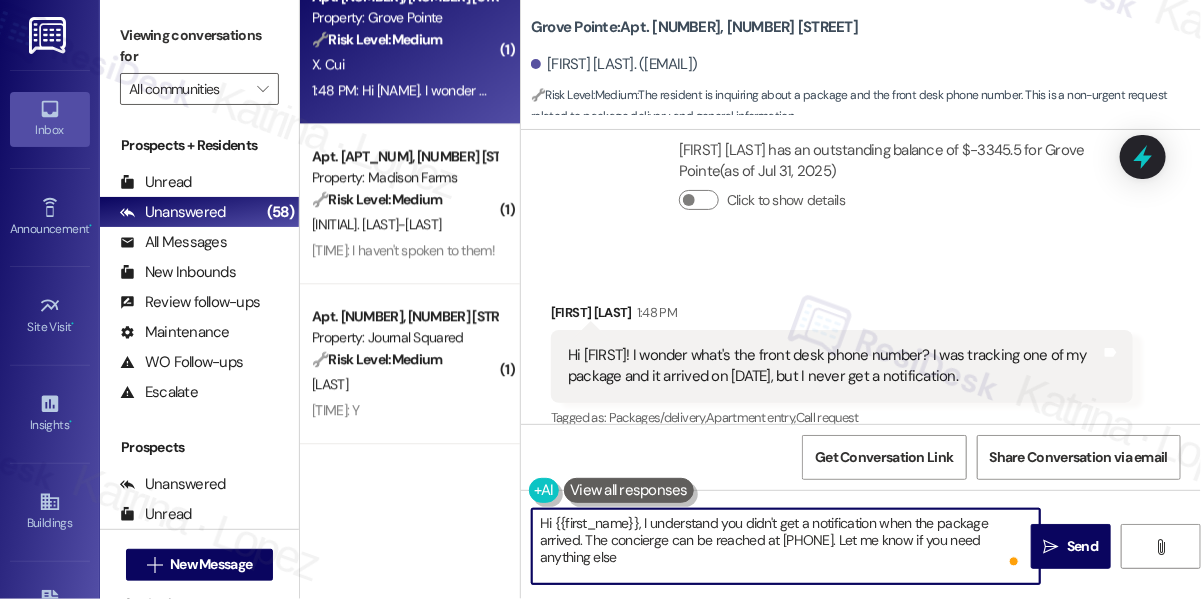 type on "Hi {{first_name}}, I understand you didn't get a notification when the package arrived. The concierge can be reached at (201) 433-4337. Let me know if you need anything else!" 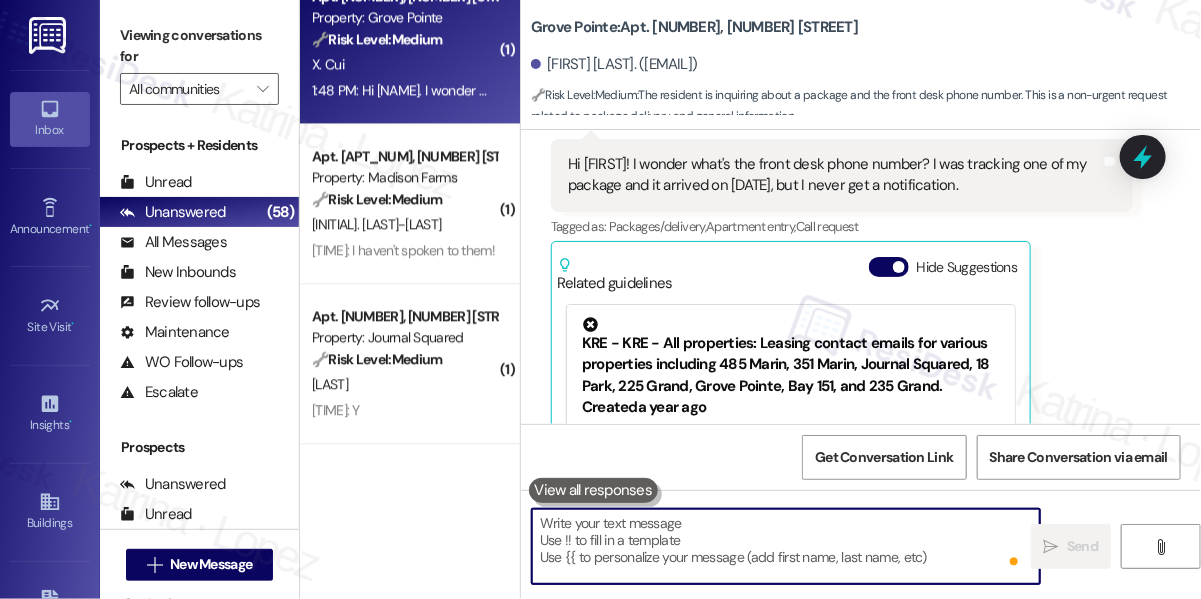 scroll, scrollTop: 13700, scrollLeft: 0, axis: vertical 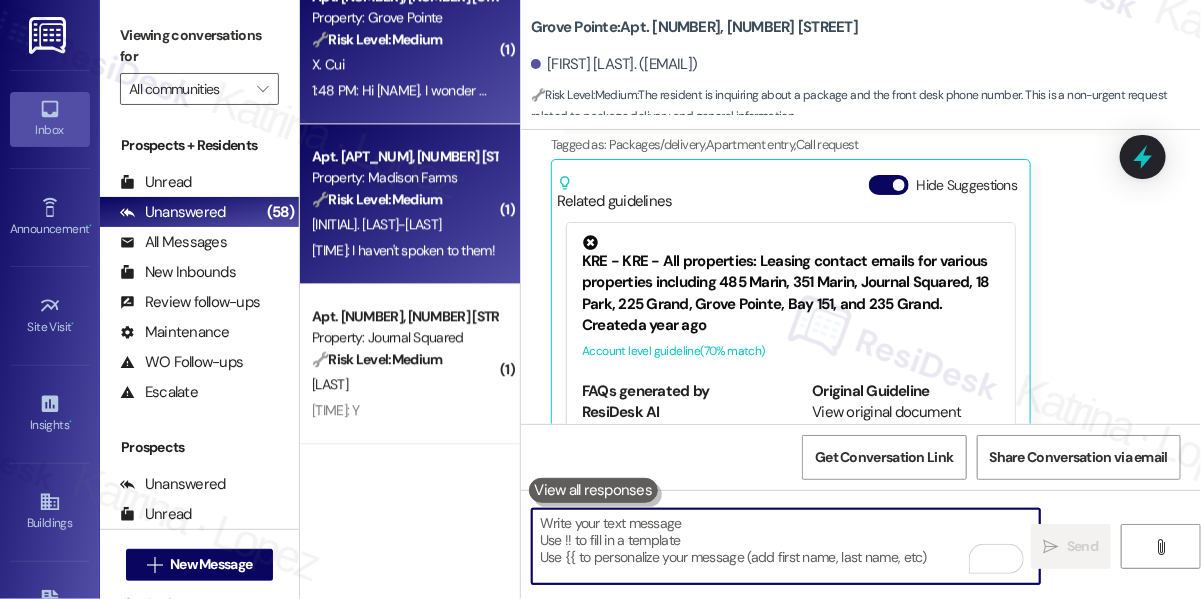 type 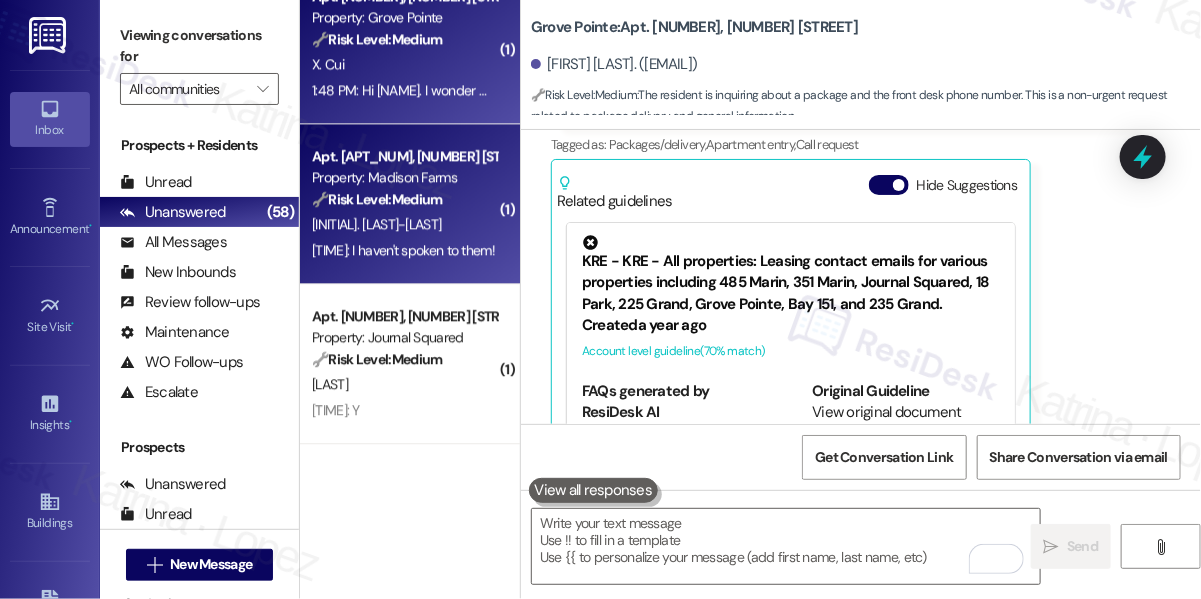 click on "[INITIAL]. [LAST]-[LAST]" at bounding box center [376, 224] 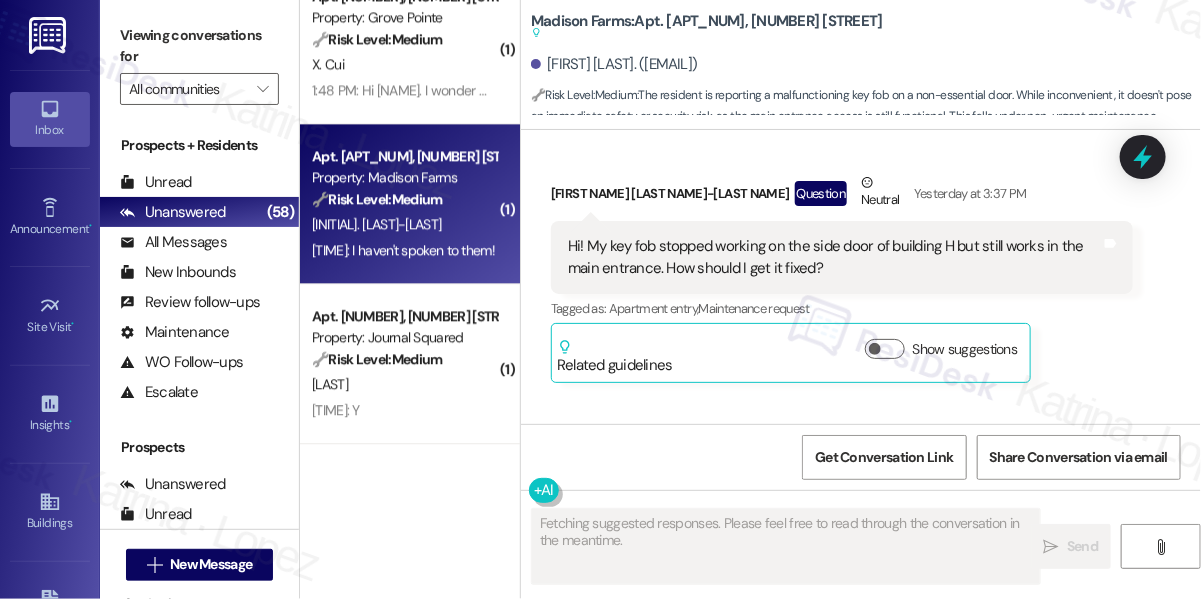 scroll, scrollTop: 5395, scrollLeft: 0, axis: vertical 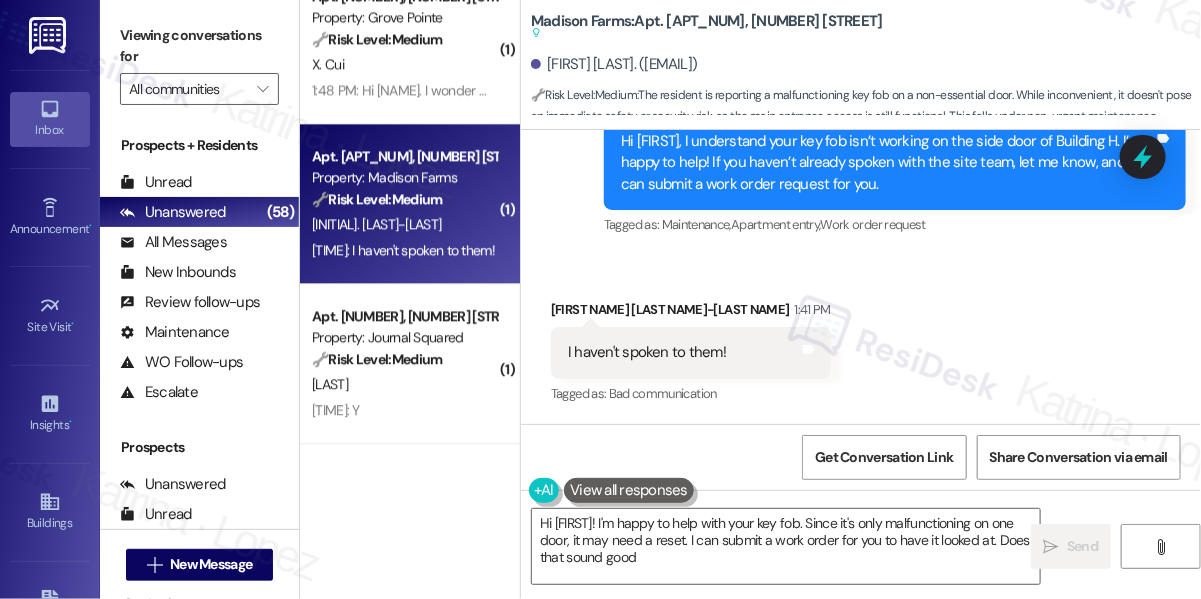 type on "Hi {{first_name}}! I'm happy to help with your key fob. Since it's only malfunctioning on one door, it may need a reset. I can submit a work order for you to have it looked at. Does that sound good?" 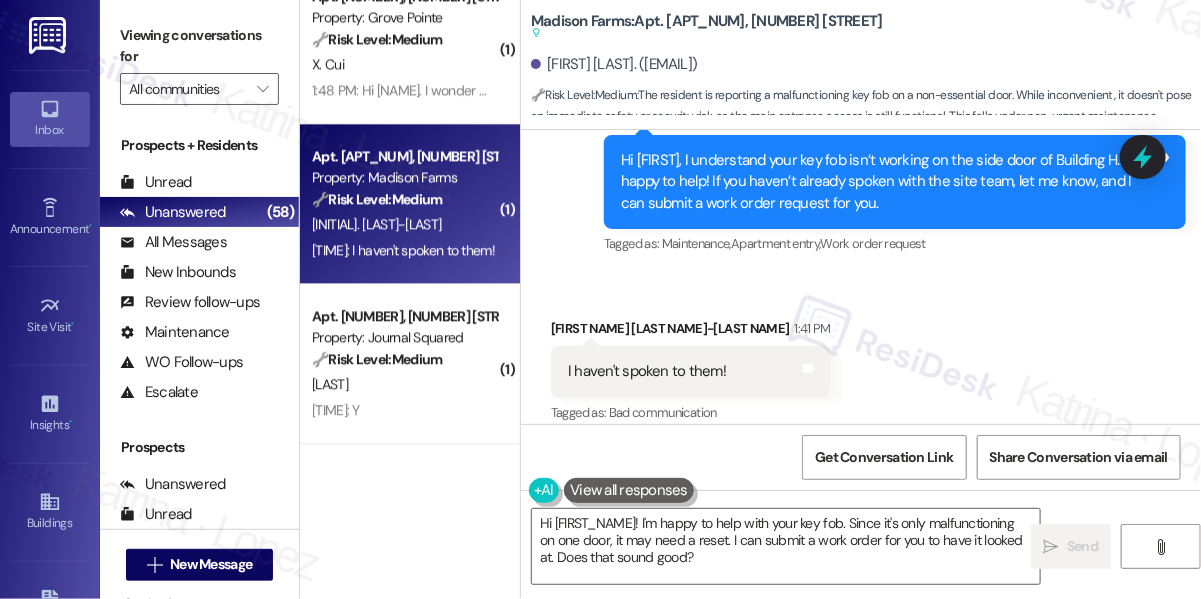 scroll, scrollTop: 5214, scrollLeft: 0, axis: vertical 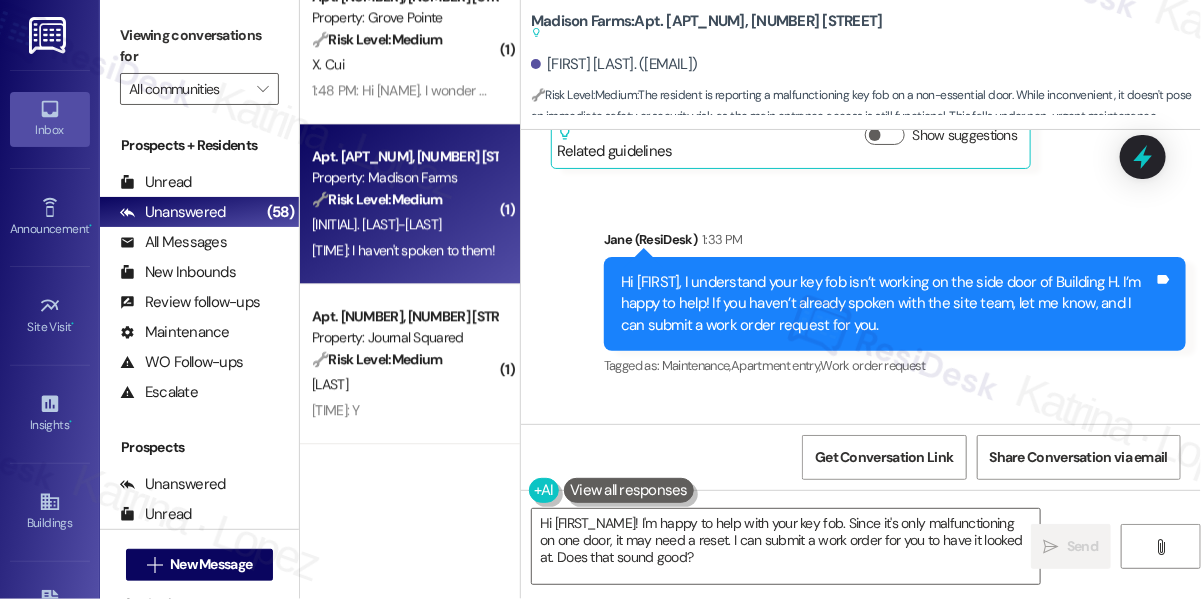 click on "Hi Kathleen, I understand your key fob isn’t working on the side door of Building H. I’m happy to help! If you haven’t already spoken with the site team, let me know, and I can submit a work order request for you." at bounding box center (887, 304) 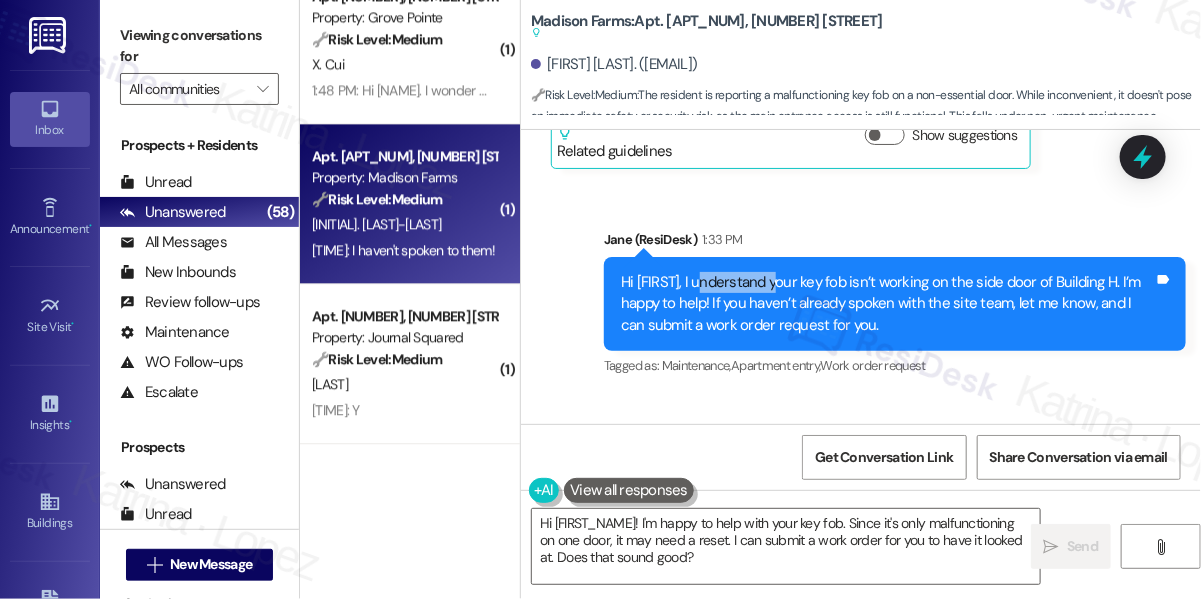 click on "Hi Kathleen, I understand your key fob isn’t working on the side door of Building H. I’m happy to help! If you haven’t already spoken with the site team, let me know, and I can submit a work order request for you." at bounding box center [887, 304] 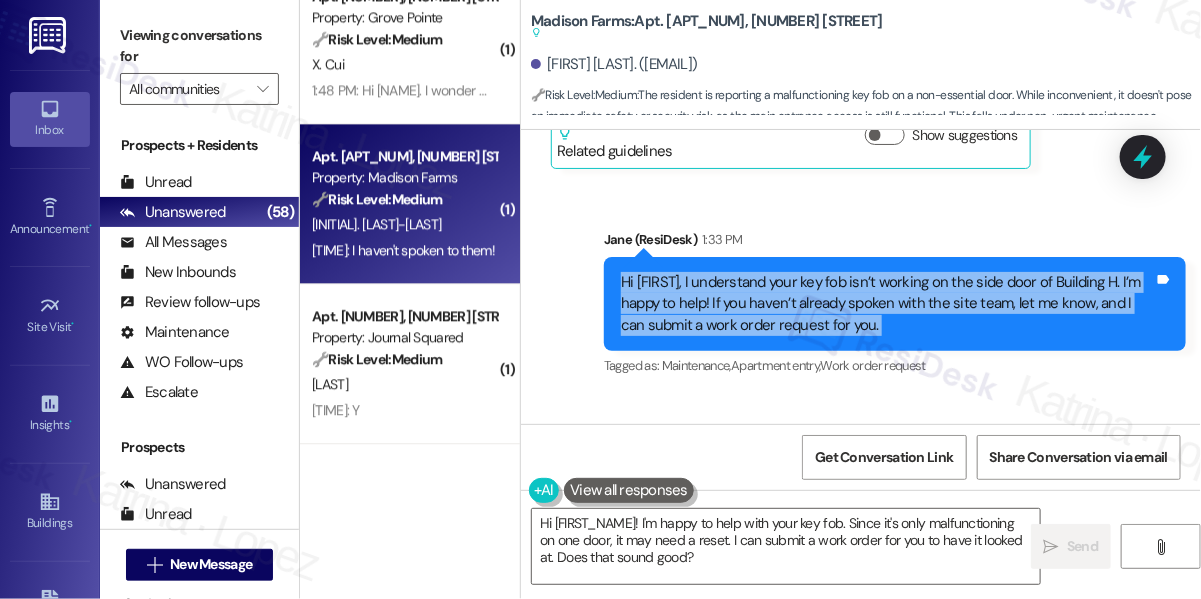 click on "Hi Kathleen, I understand your key fob isn’t working on the side door of Building H. I’m happy to help! If you haven’t already spoken with the site team, let me know, and I can submit a work order request for you." at bounding box center (887, 304) 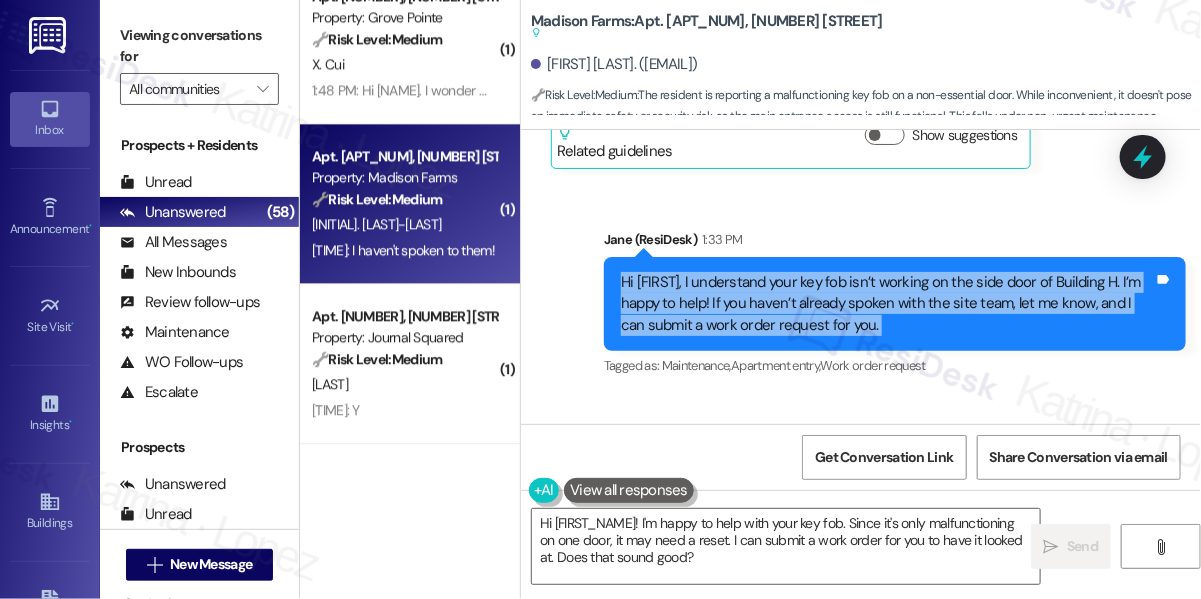 click on "Hi Kathleen, I understand your key fob isn’t working on the side door of Building H. I’m happy to help! If you haven’t already spoken with the site team, let me know, and I can submit a work order request for you." at bounding box center (887, 304) 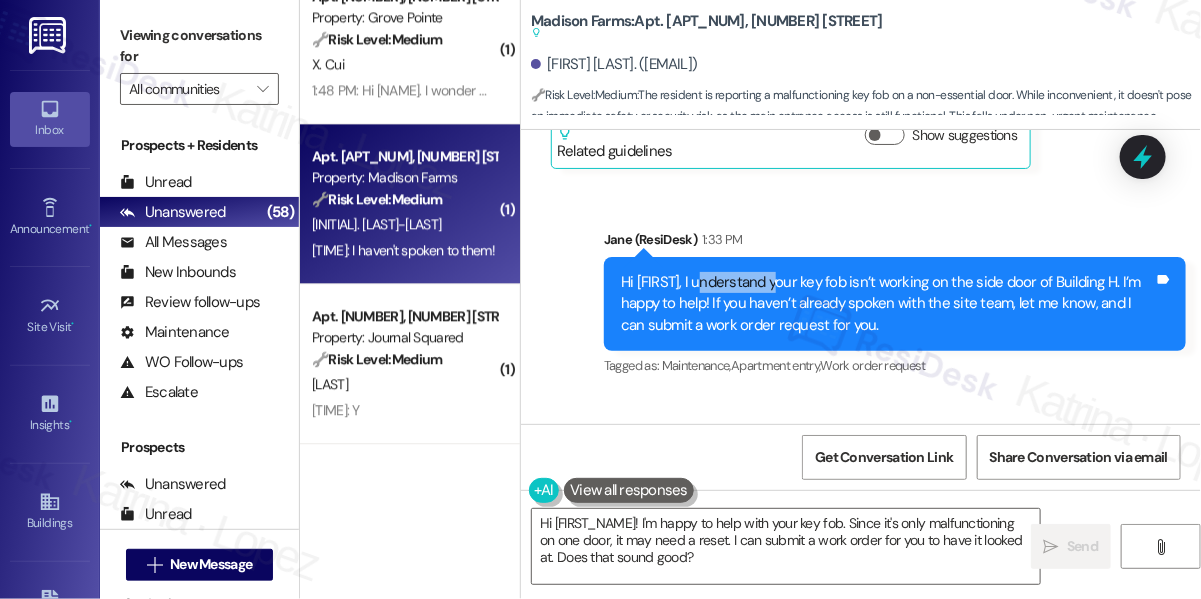 click on "Hi Kathleen, I understand your key fob isn’t working on the side door of Building H. I’m happy to help! If you haven’t already spoken with the site team, let me know, and I can submit a work order request for you." at bounding box center (887, 304) 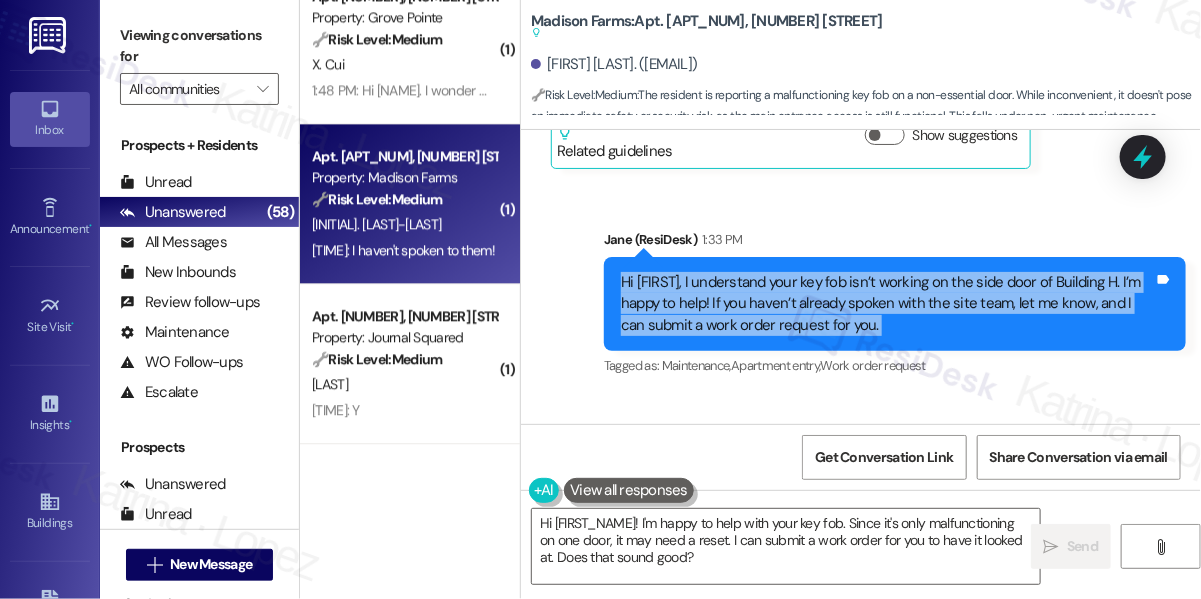 click on "Hi Kathleen, I understand your key fob isn’t working on the side door of Building H. I’m happy to help! If you haven’t already spoken with the site team, let me know, and I can submit a work order request for you." at bounding box center (887, 304) 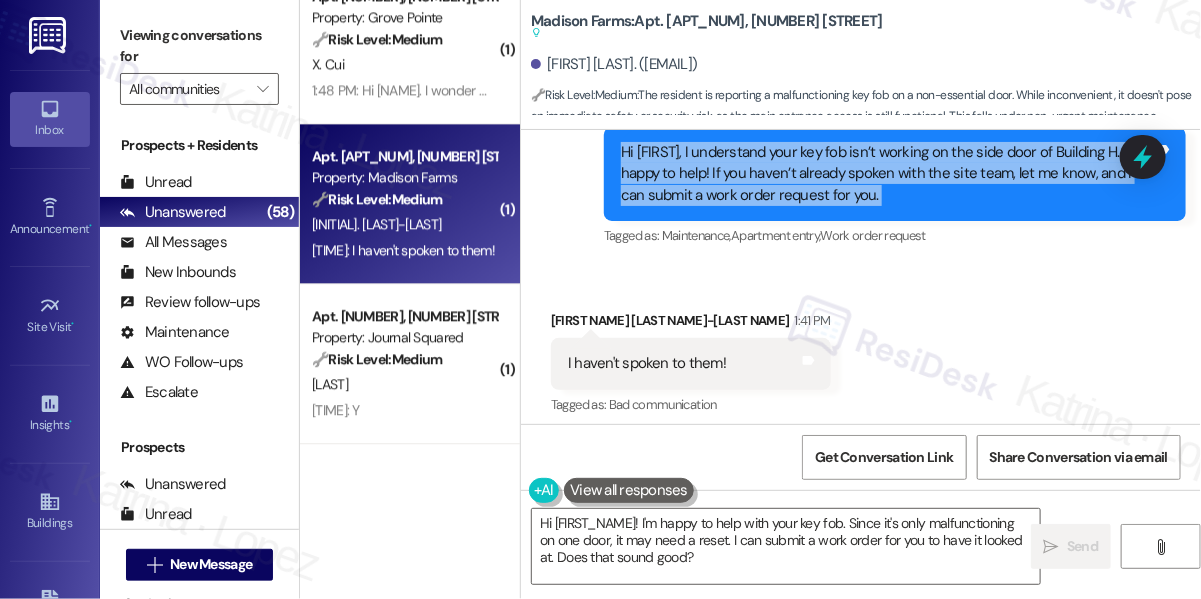scroll, scrollTop: 5396, scrollLeft: 0, axis: vertical 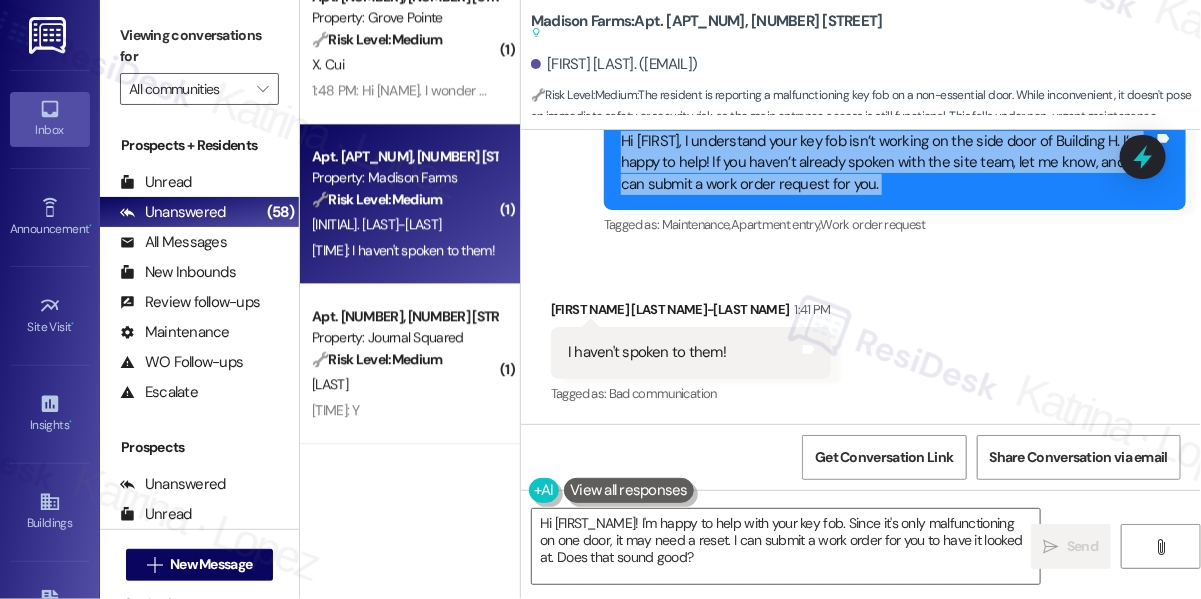 click on "Hi Kathleen, I understand your key fob isn’t working on the side door of Building H. I’m happy to help! If you haven’t already spoken with the site team, let me know, and I can submit a work order request for you." at bounding box center (887, 163) 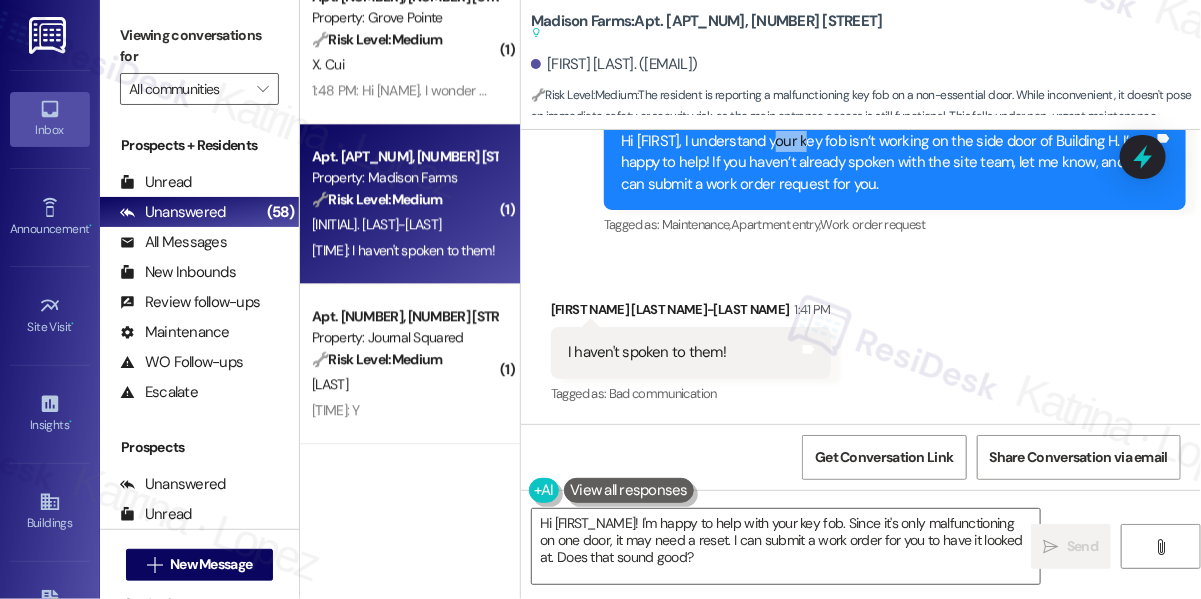 click on "Hi Kathleen, I understand your key fob isn’t working on the side door of Building H. I’m happy to help! If you haven’t already spoken with the site team, let me know, and I can submit a work order request for you." at bounding box center (887, 163) 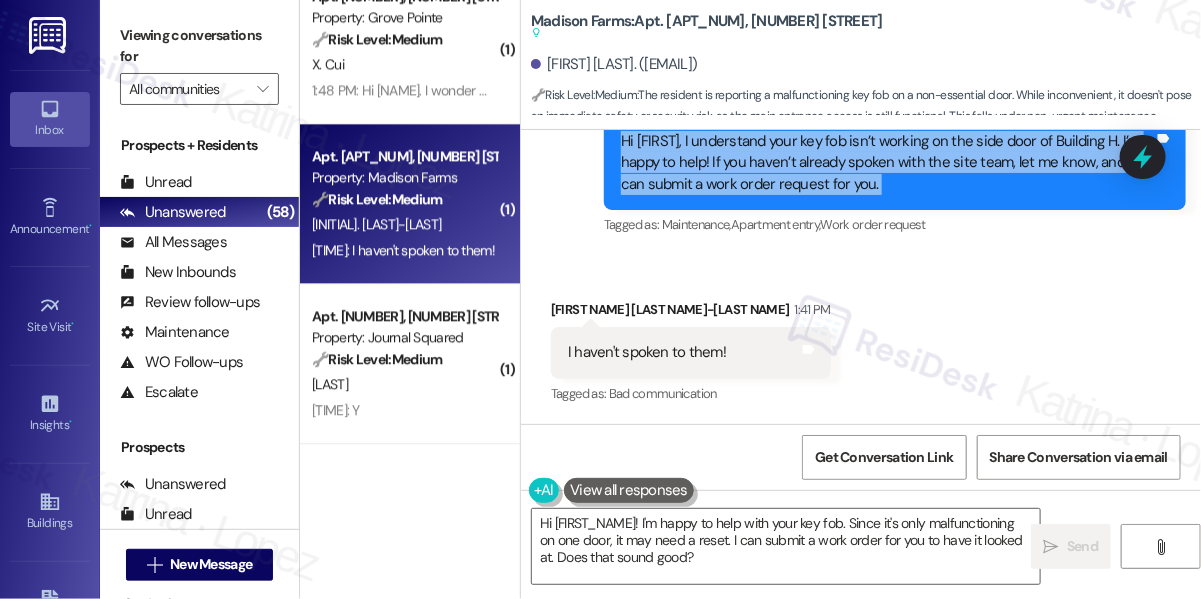 click on "Hi Kathleen, I understand your key fob isn’t working on the side door of Building H. I’m happy to help! If you haven’t already spoken with the site team, let me know, and I can submit a work order request for you." at bounding box center (887, 163) 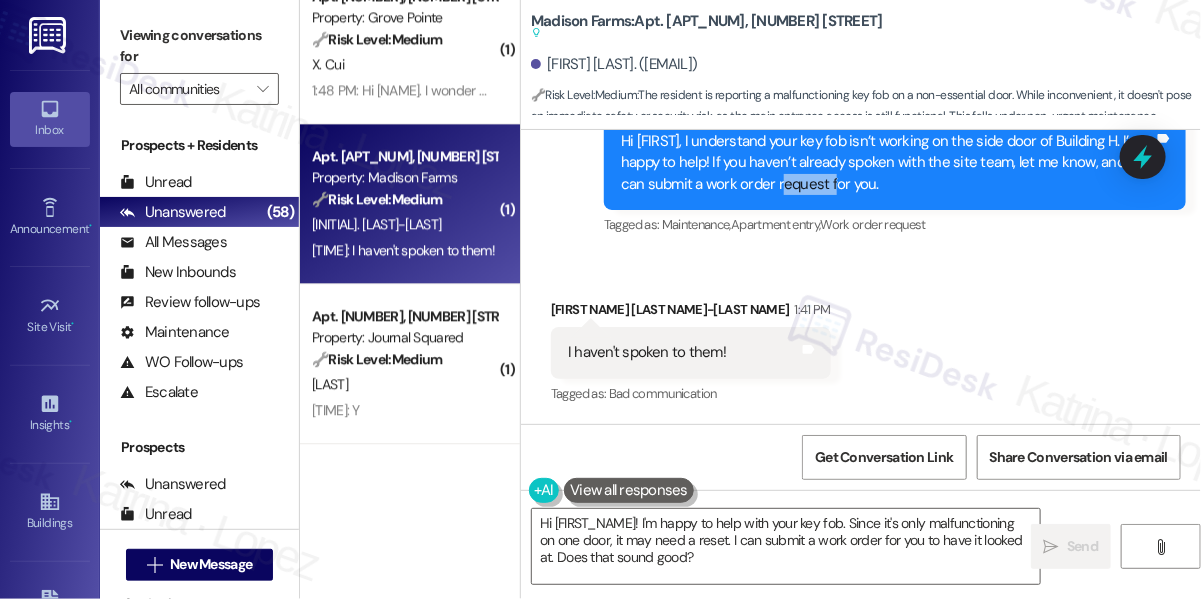 click on "Hi Kathleen, I understand your key fob isn’t working on the side door of Building H. I’m happy to help! If you haven’t already spoken with the site team, let me know, and I can submit a work order request for you." at bounding box center (887, 163) 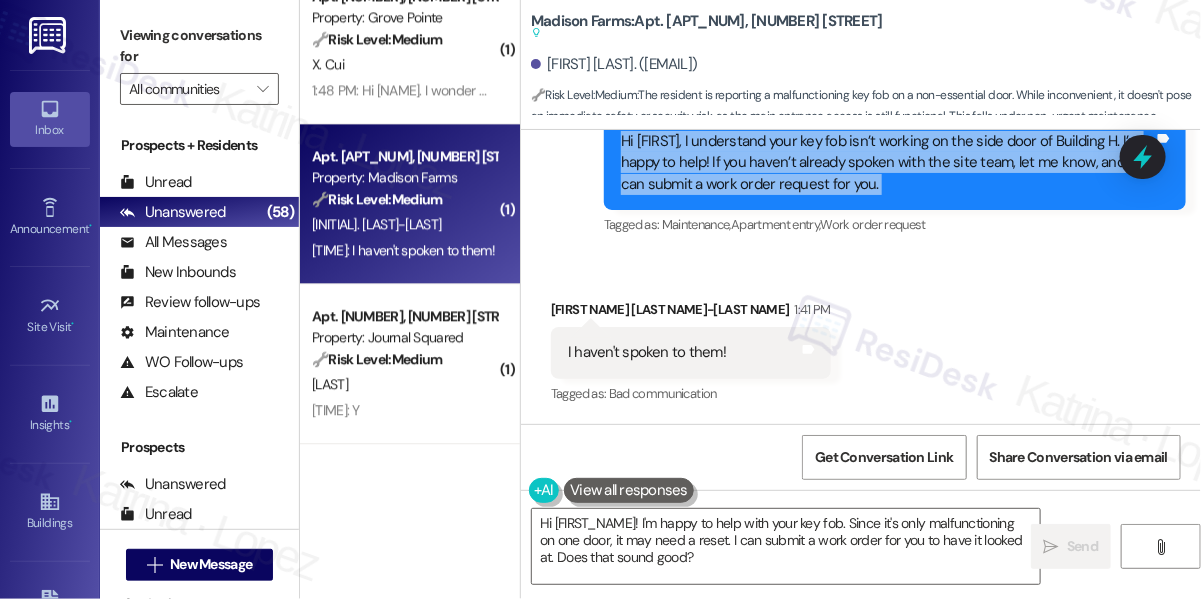 click on "Hi Kathleen, I understand your key fob isn’t working on the side door of Building H. I’m happy to help! If you haven’t already spoken with the site team, let me know, and I can submit a work order request for you." at bounding box center (887, 163) 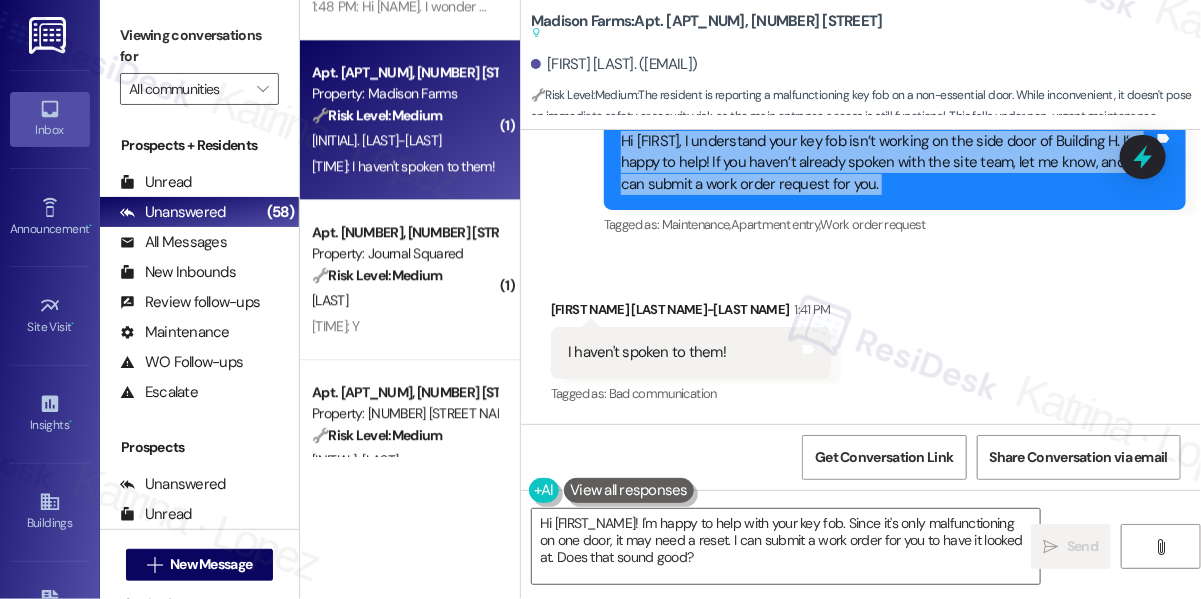 scroll, scrollTop: 1818, scrollLeft: 0, axis: vertical 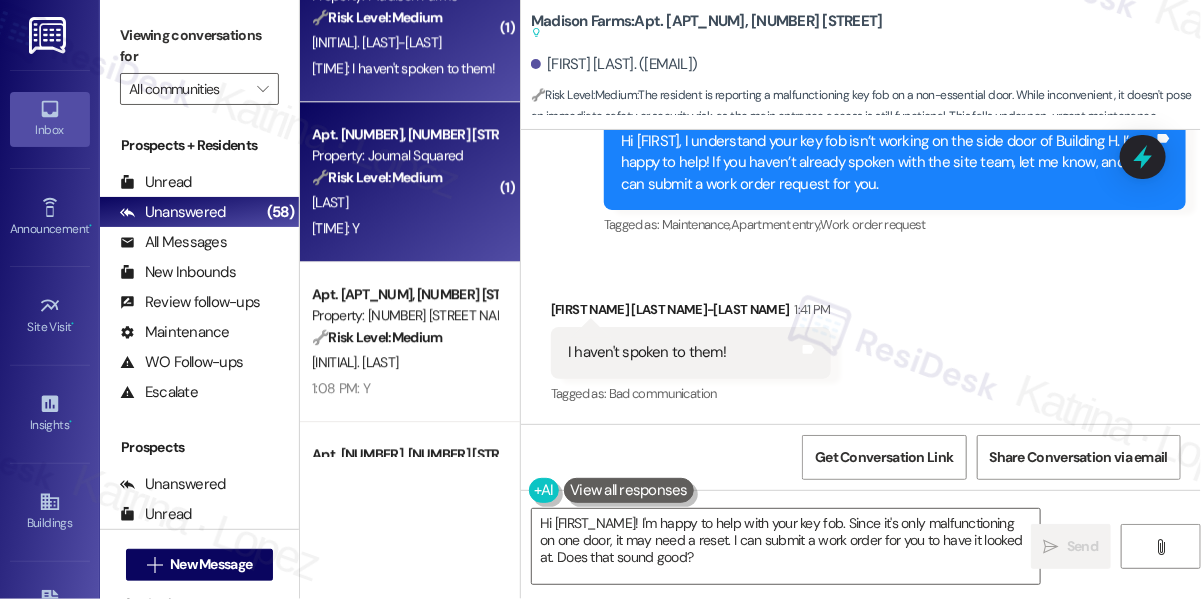 click on "1:27 PM: Y 1:27 PM: Y" at bounding box center [404, 228] 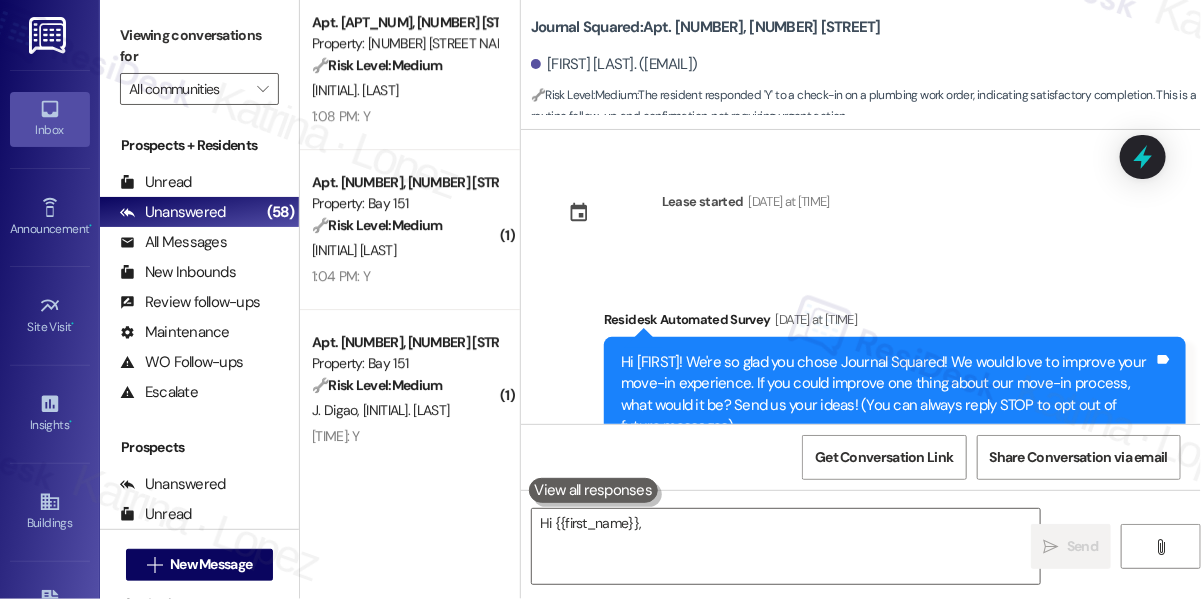 scroll, scrollTop: 2272, scrollLeft: 0, axis: vertical 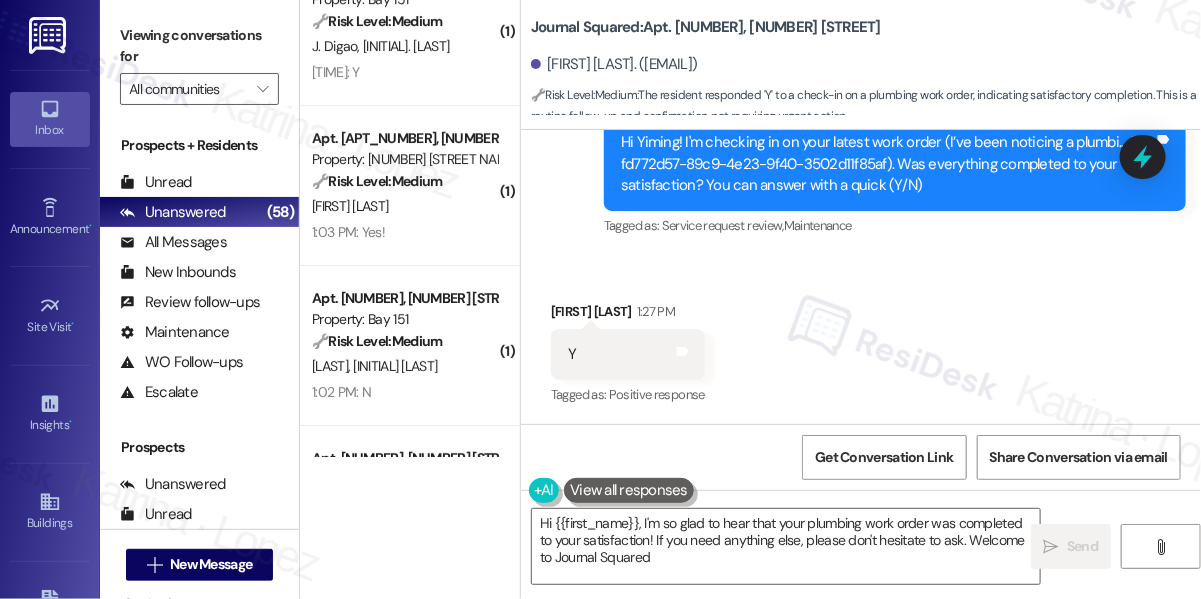 type on "Hi {{first_name}}, I'm so glad to hear that your plumbing work order was completed to your satisfaction! If you need anything else, please don't hesitate to ask. Welcome to Journal Squared!" 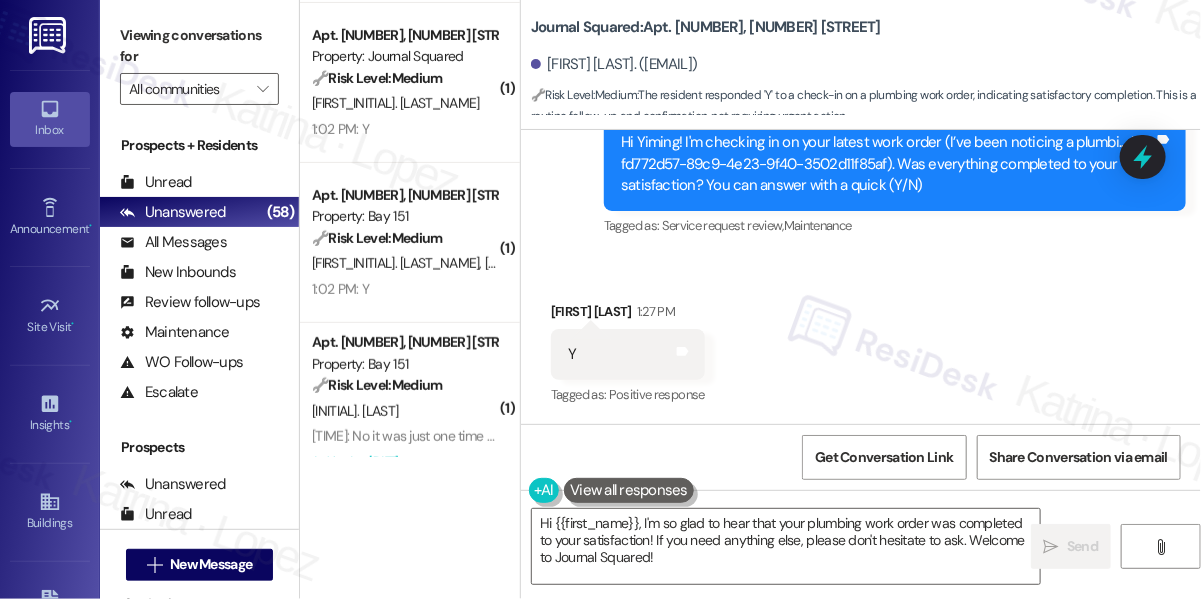 scroll, scrollTop: 3000, scrollLeft: 0, axis: vertical 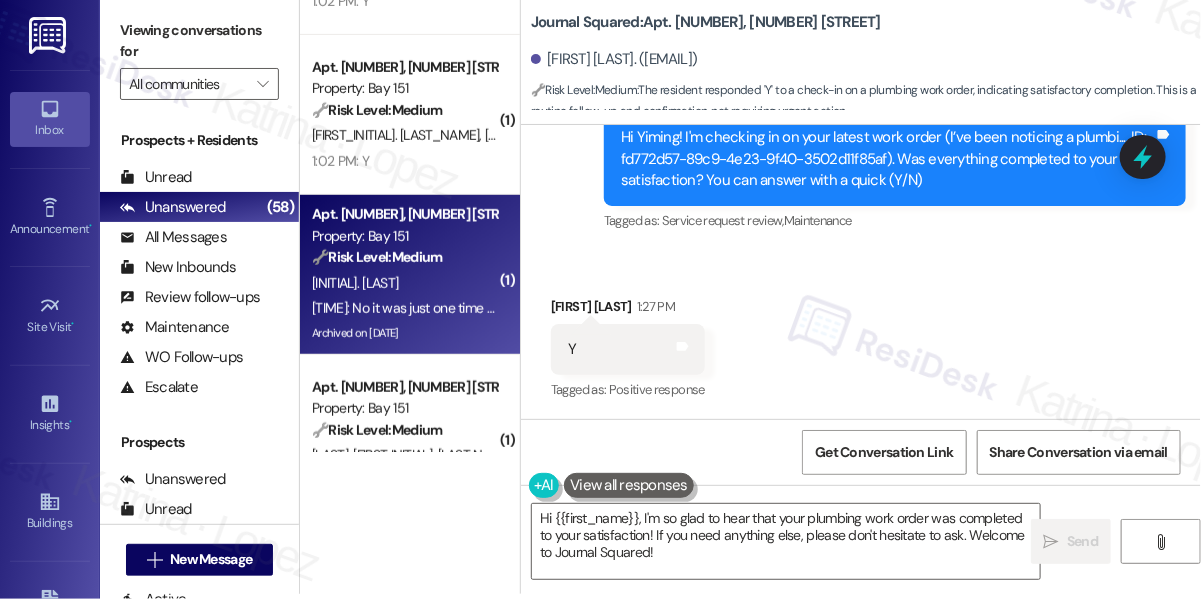 click on "[INITIAL]. [LAST NAME]" at bounding box center (404, 283) 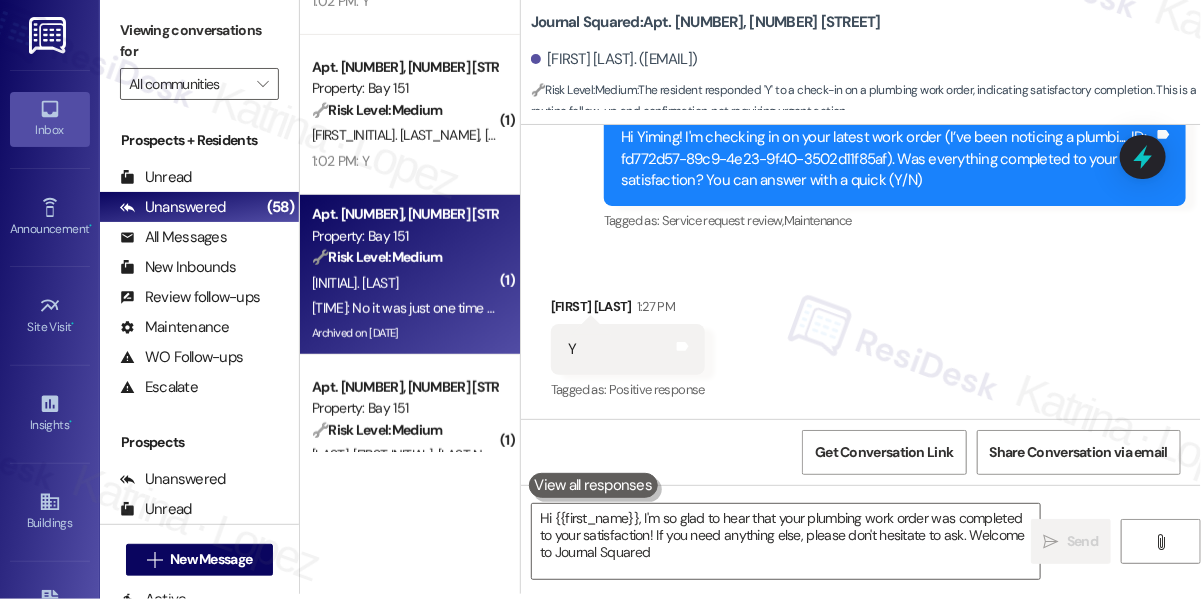 type on "Hi {{first_name}}, I'm so glad to hear that your plumbing work order was completed to your satisfaction! If you need anything else, please don't hesitate to ask. Welcome to Journal Squared!" 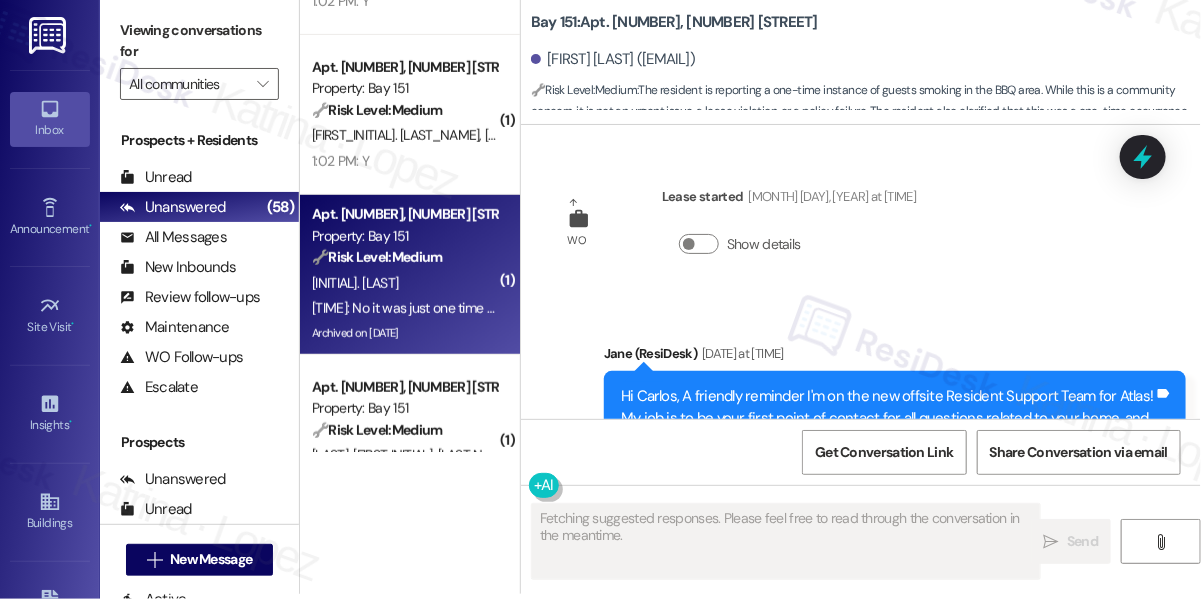 scroll, scrollTop: 59309, scrollLeft: 0, axis: vertical 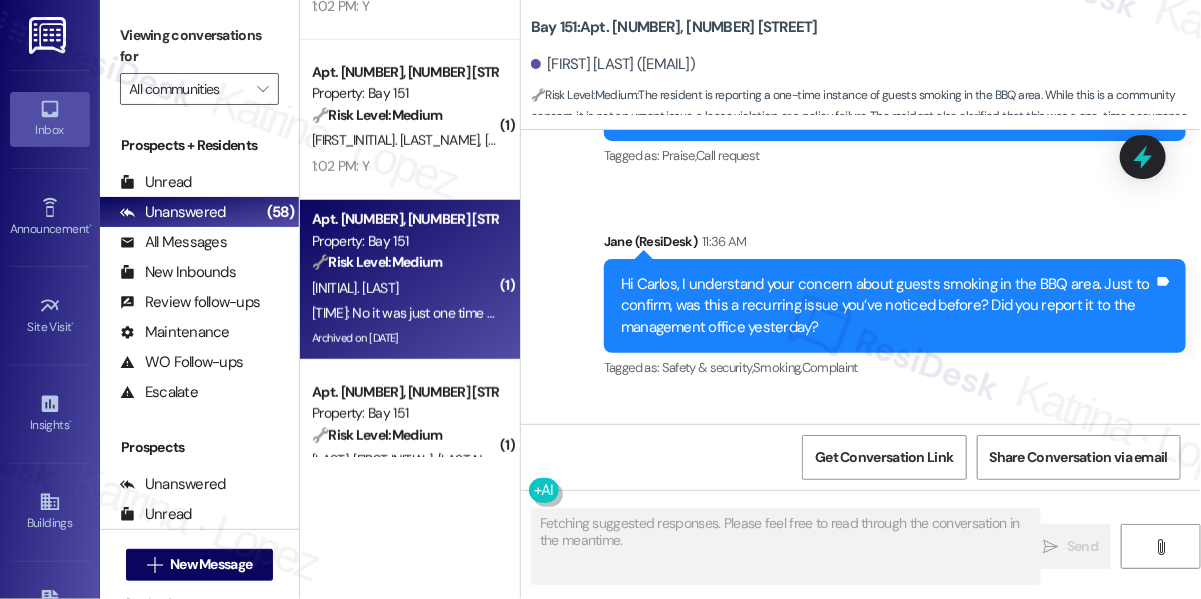 click on "No it was just one time and they were someone's visitors" at bounding box center [748, 495] 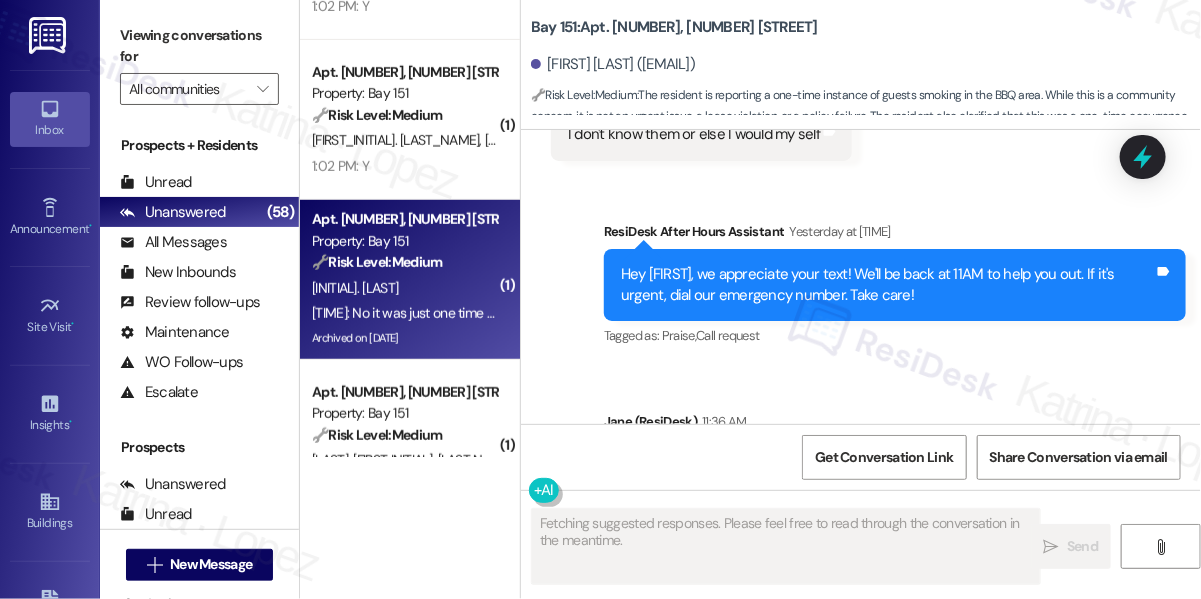 scroll, scrollTop: 59127, scrollLeft: 0, axis: vertical 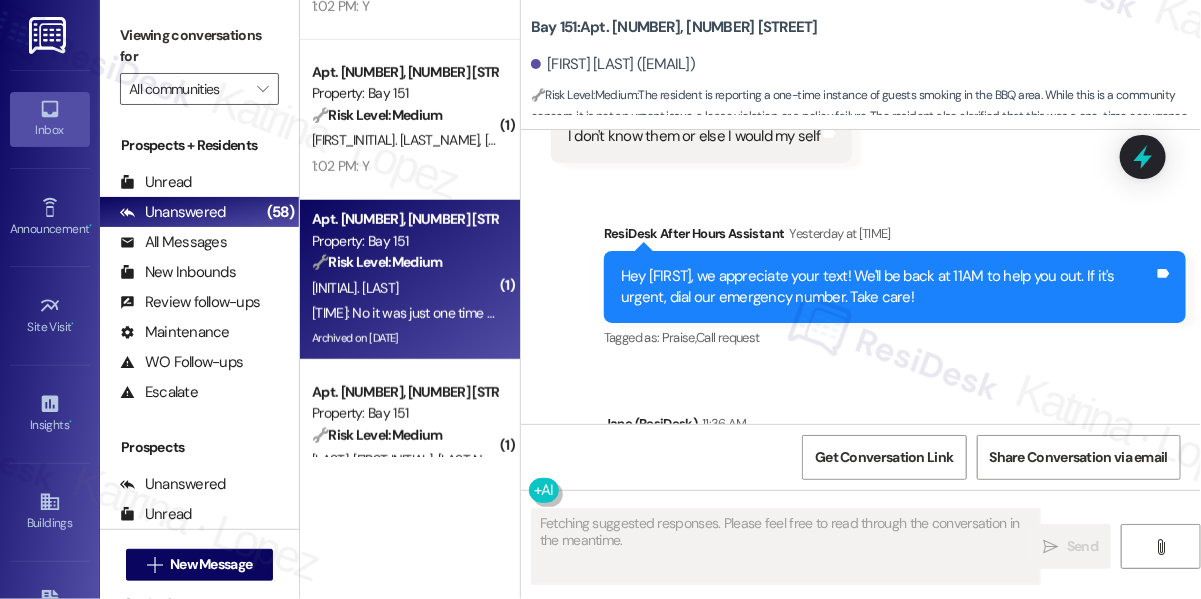 click on "Hi Carlos, I understand your concern about guests smoking in the BBQ area. Just to confirm, was this a recurring issue you’ve noticed before? Did you report it to the management office yesterday? Tags and notes" at bounding box center [895, 488] 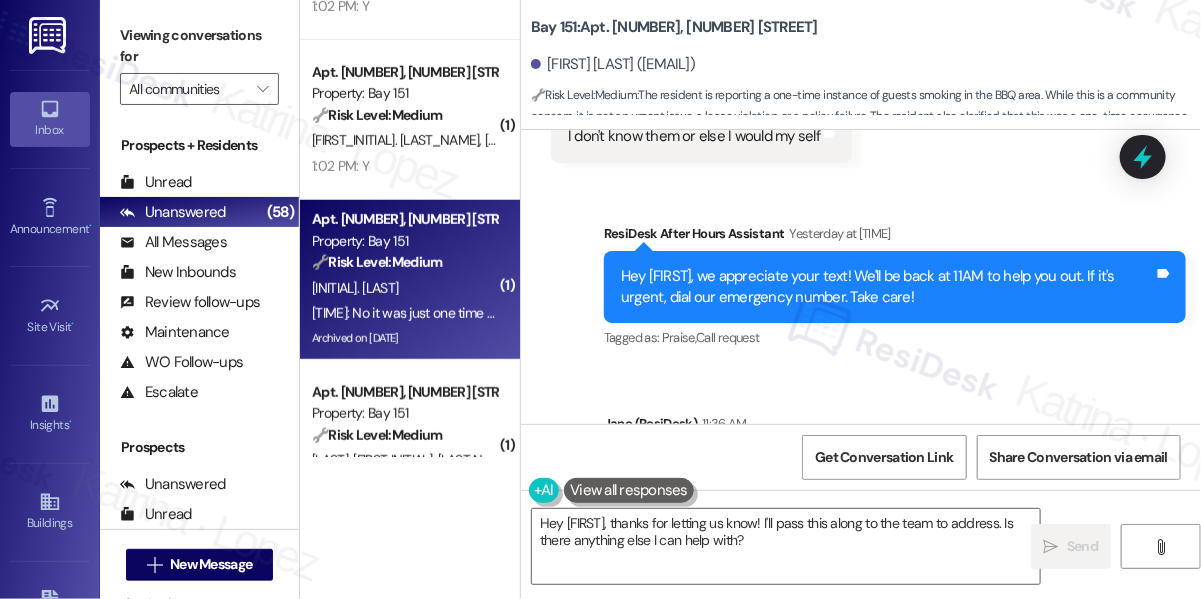 scroll, scrollTop: 59309, scrollLeft: 0, axis: vertical 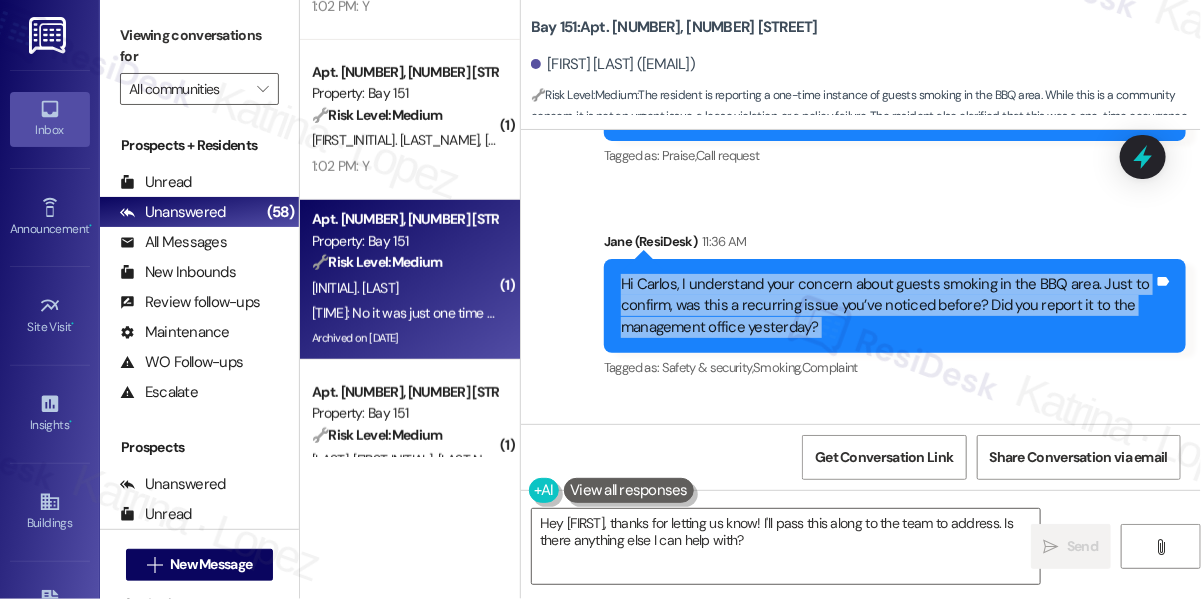 click on "No it was just one time and they were someone's visitors" at bounding box center [748, 495] 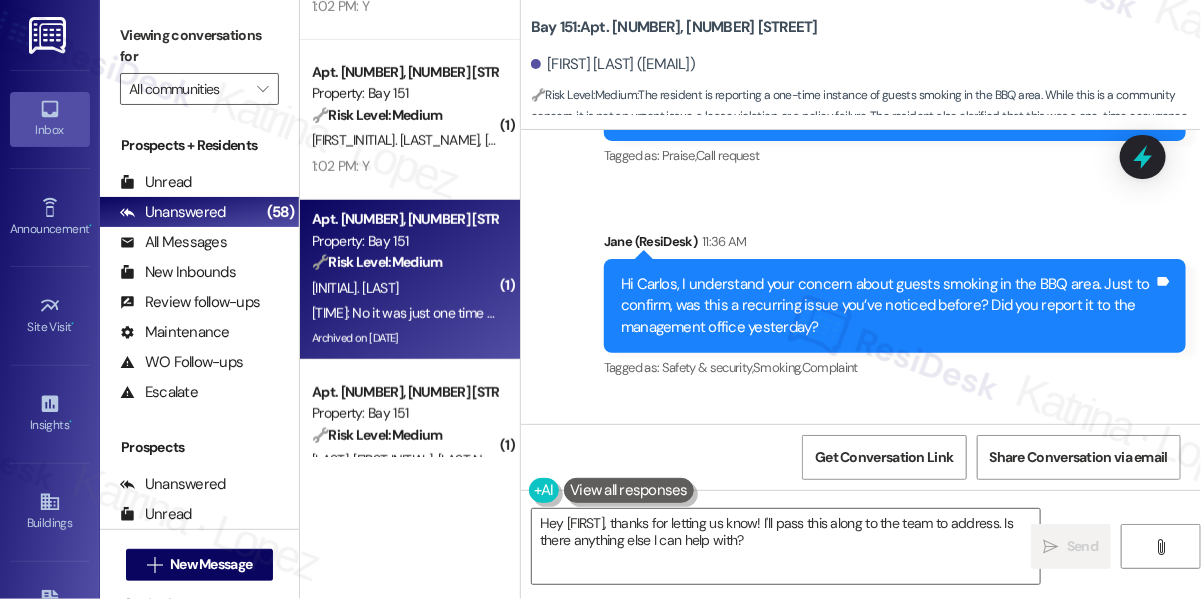 click on "No it was just one time and they were someone's visitors" at bounding box center (748, 495) 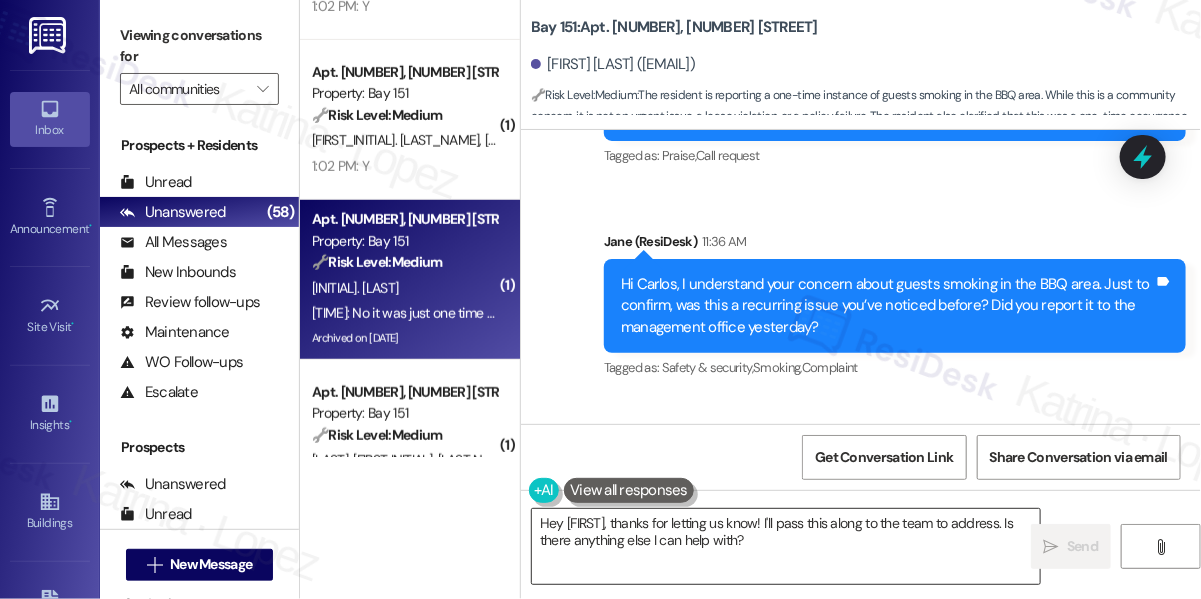 click on "Hey {{first_name}}, thanks for letting us know! I'll pass this along to the team to address. Is there anything else I can help with?" at bounding box center [786, 546] 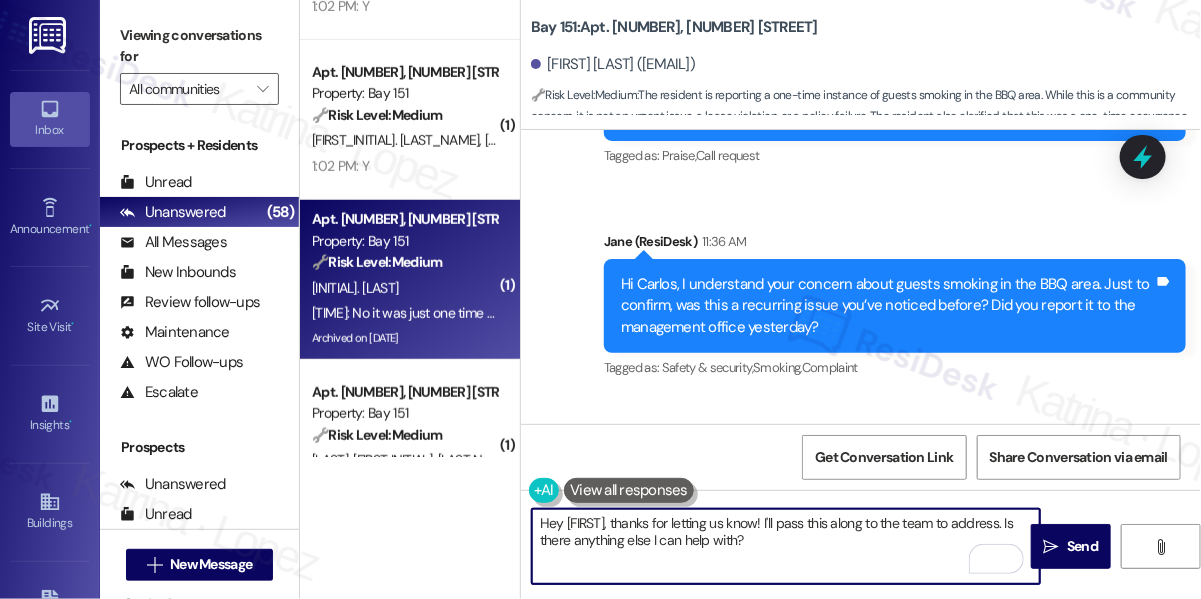 drag, startPoint x: 873, startPoint y: 542, endPoint x: 528, endPoint y: 513, distance: 346.2167 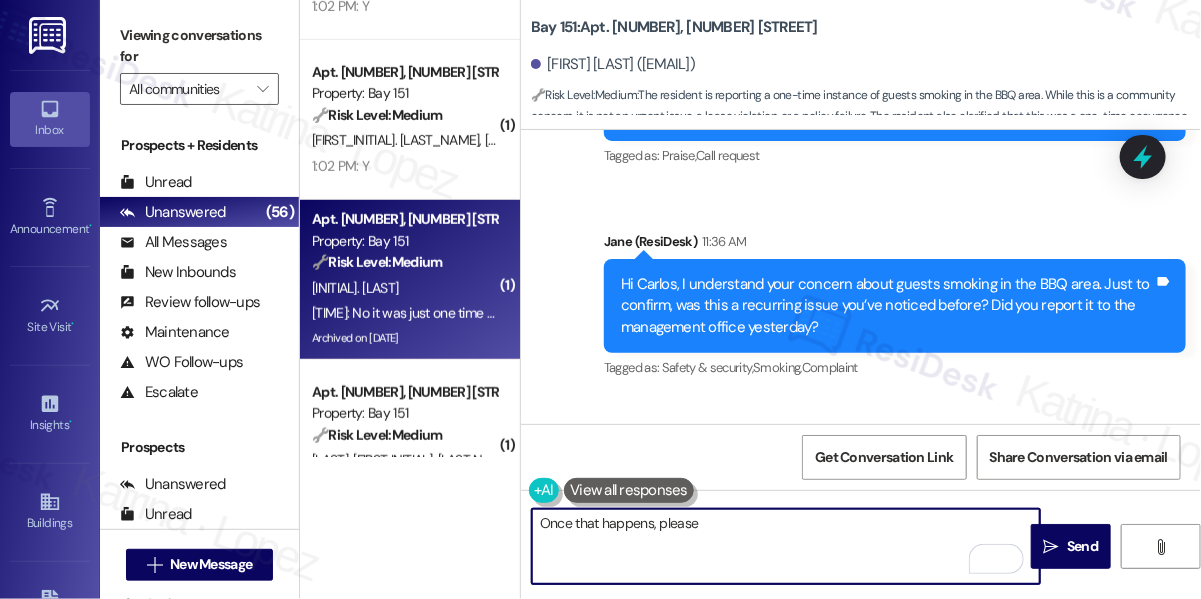 click on "Once that happens, please" at bounding box center (786, 546) 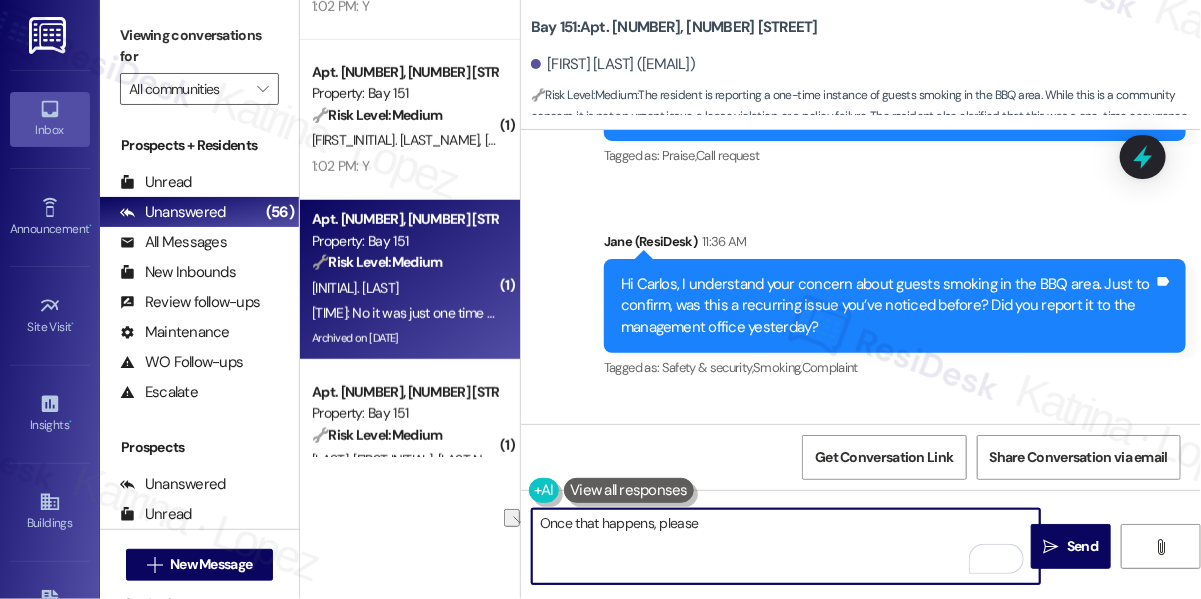 drag, startPoint x: 714, startPoint y: 527, endPoint x: 600, endPoint y: 527, distance: 114 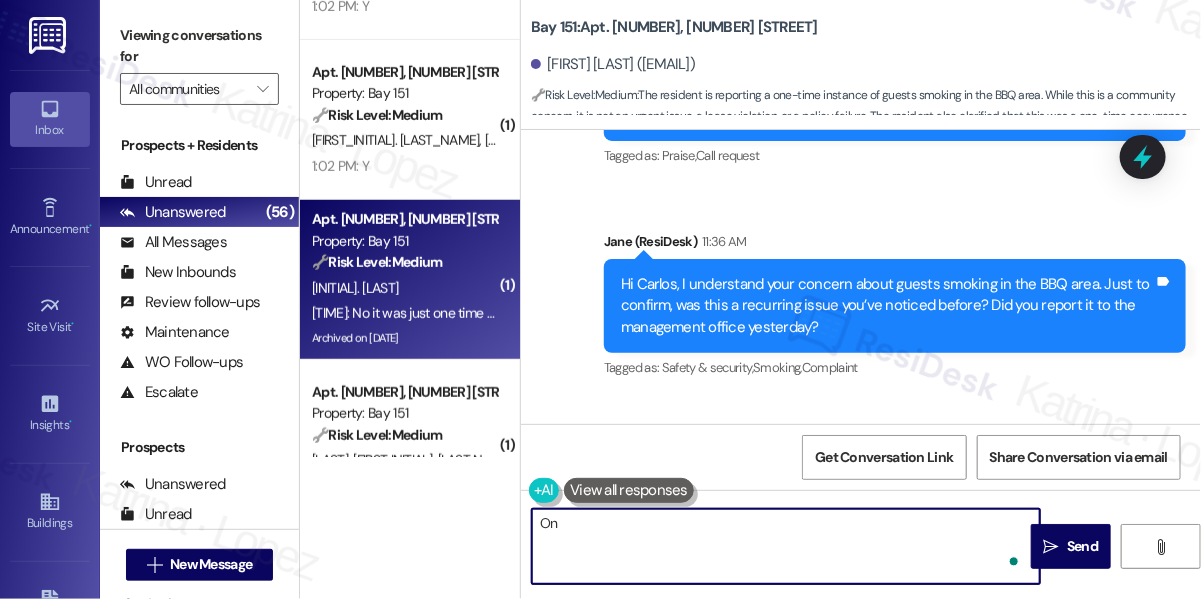 type on "O" 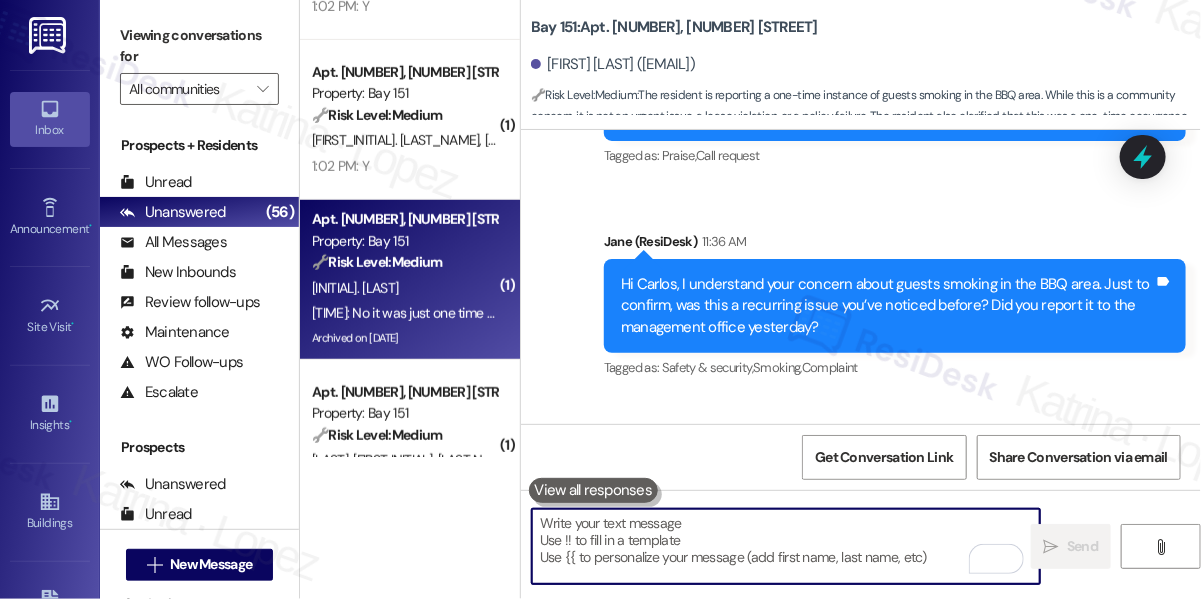 click on "No it was just one time and they were someone's visitors" at bounding box center (748, 495) 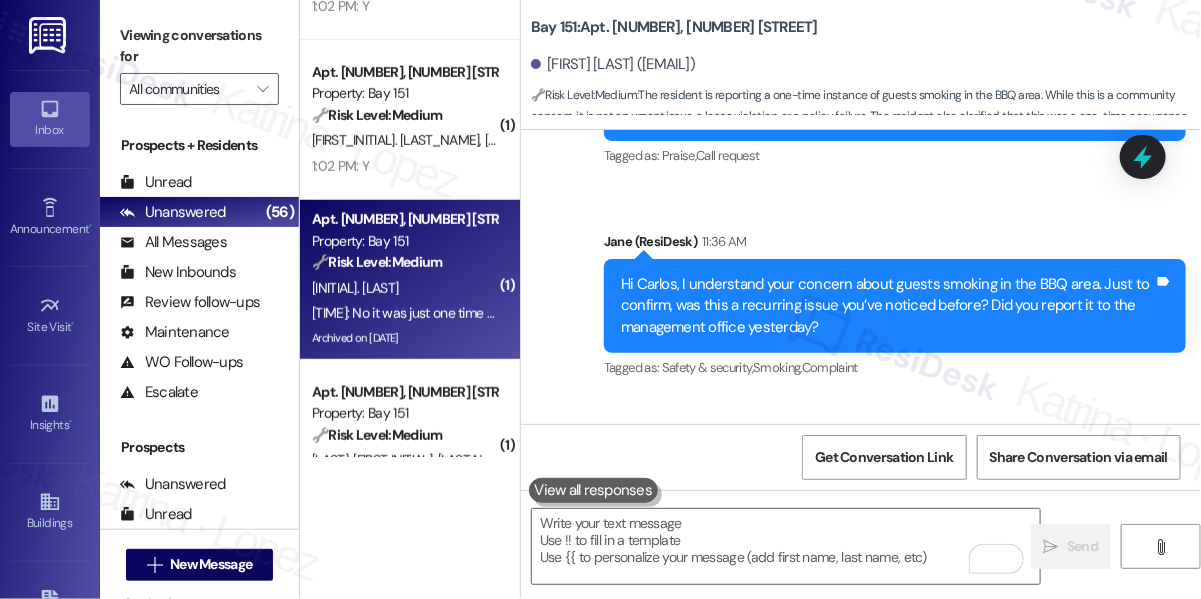 click on "No it was just one time and they were someone's visitors" at bounding box center [748, 495] 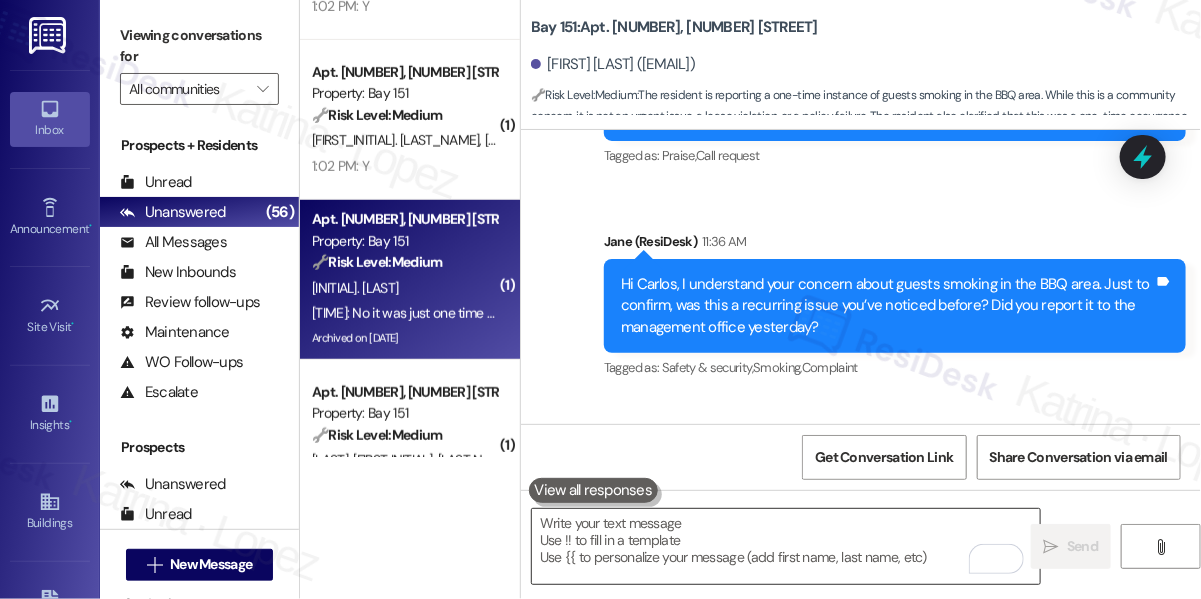 click at bounding box center [786, 546] 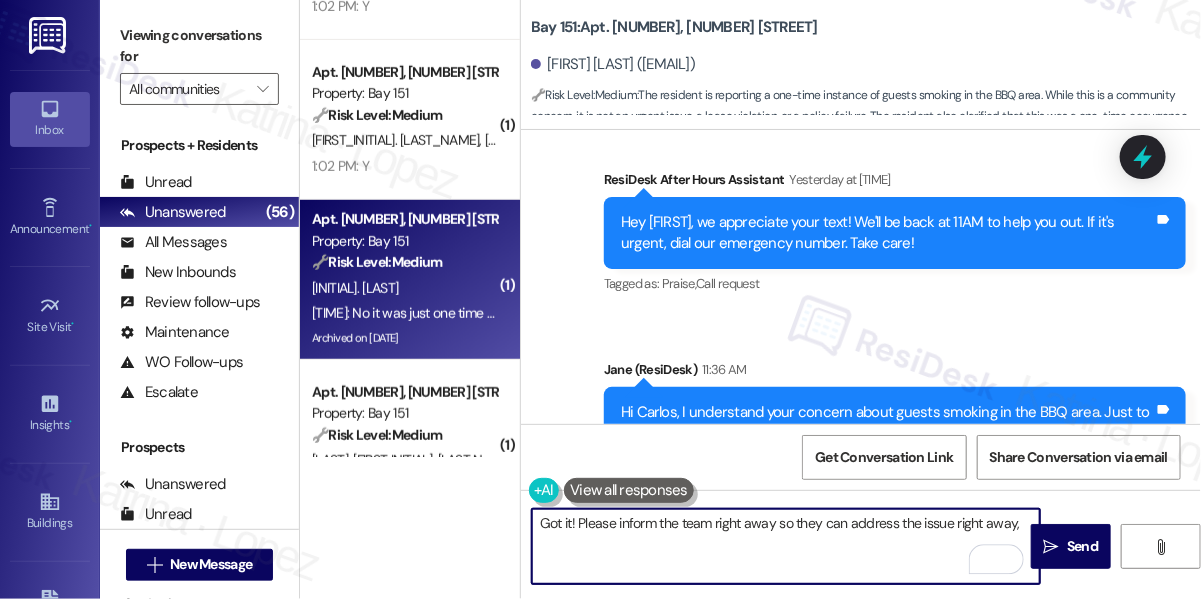 scroll, scrollTop: 59037, scrollLeft: 0, axis: vertical 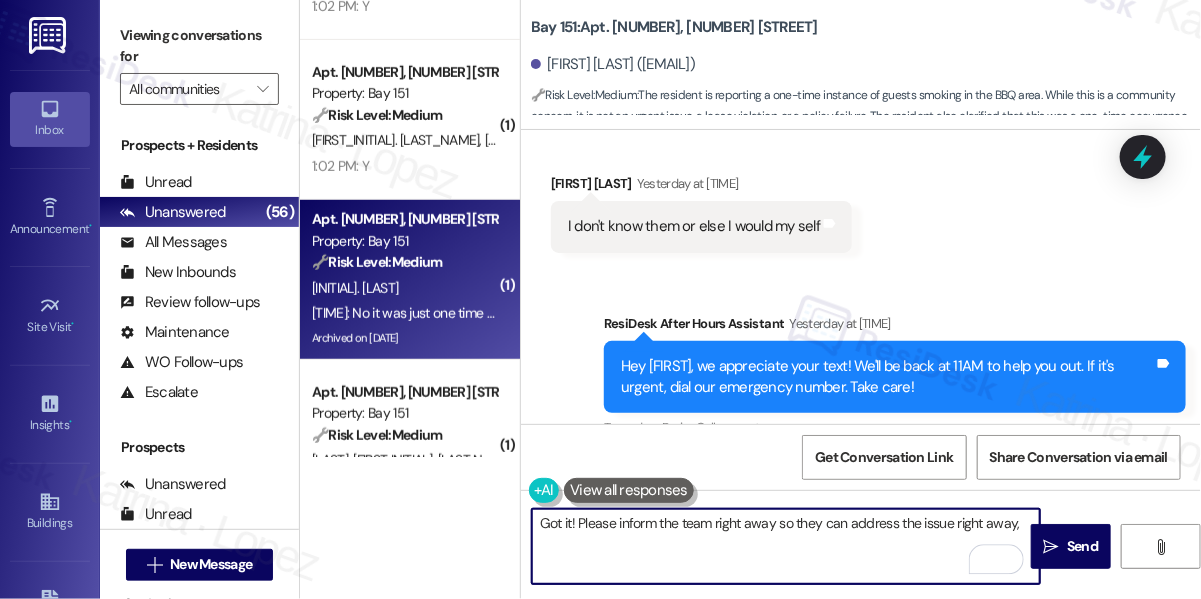 type on "Got it! Please inform the team right away so they can address the issue right away," 